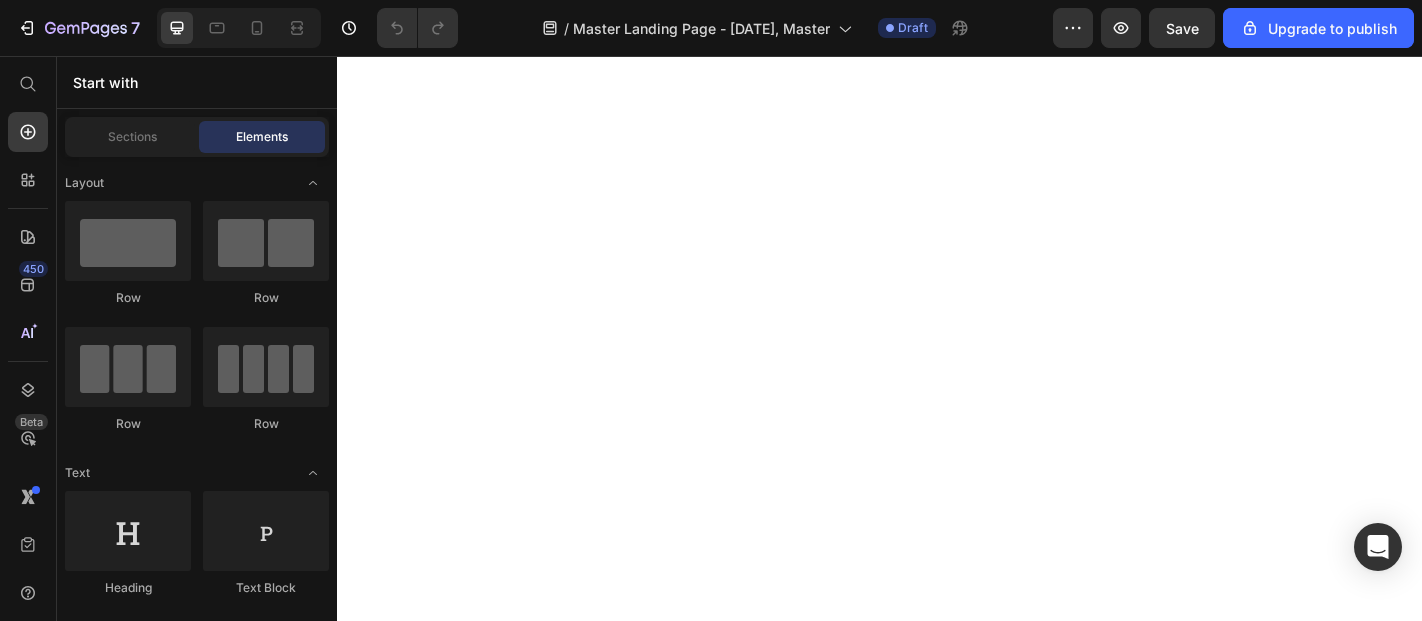scroll, scrollTop: 0, scrollLeft: 0, axis: both 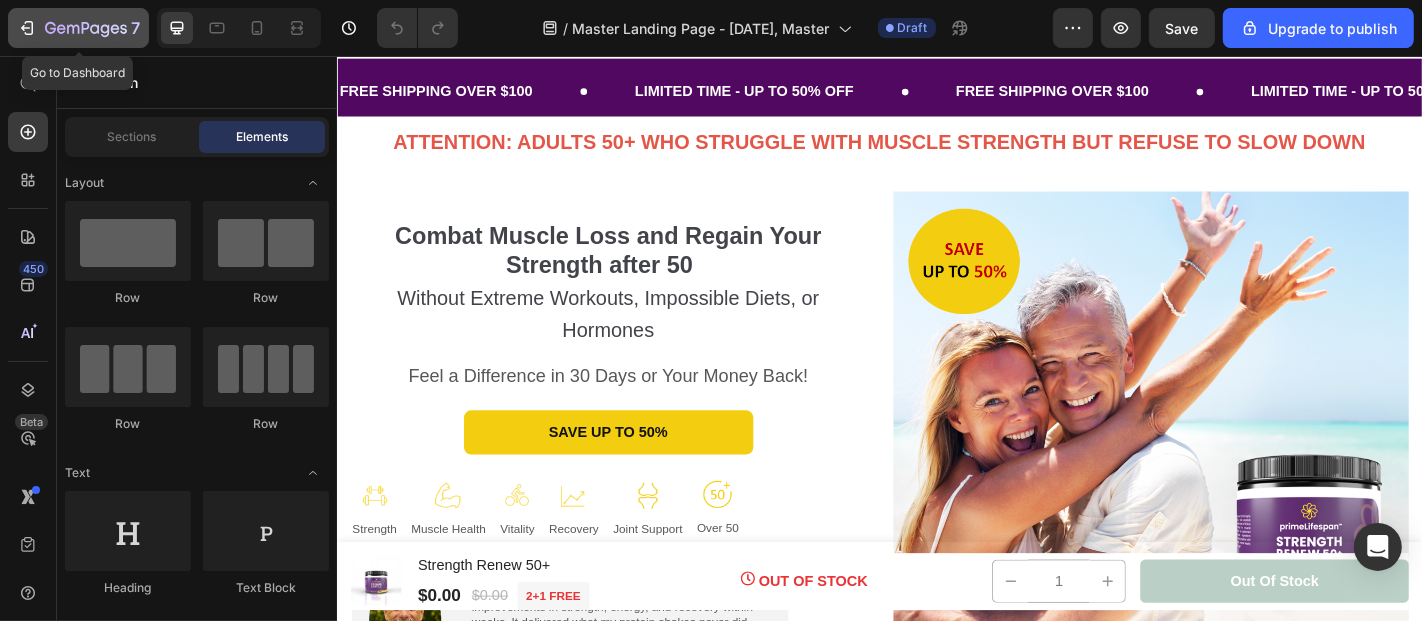 click 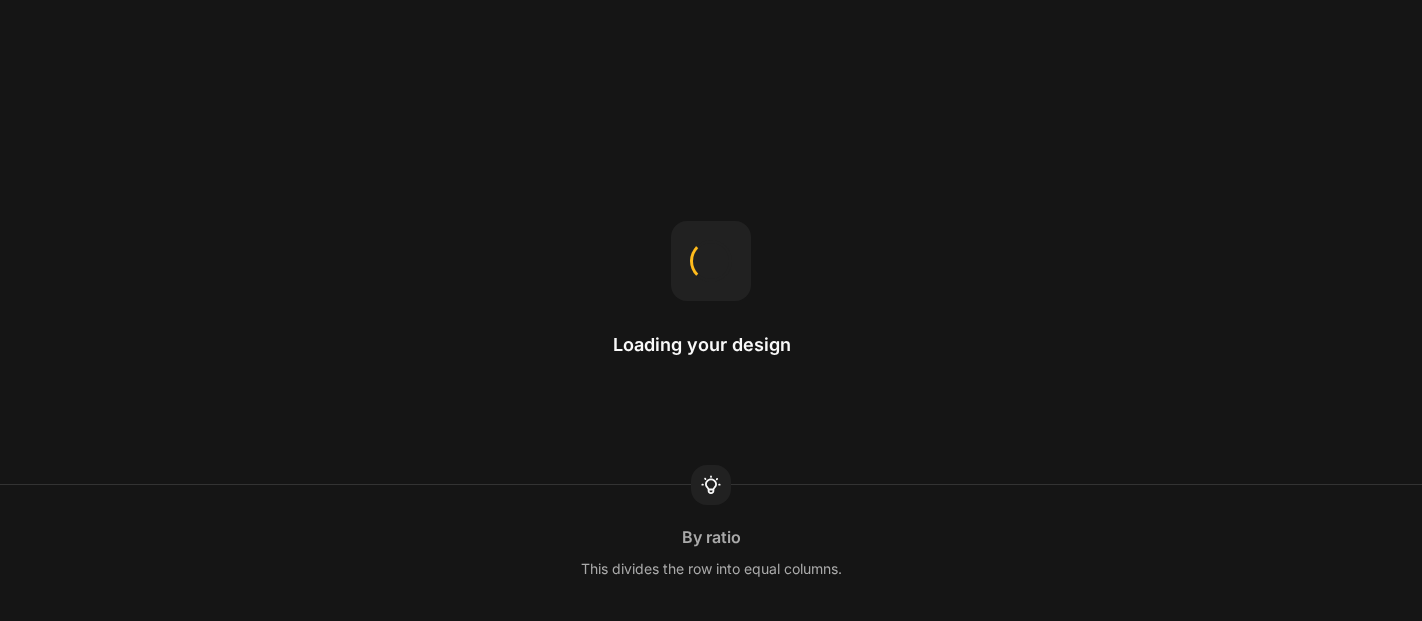 scroll, scrollTop: 0, scrollLeft: 0, axis: both 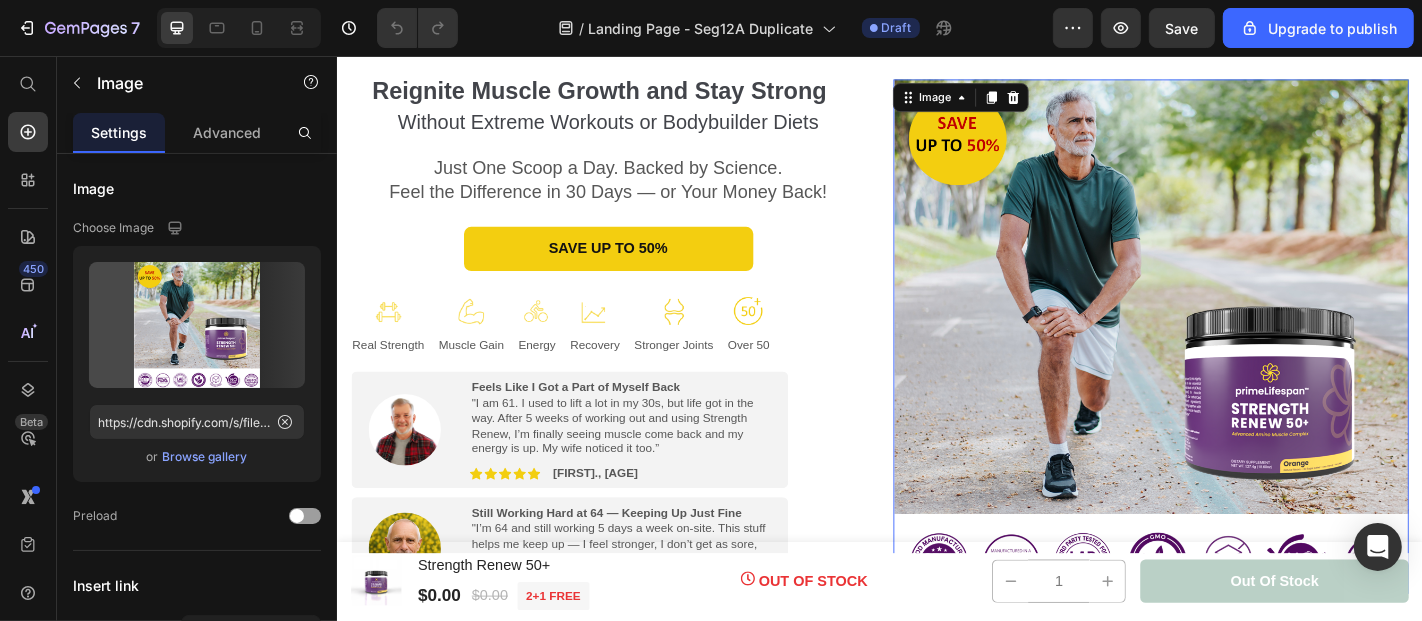 click at bounding box center [1236, 365] 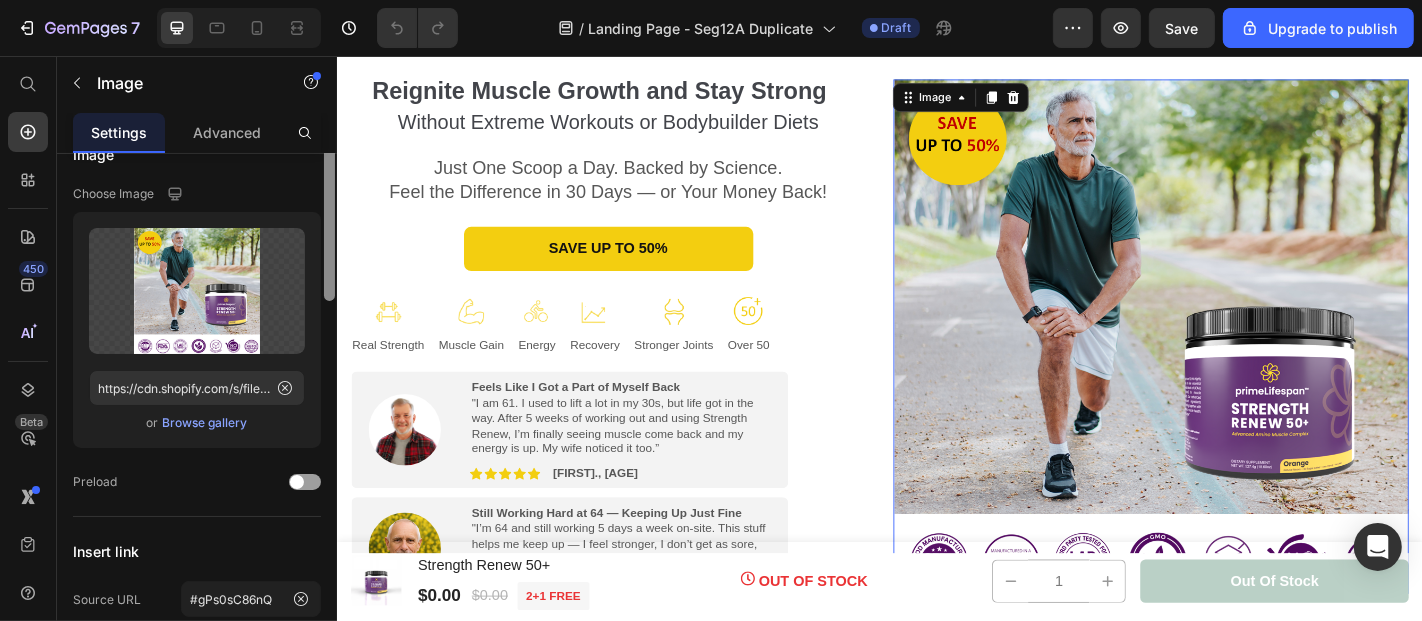 scroll, scrollTop: 0, scrollLeft: 0, axis: both 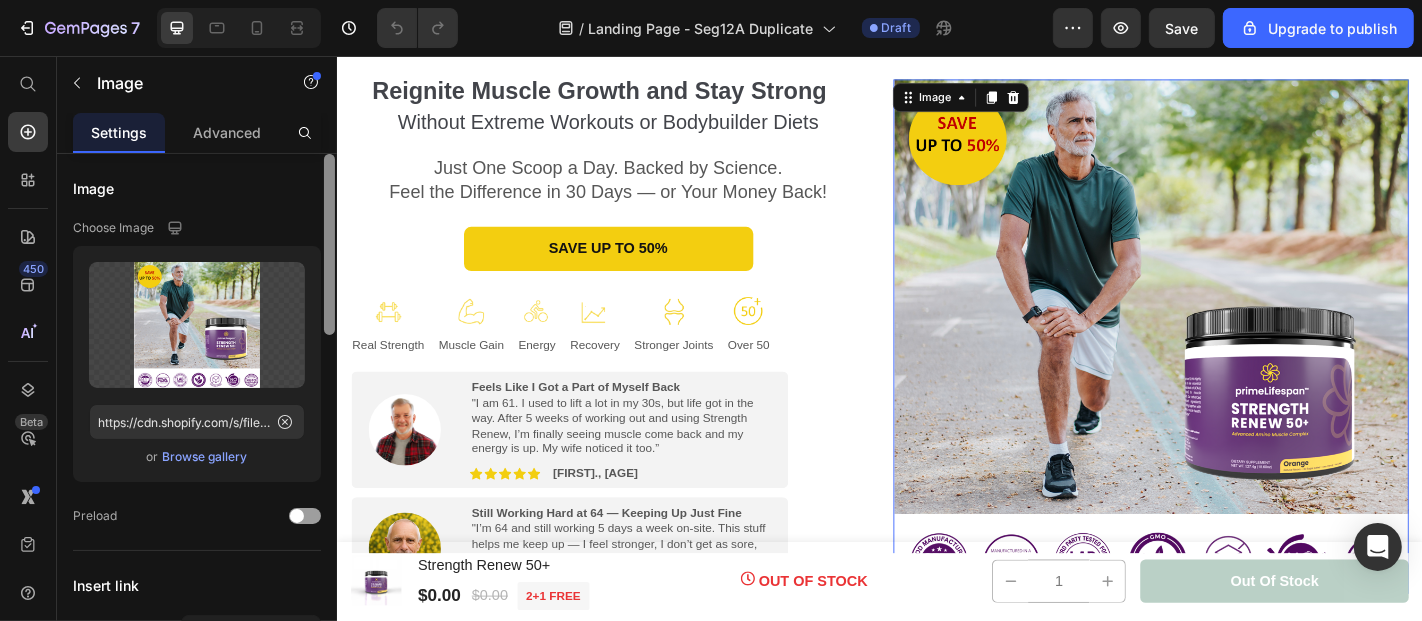 drag, startPoint x: 328, startPoint y: 216, endPoint x: 311, endPoint y: 212, distance: 17.464249 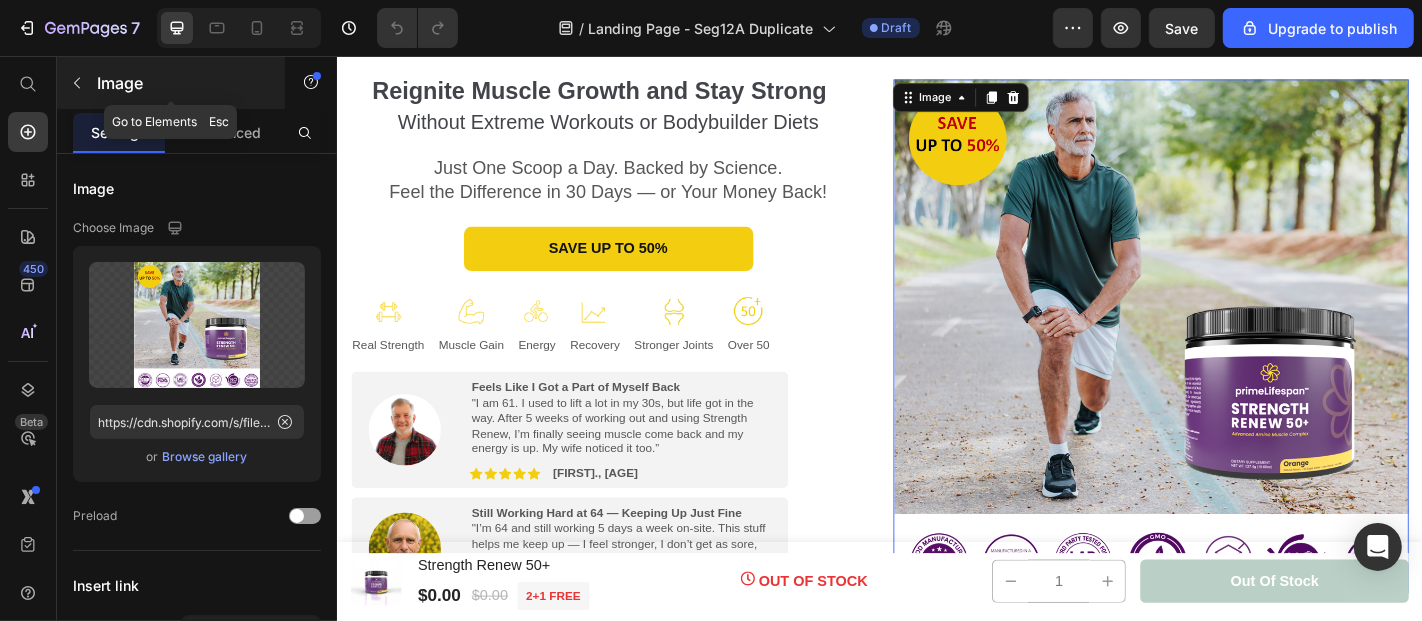 click 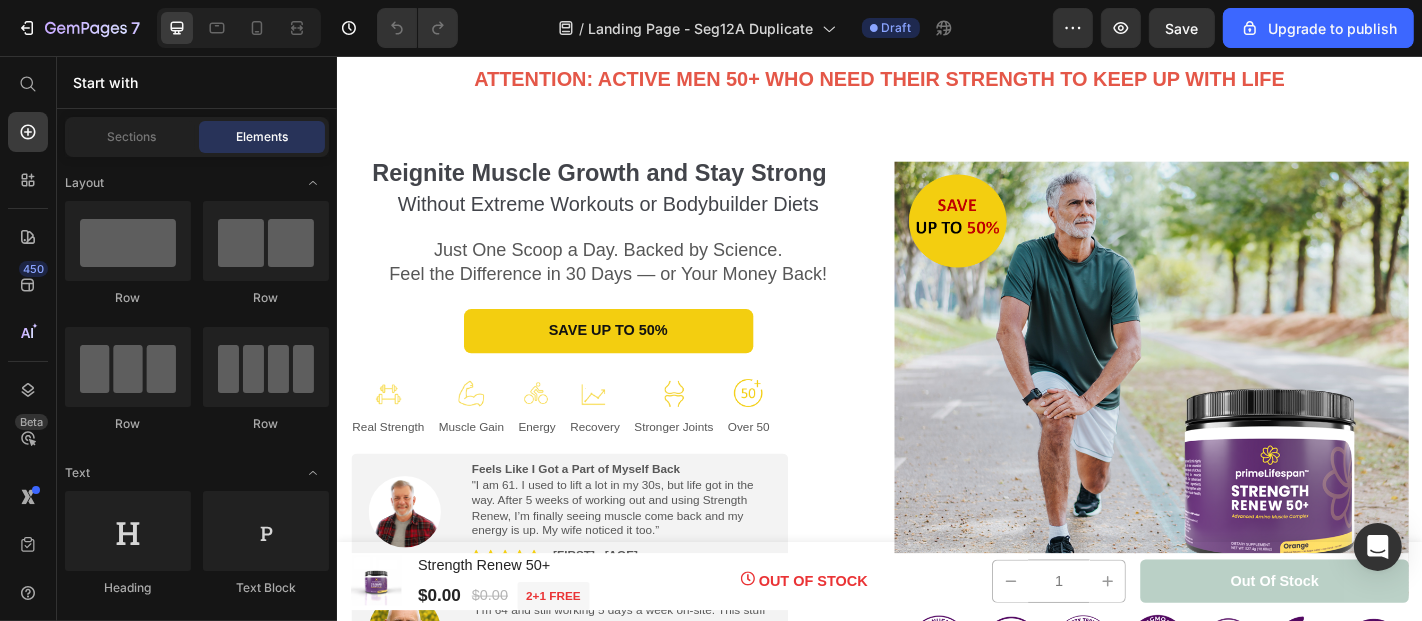 scroll, scrollTop: 251, scrollLeft: 0, axis: vertical 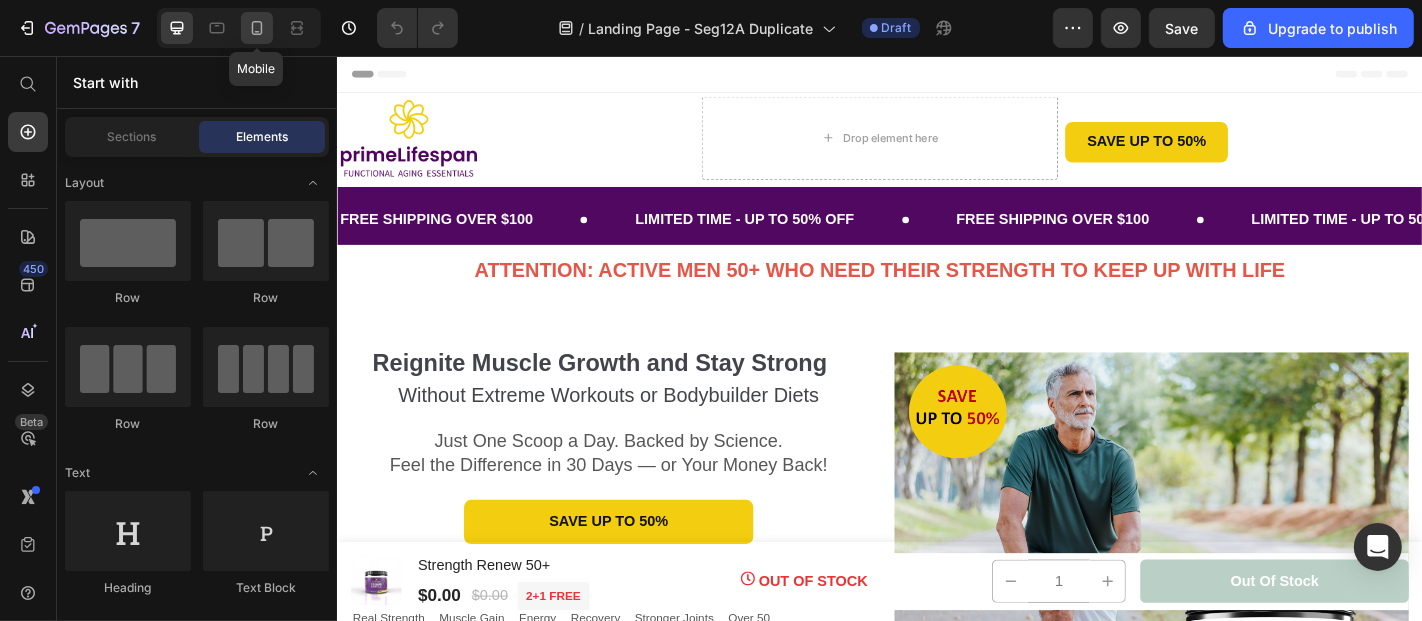 click 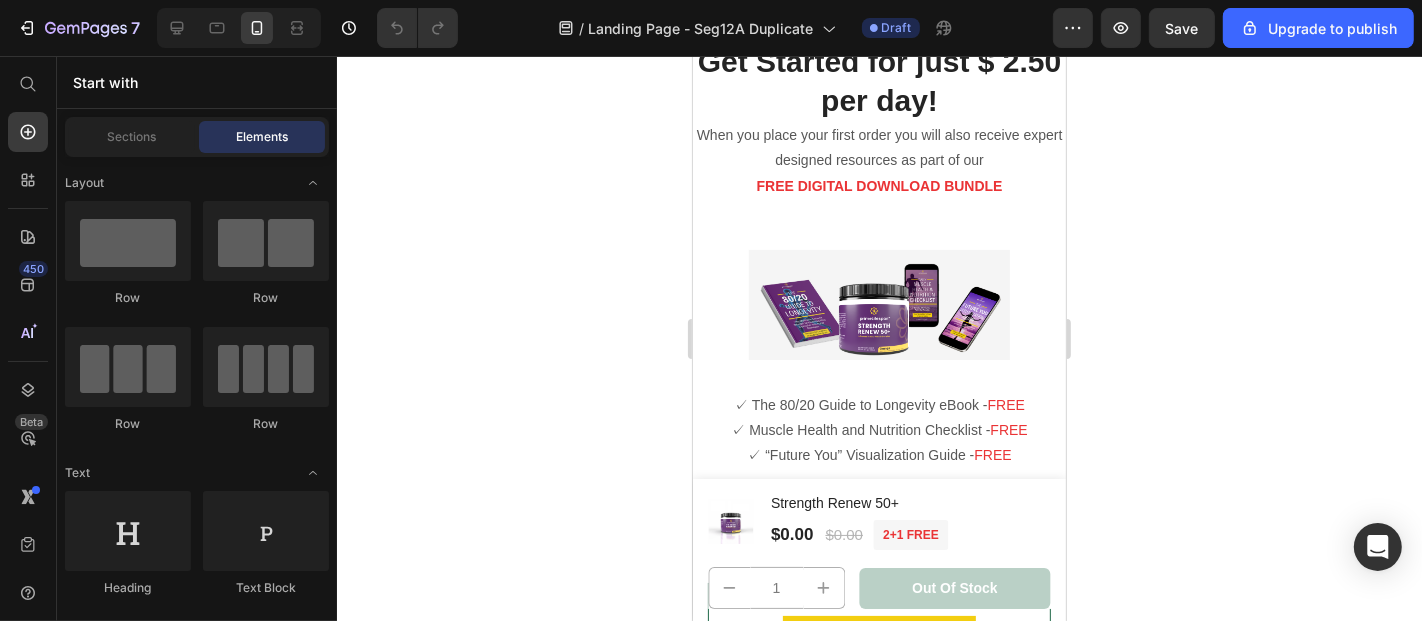 scroll, scrollTop: 9360, scrollLeft: 0, axis: vertical 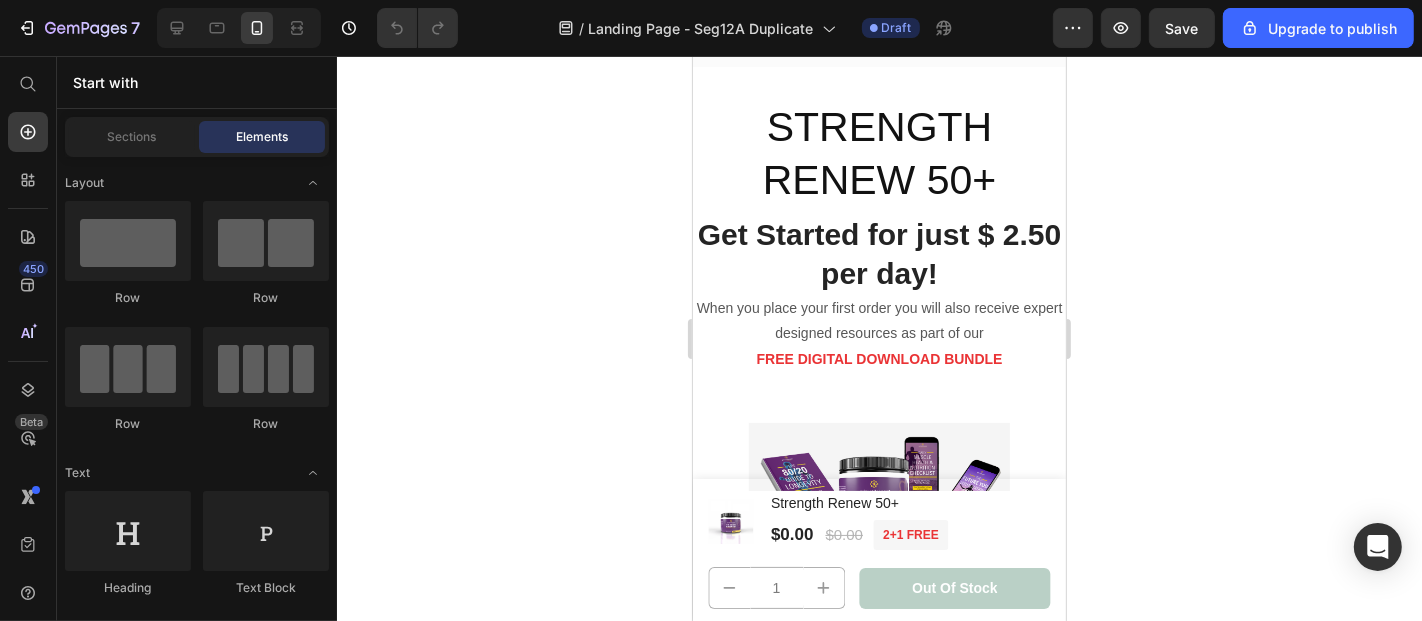 drag, startPoint x: 1057, startPoint y: 86, endPoint x: 1829, endPoint y: 450, distance: 853.5104 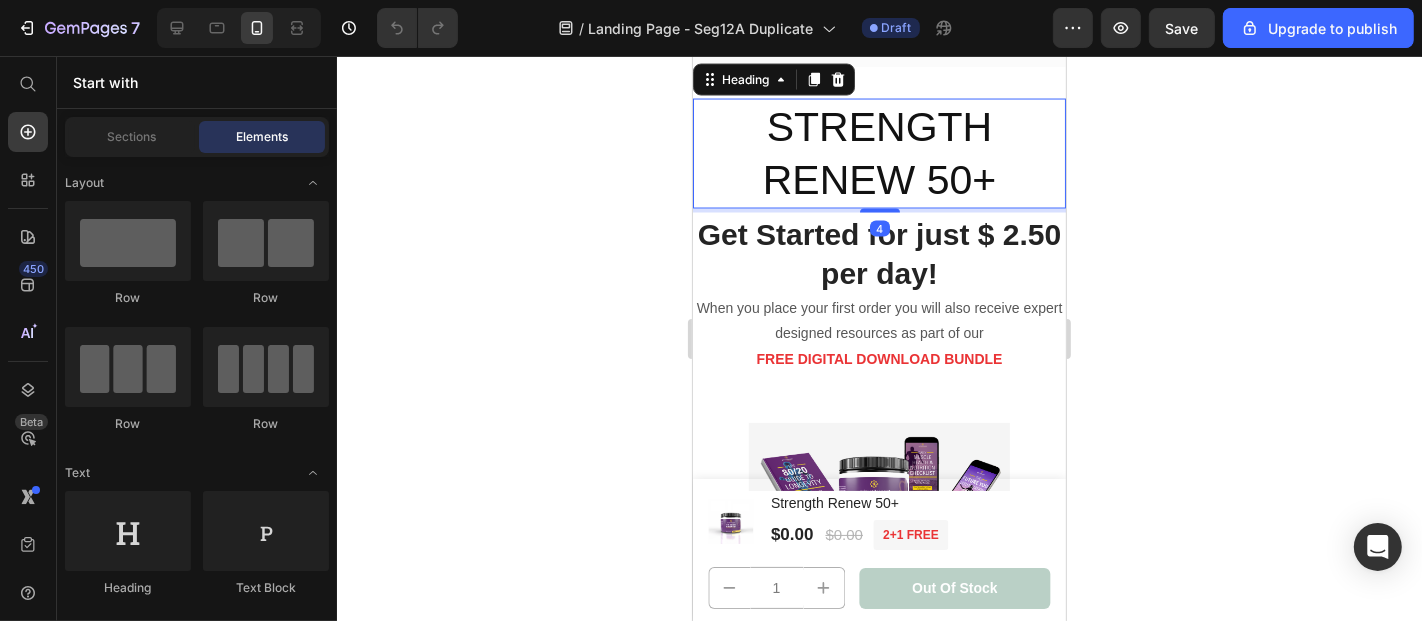 click on "STRENGTH RENEW 50+" at bounding box center [878, 153] 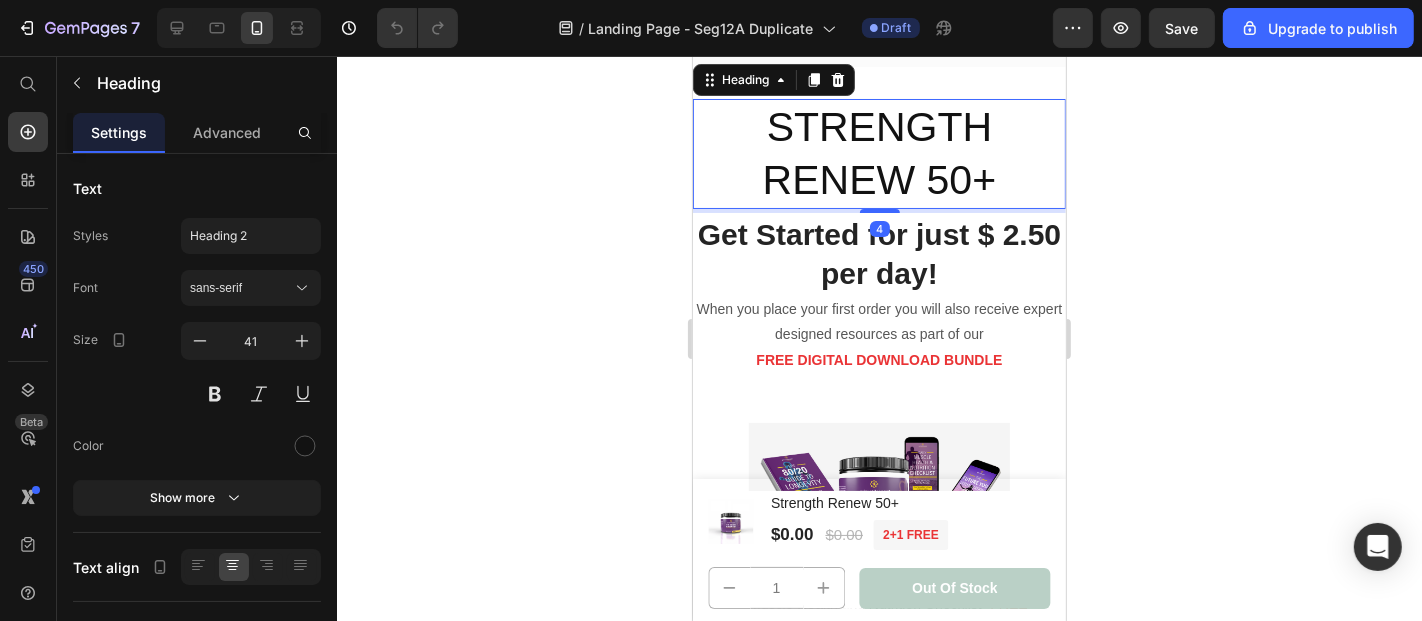 click on "STRENGTH RENEW 50+" at bounding box center [878, 153] 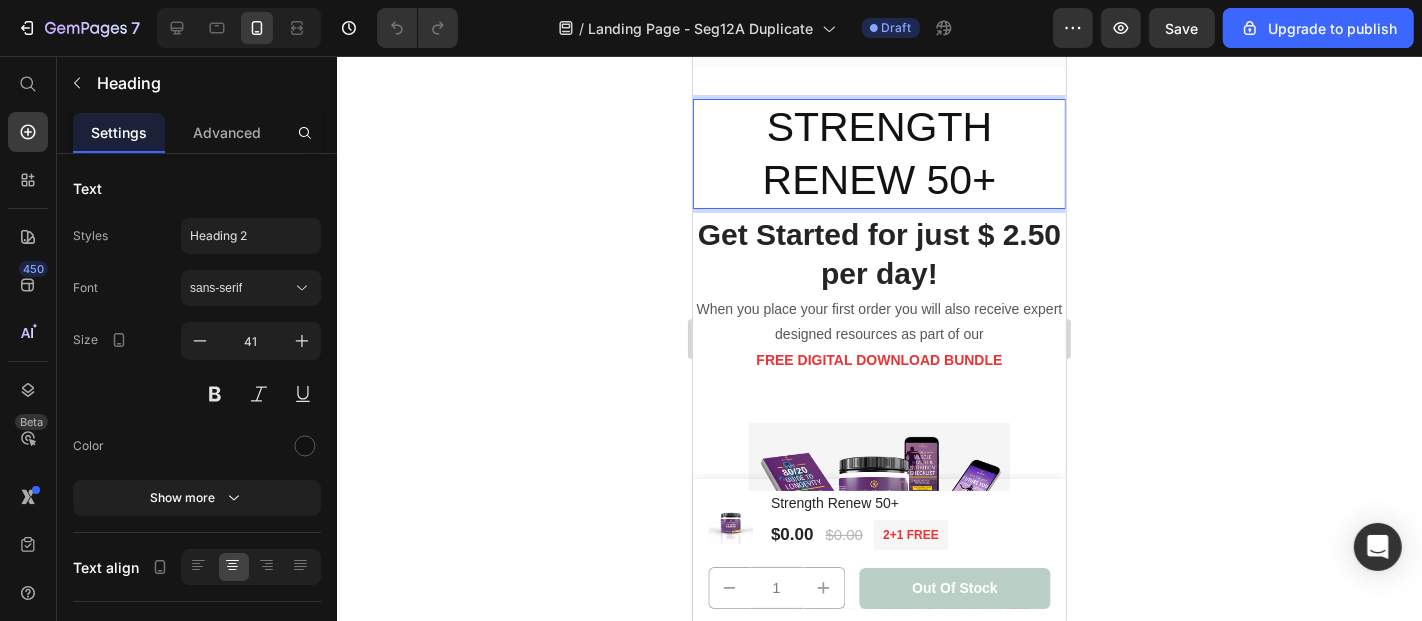 click on "STRENGTH RENEW 50+" at bounding box center (878, 153) 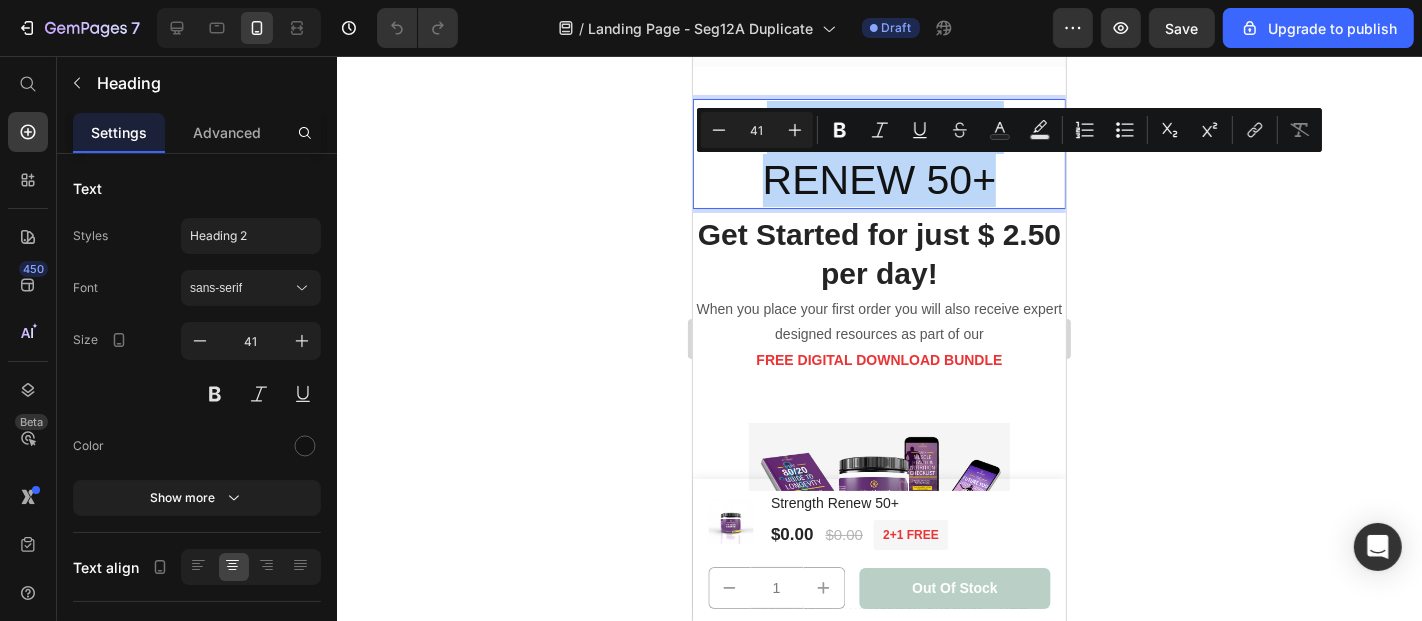 drag, startPoint x: 768, startPoint y: 179, endPoint x: 995, endPoint y: 218, distance: 230.32585 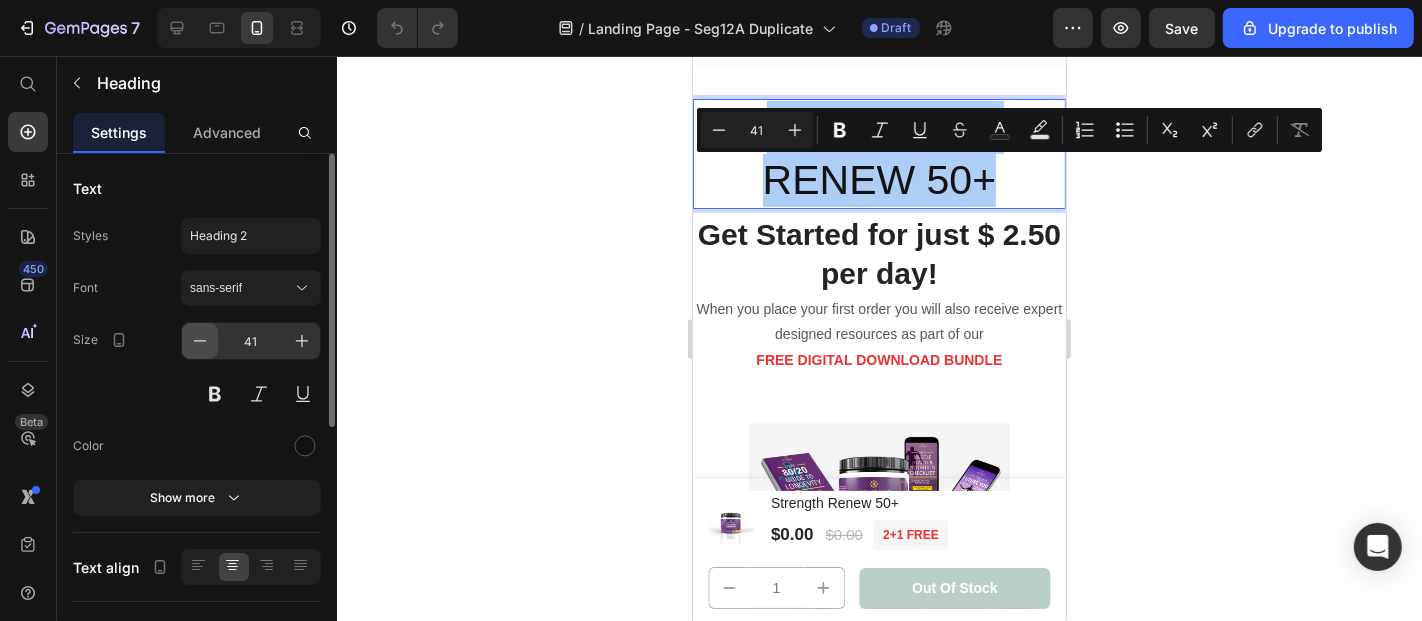 click 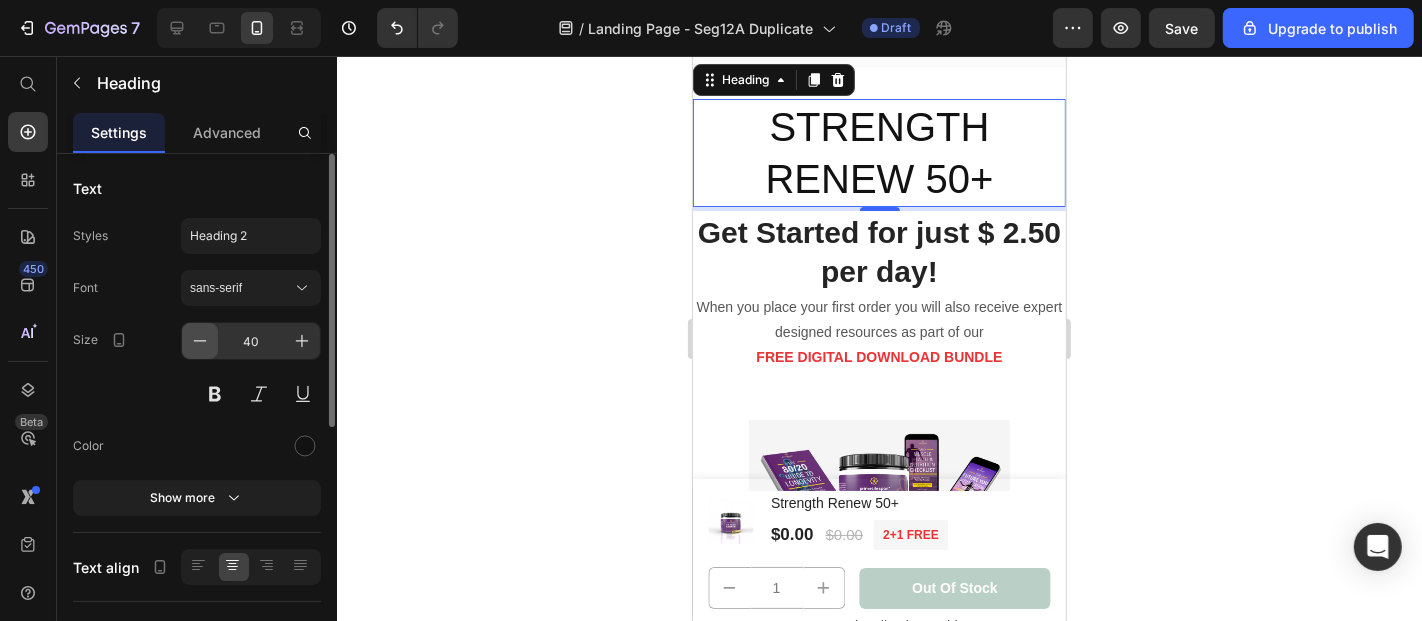 click 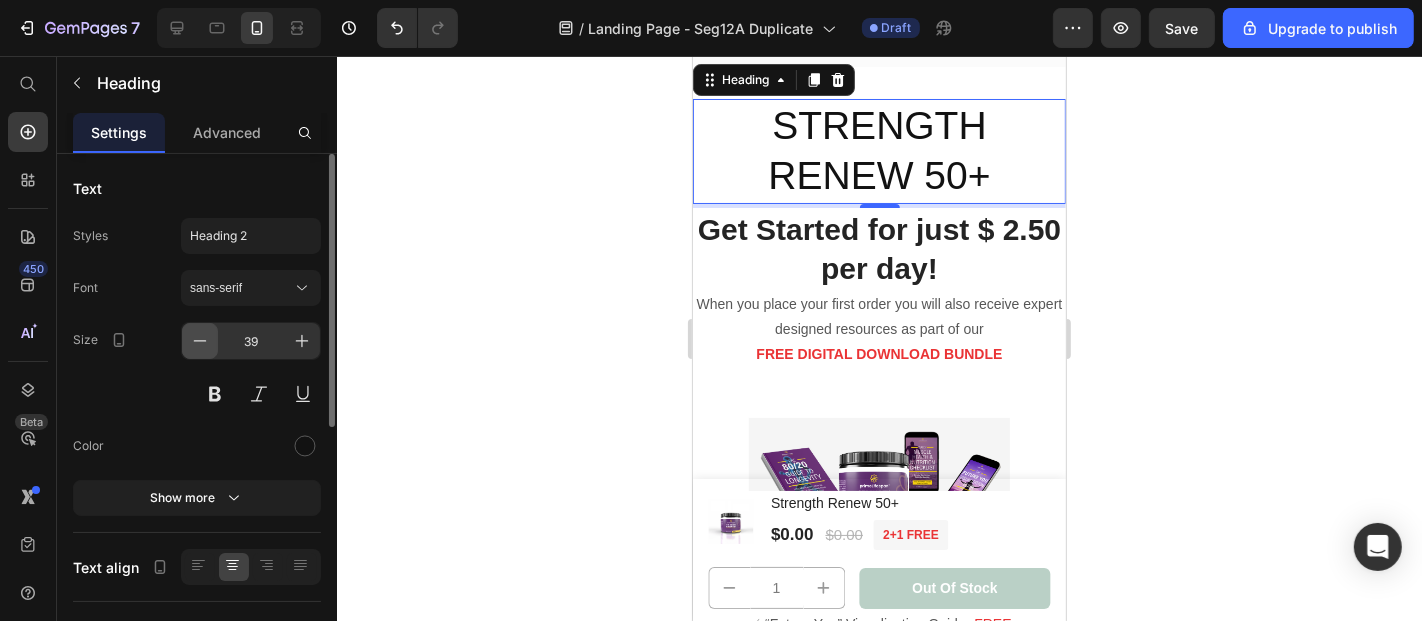 click 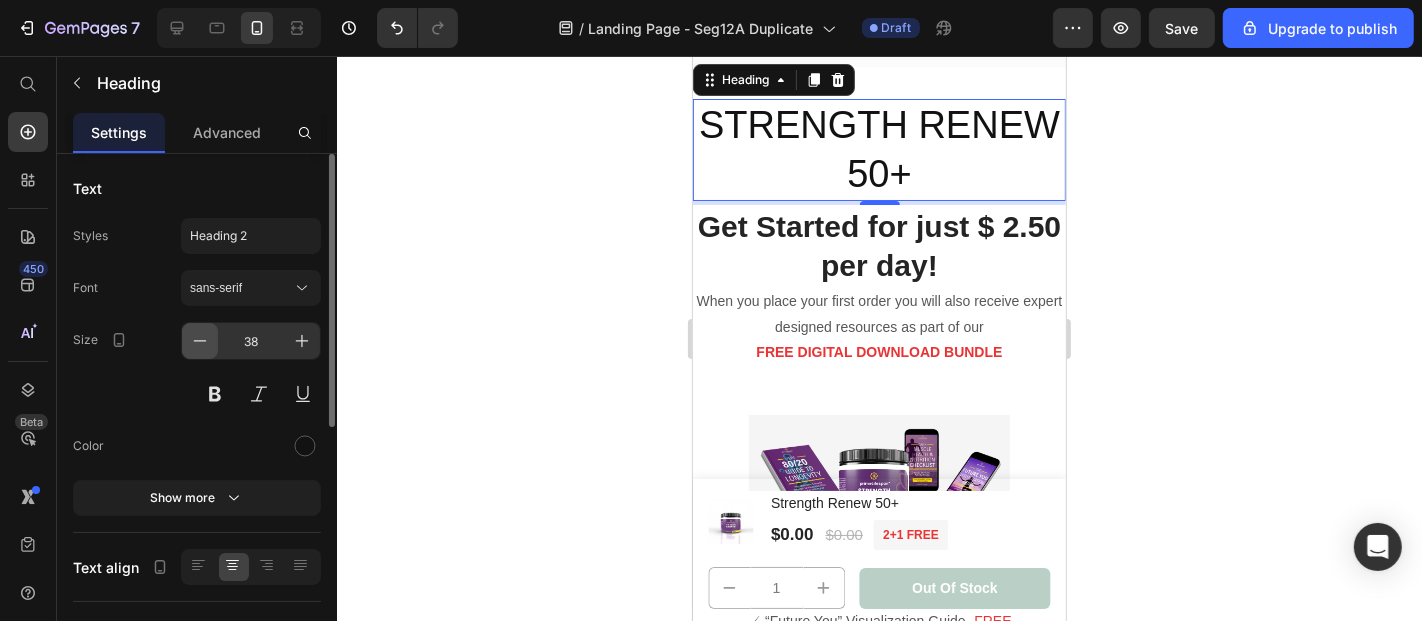 click 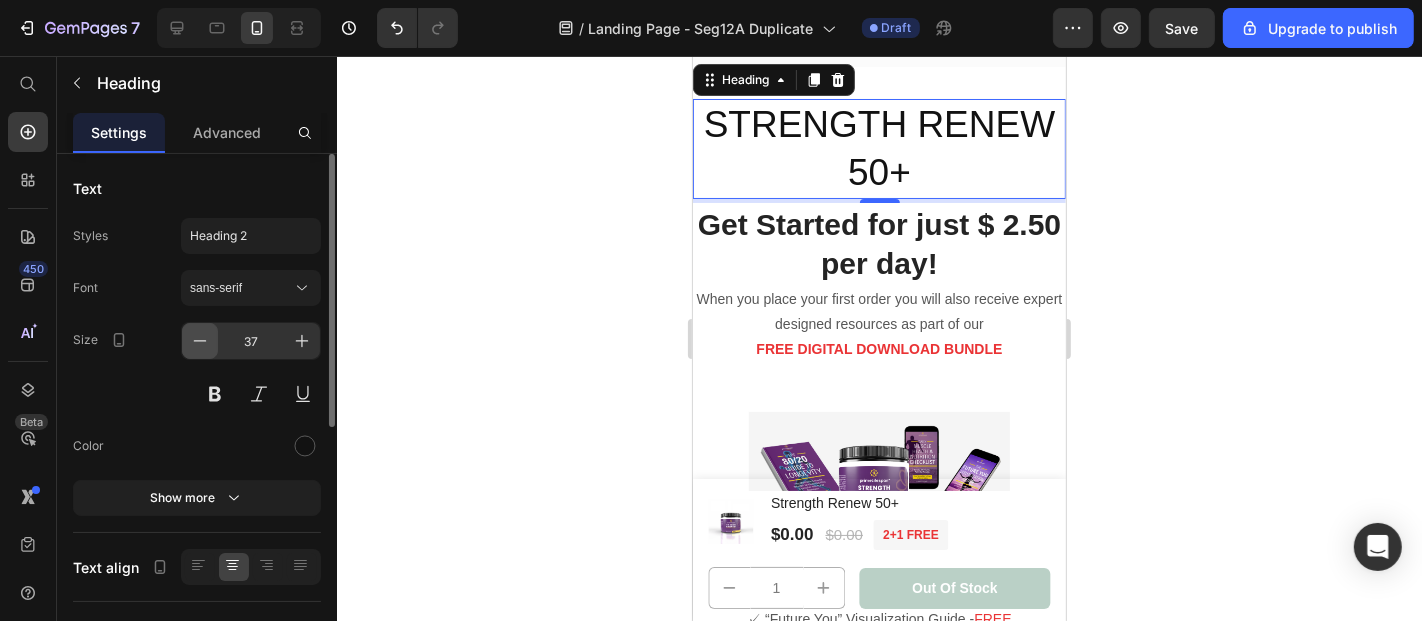 click 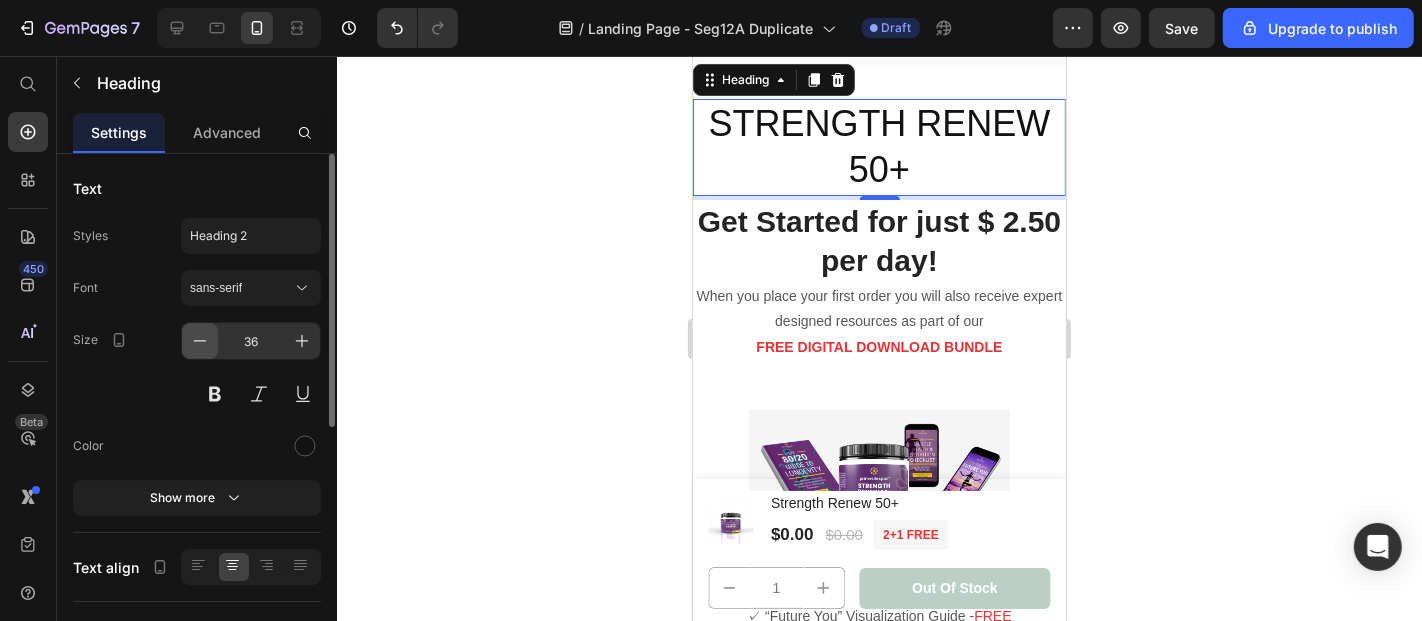 click 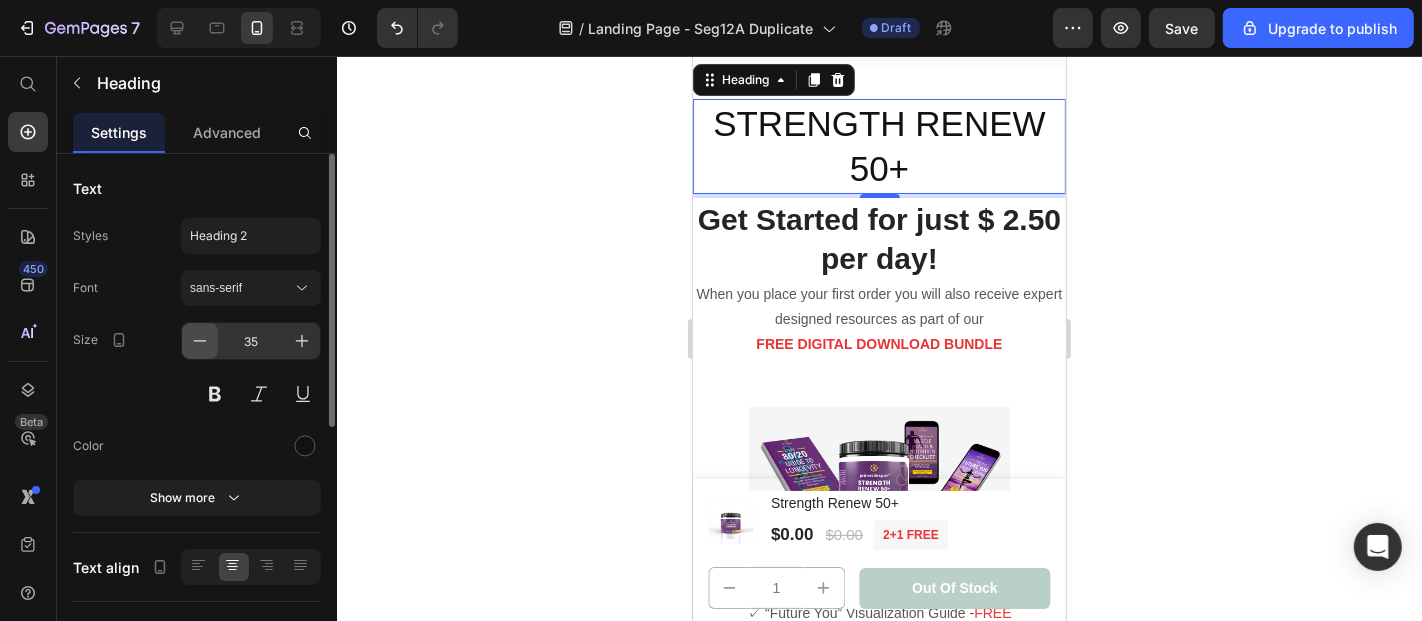click 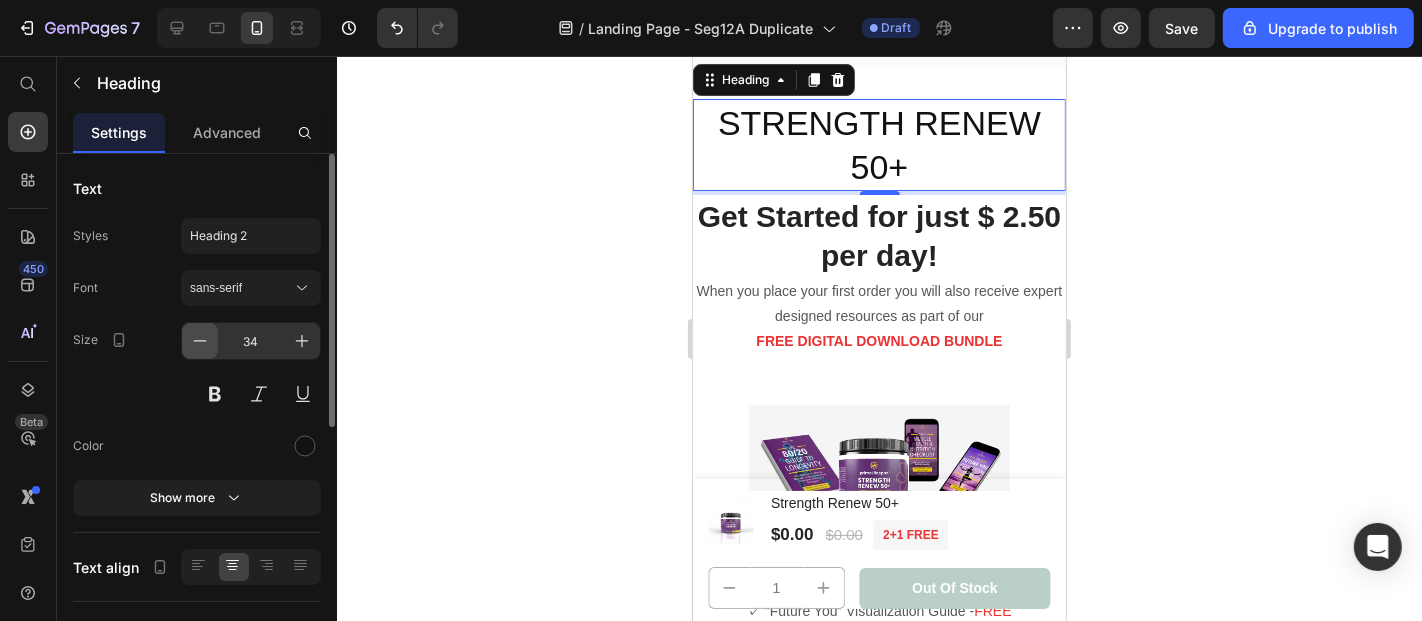 click 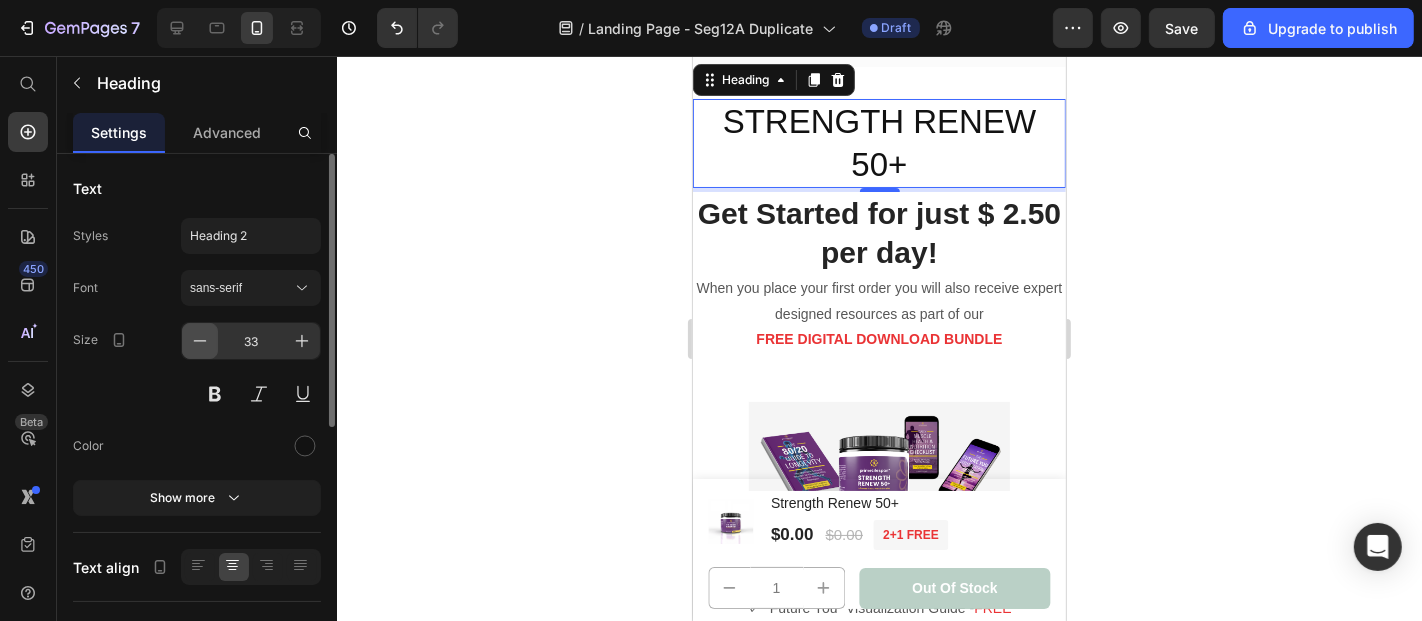 click 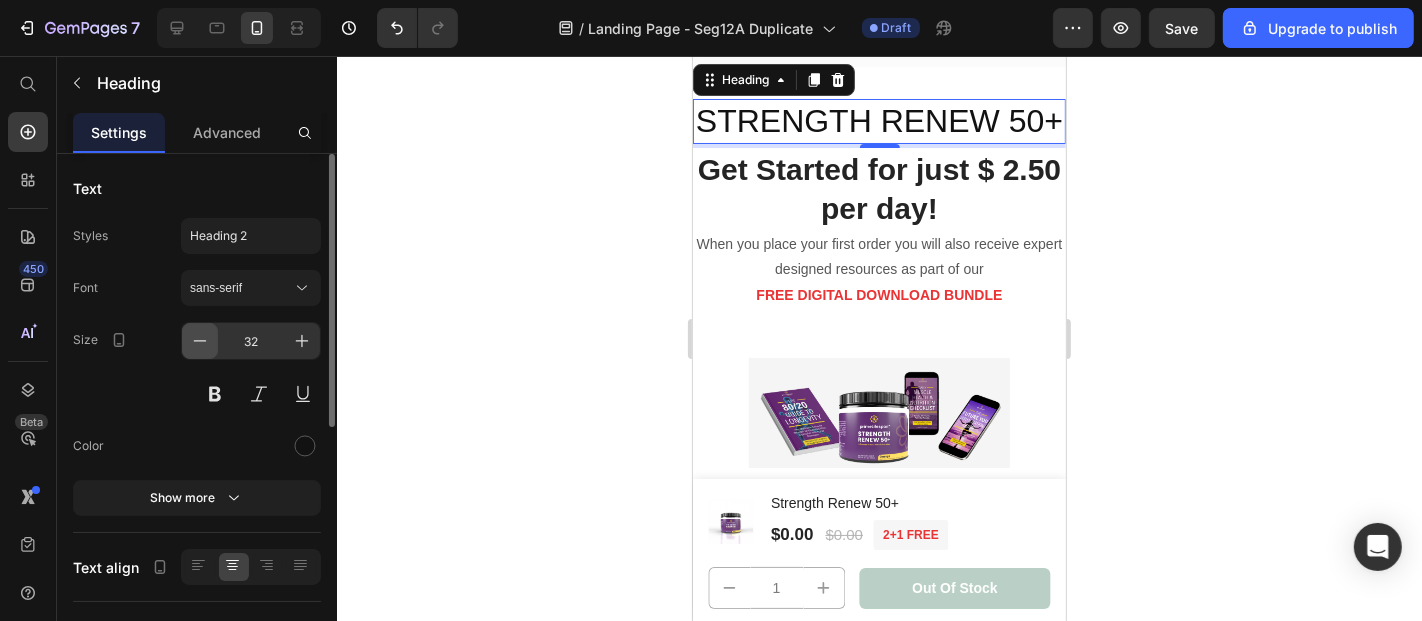 click 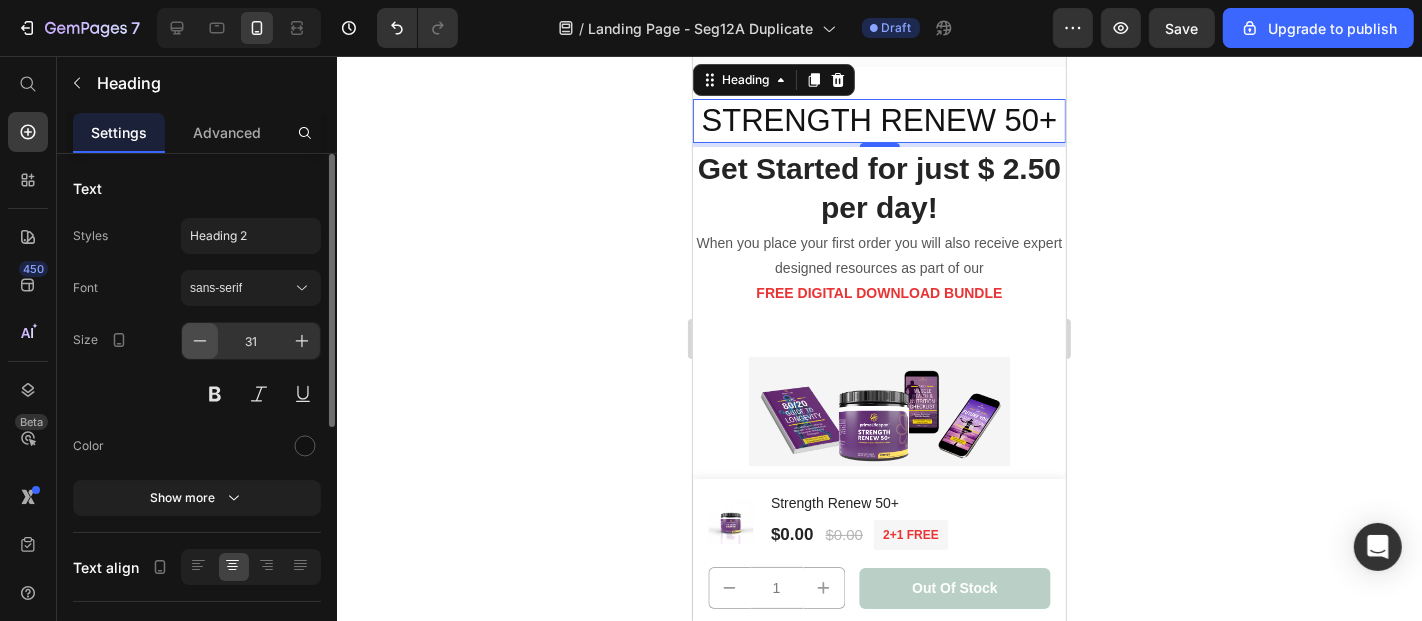 click 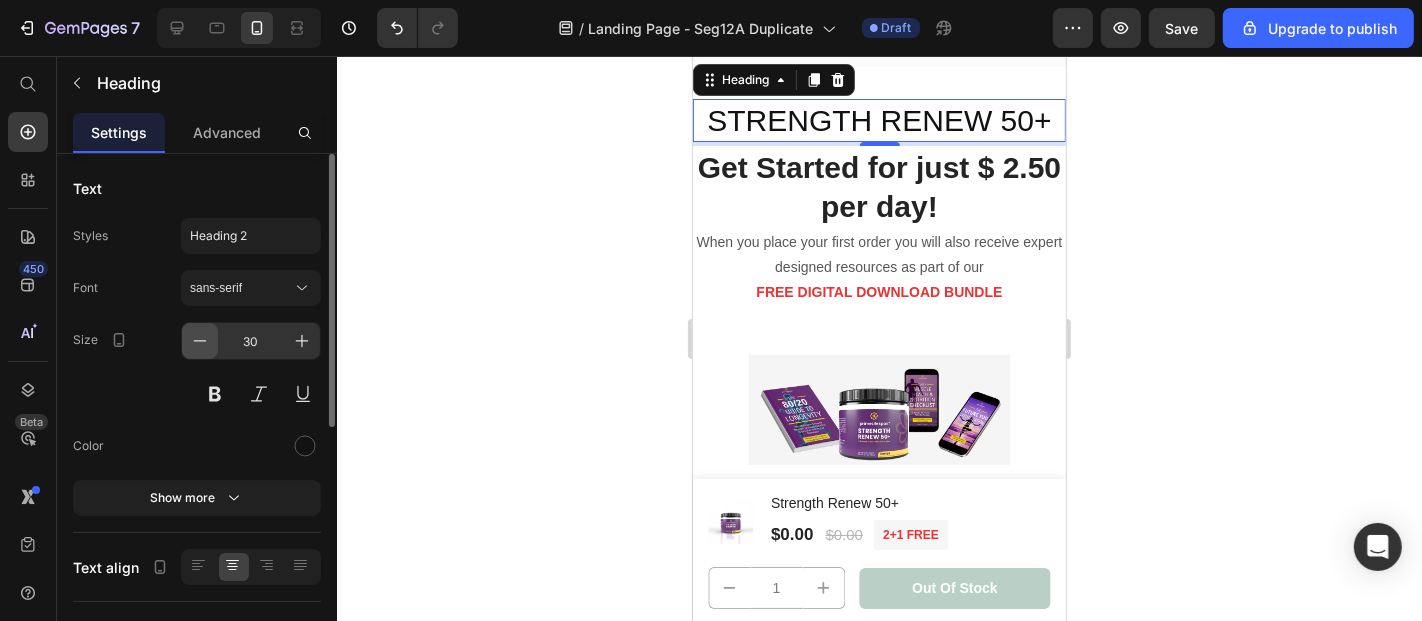 click 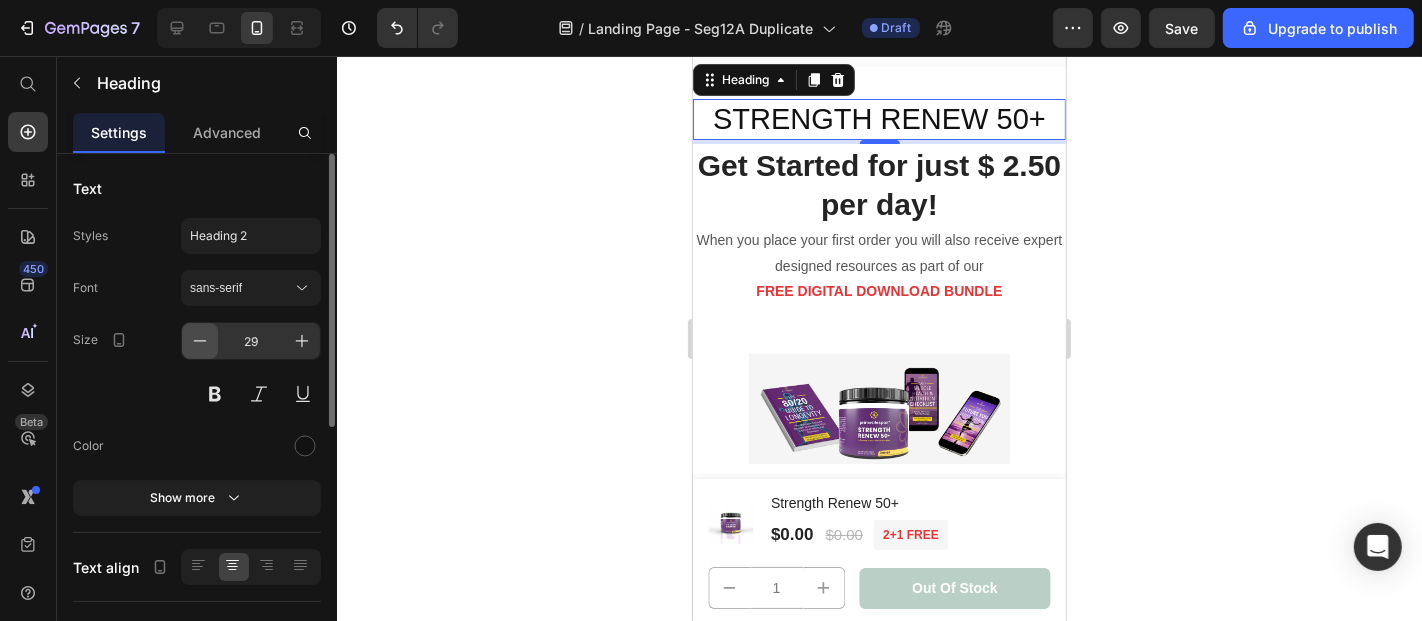 click 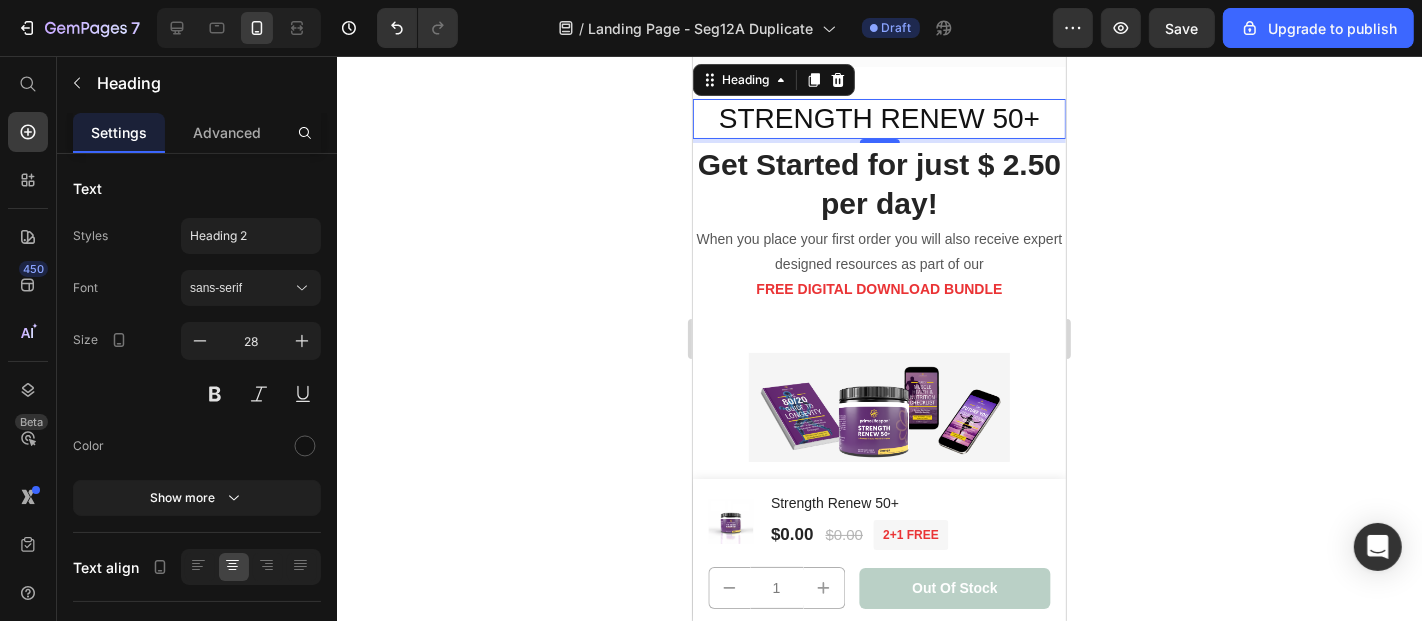 click 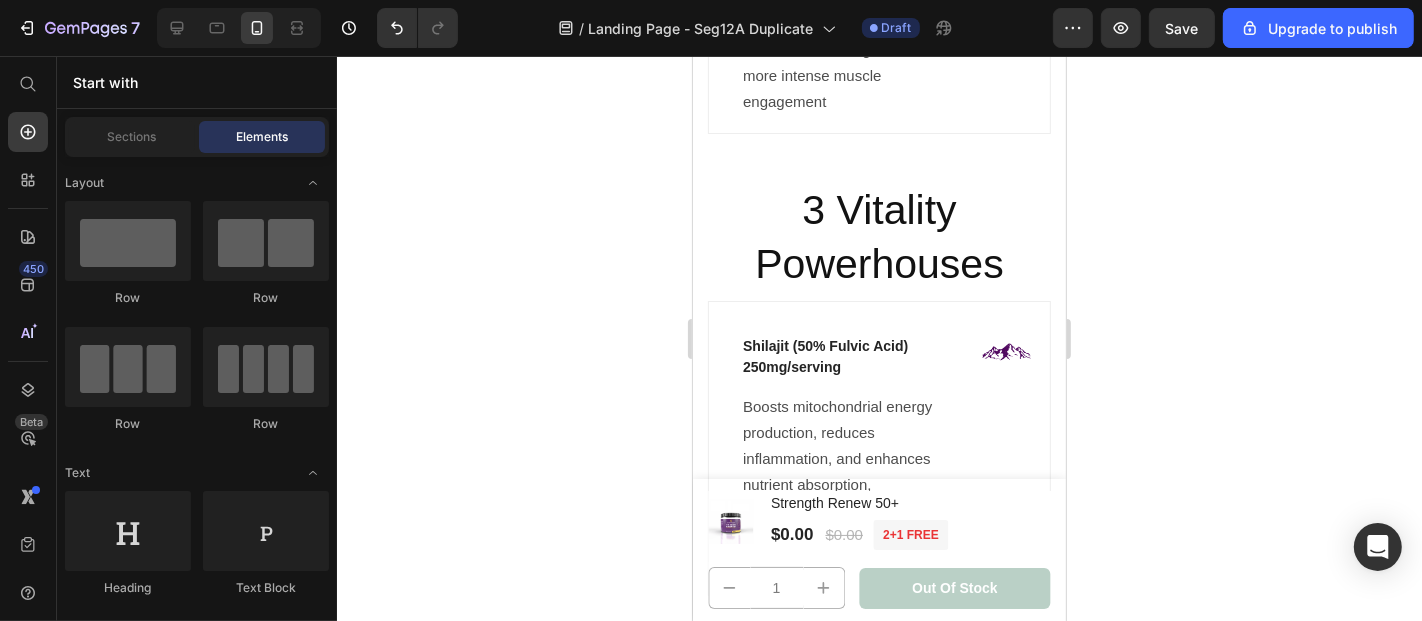 scroll, scrollTop: 16723, scrollLeft: 0, axis: vertical 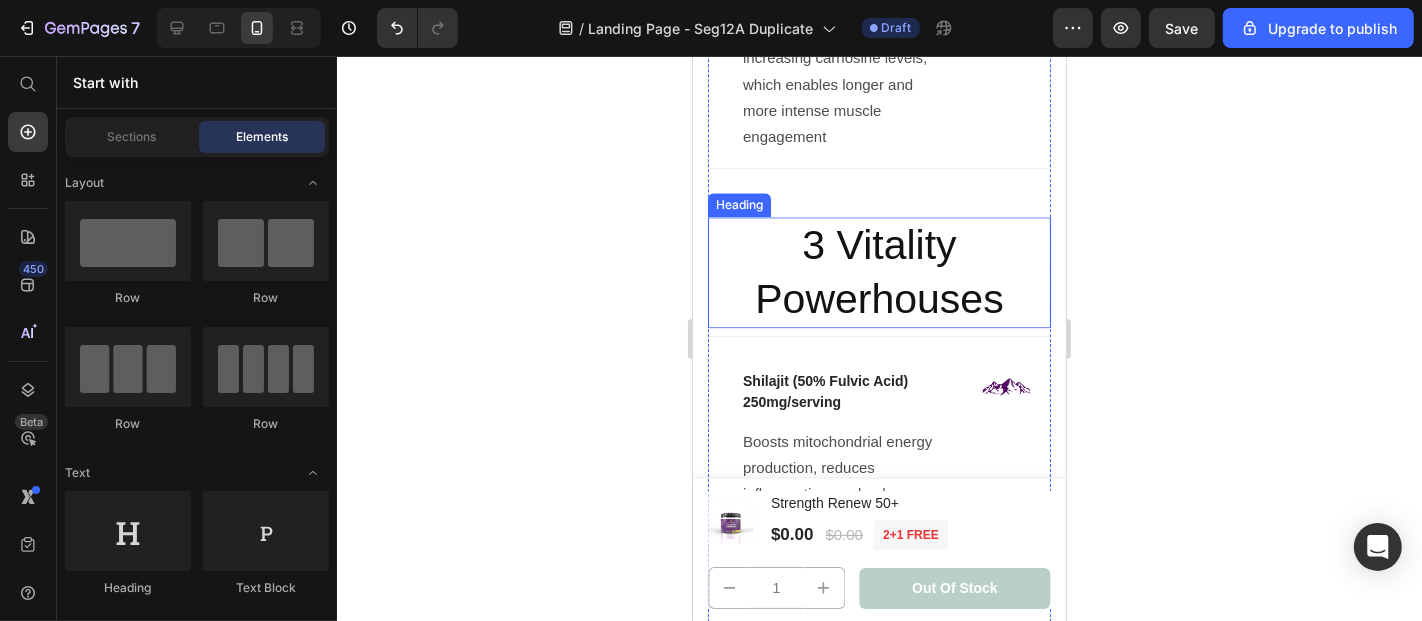 click on "3 Vitality Powerhouses" at bounding box center (878, 271) 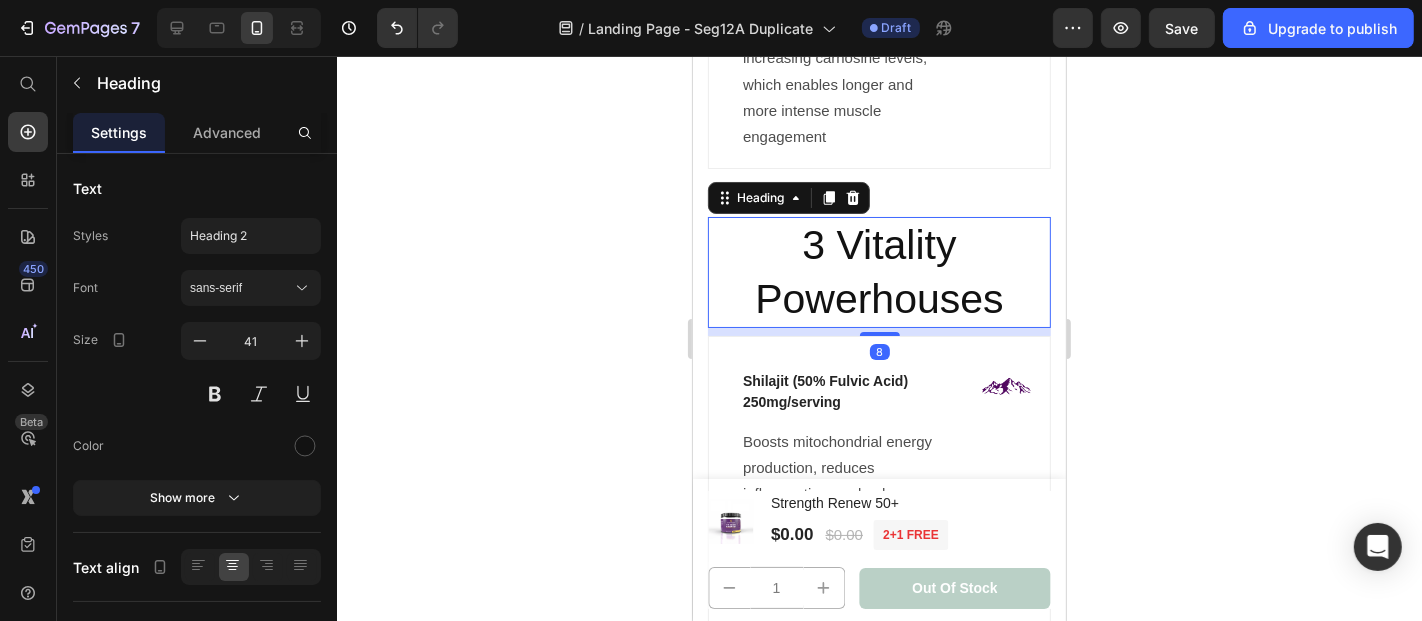 click on "3 Vitality Powerhouses" at bounding box center [878, 271] 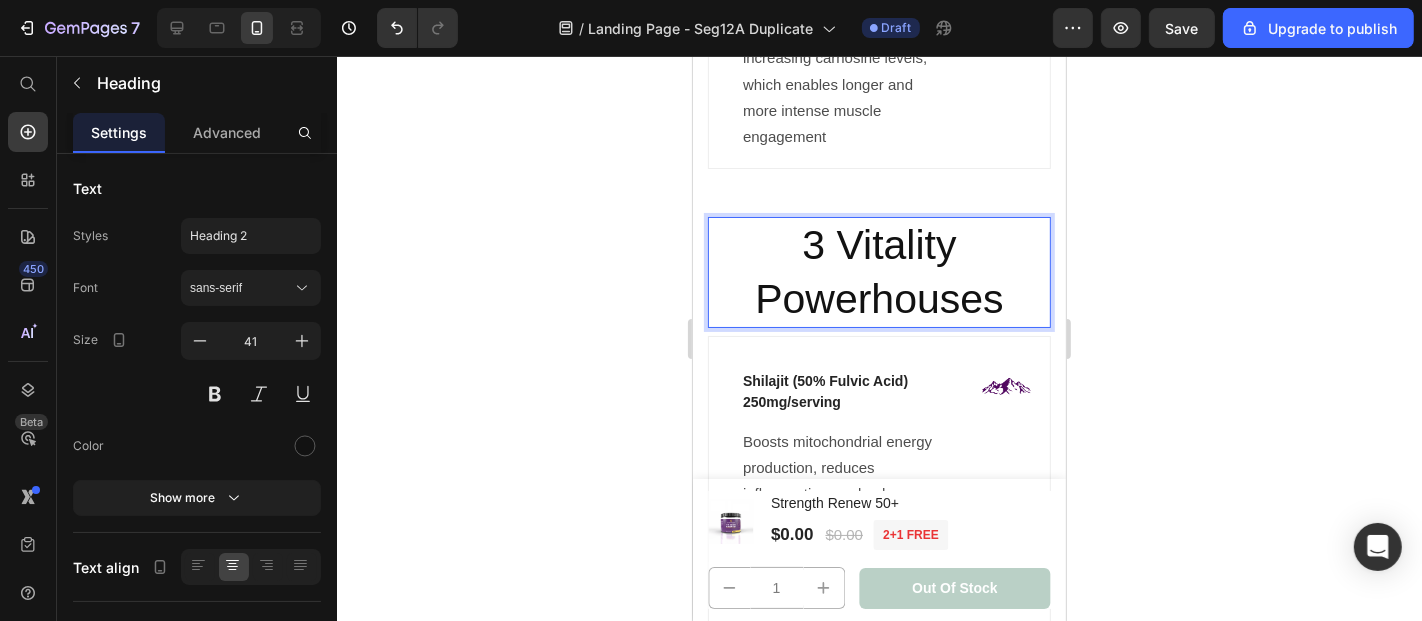 click on "3 Vitality Powerhouses" at bounding box center [878, 271] 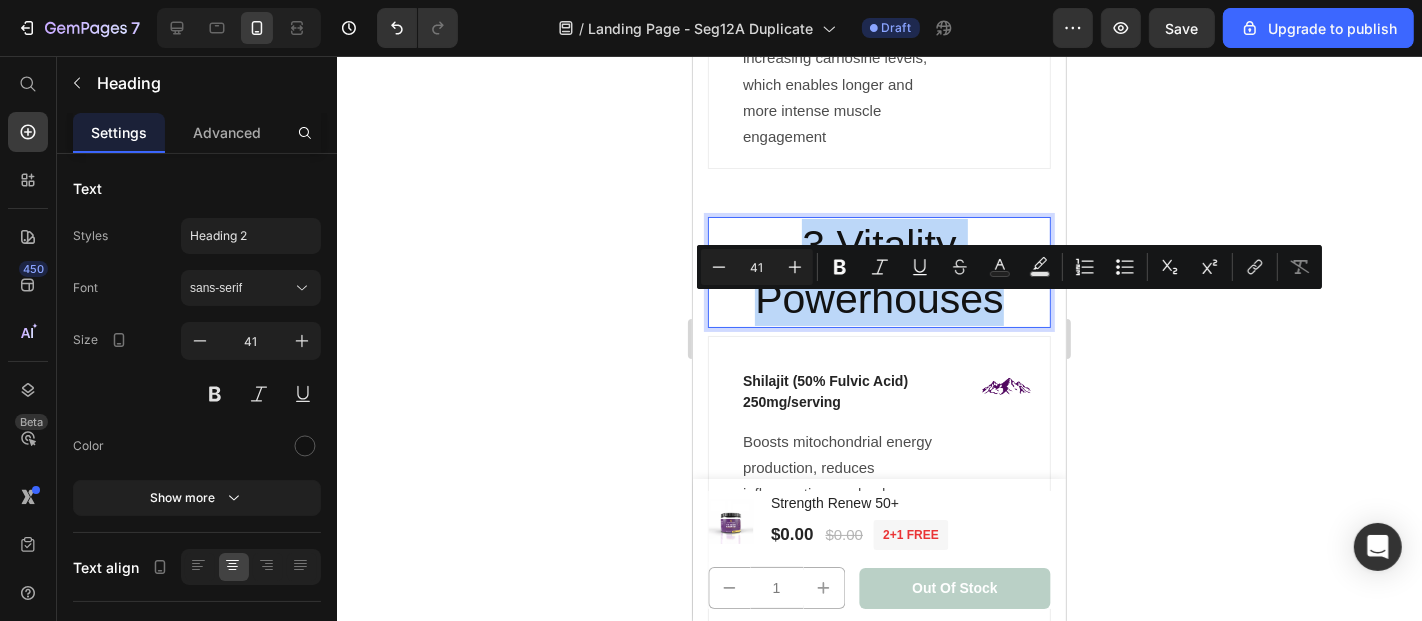 drag, startPoint x: 802, startPoint y: 325, endPoint x: 988, endPoint y: 378, distance: 193.40372 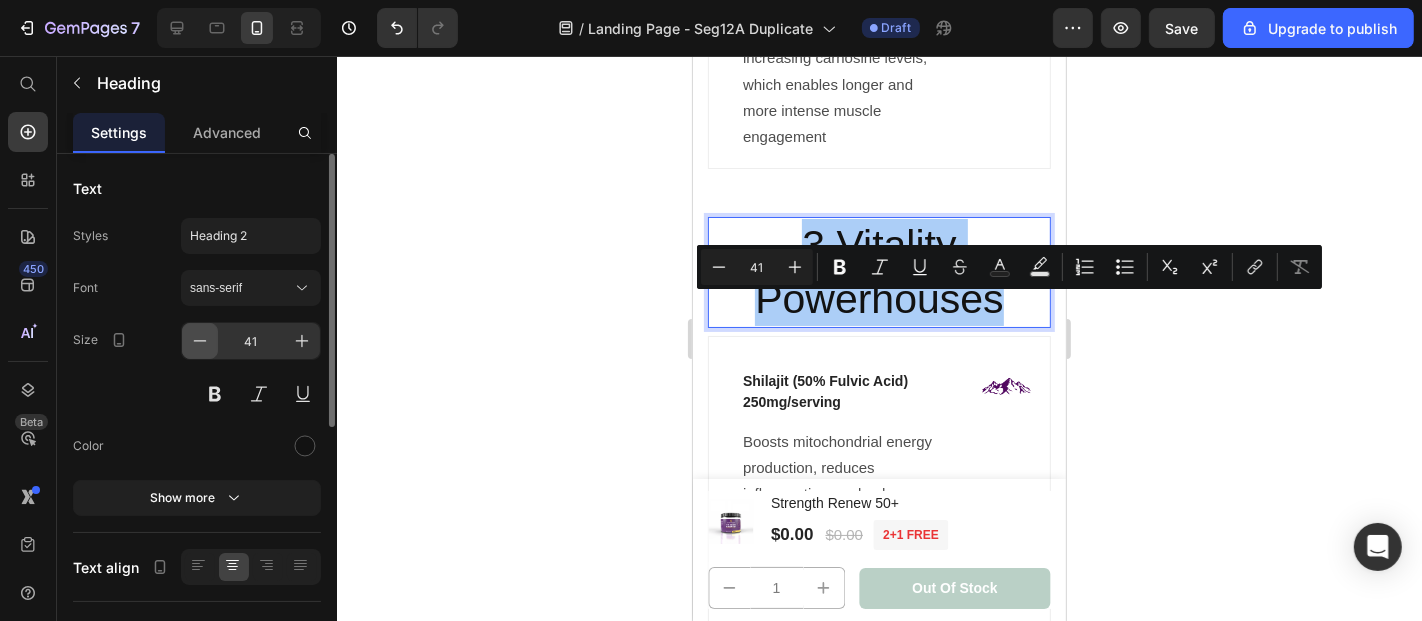 click 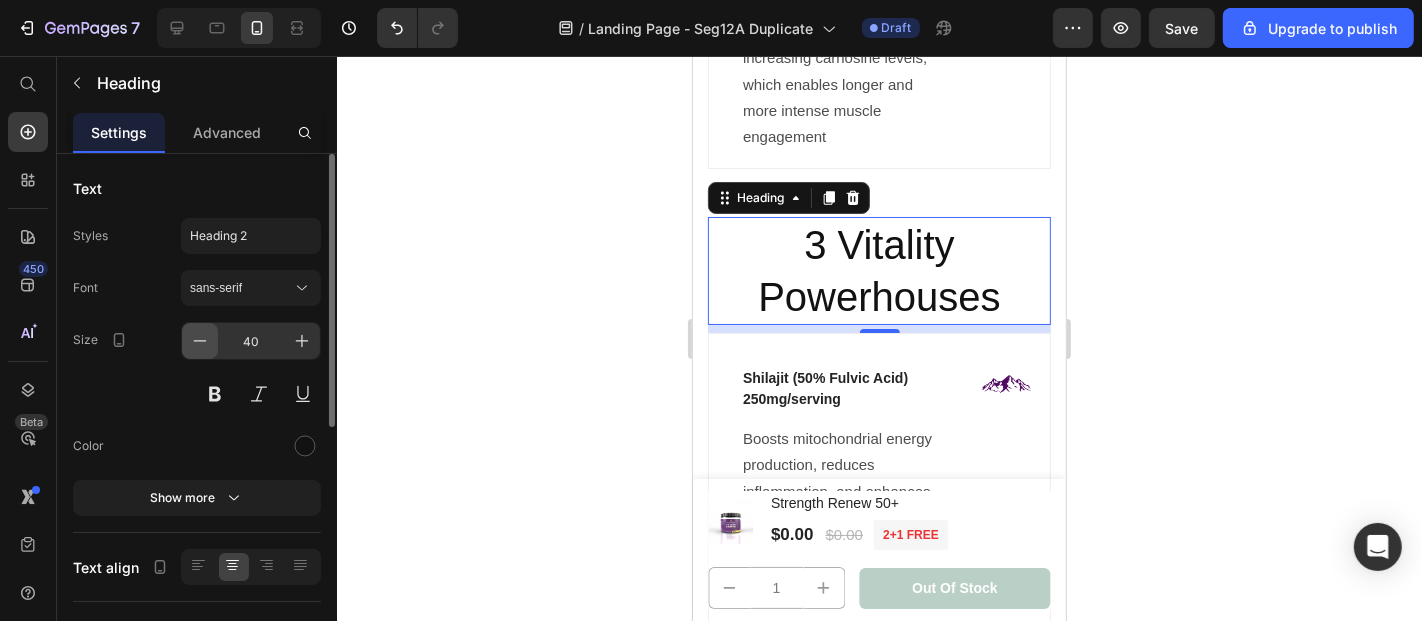 click 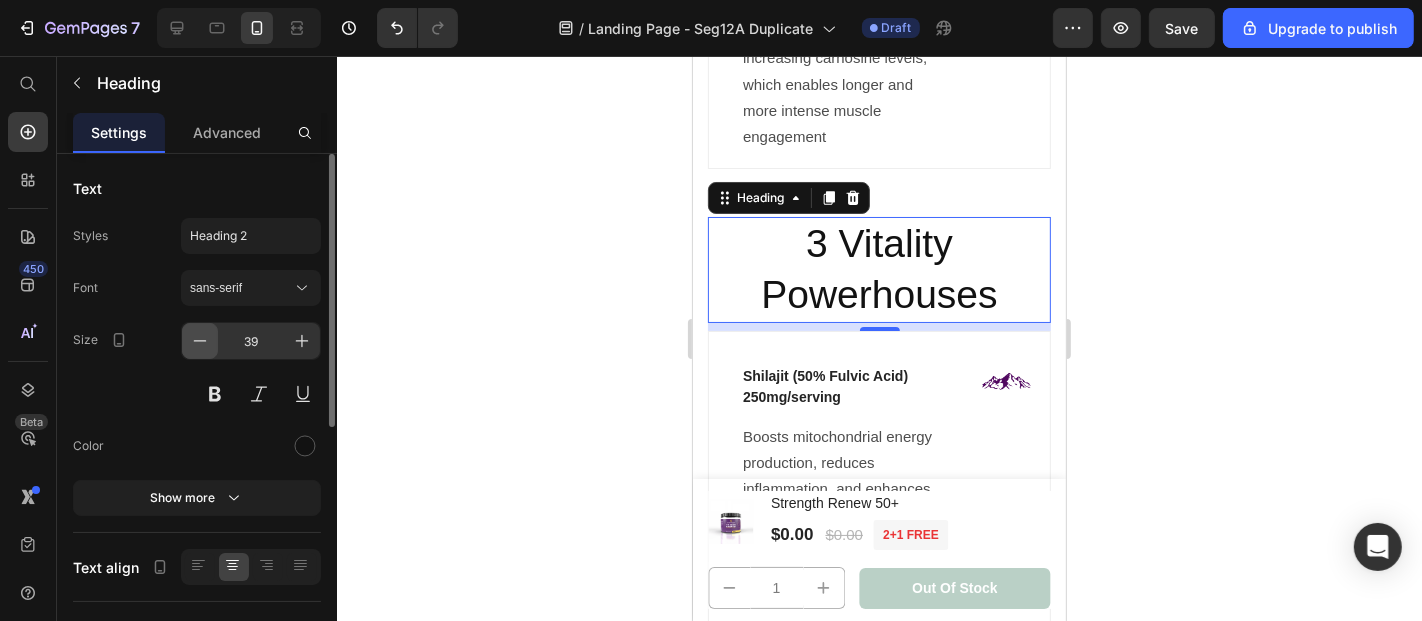 click 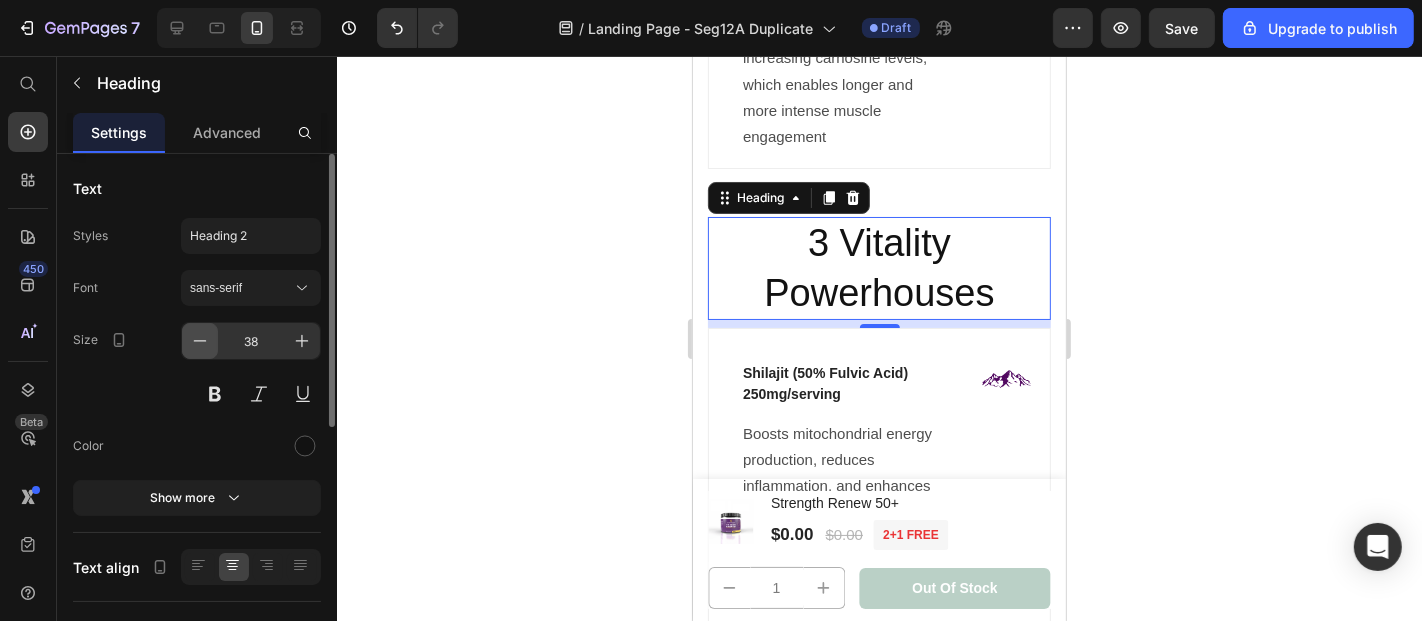 click 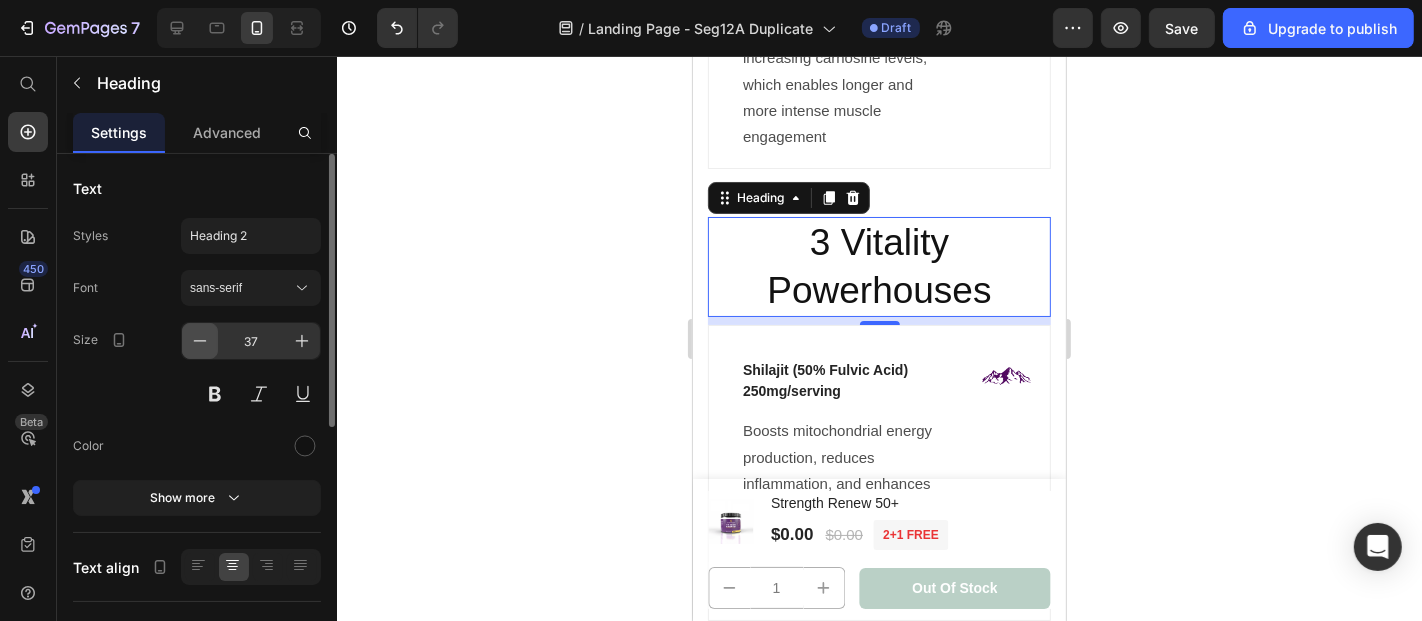 click 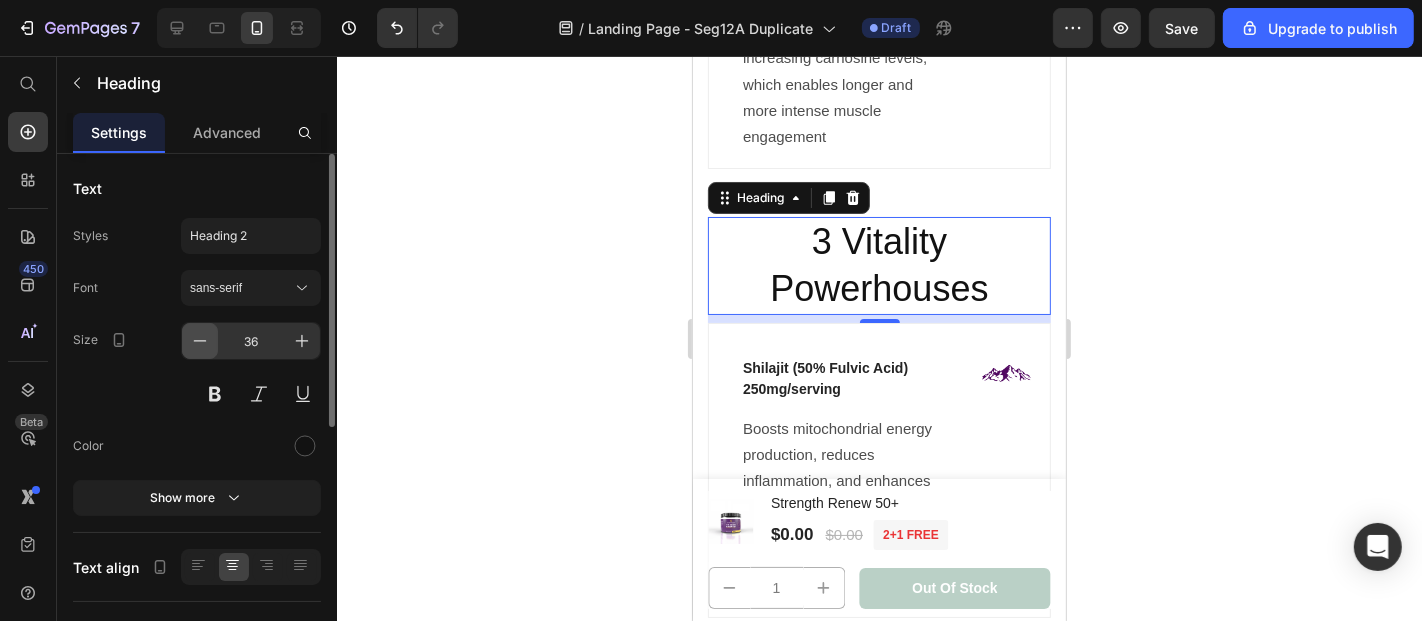click 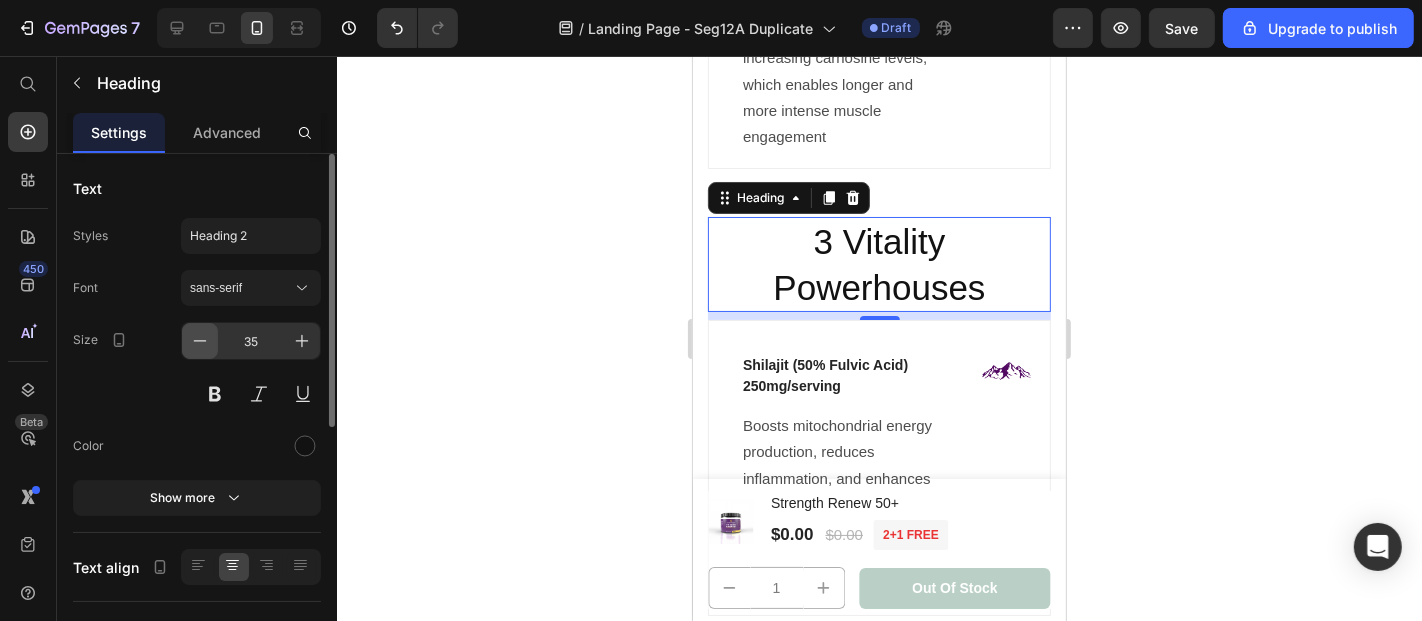 click 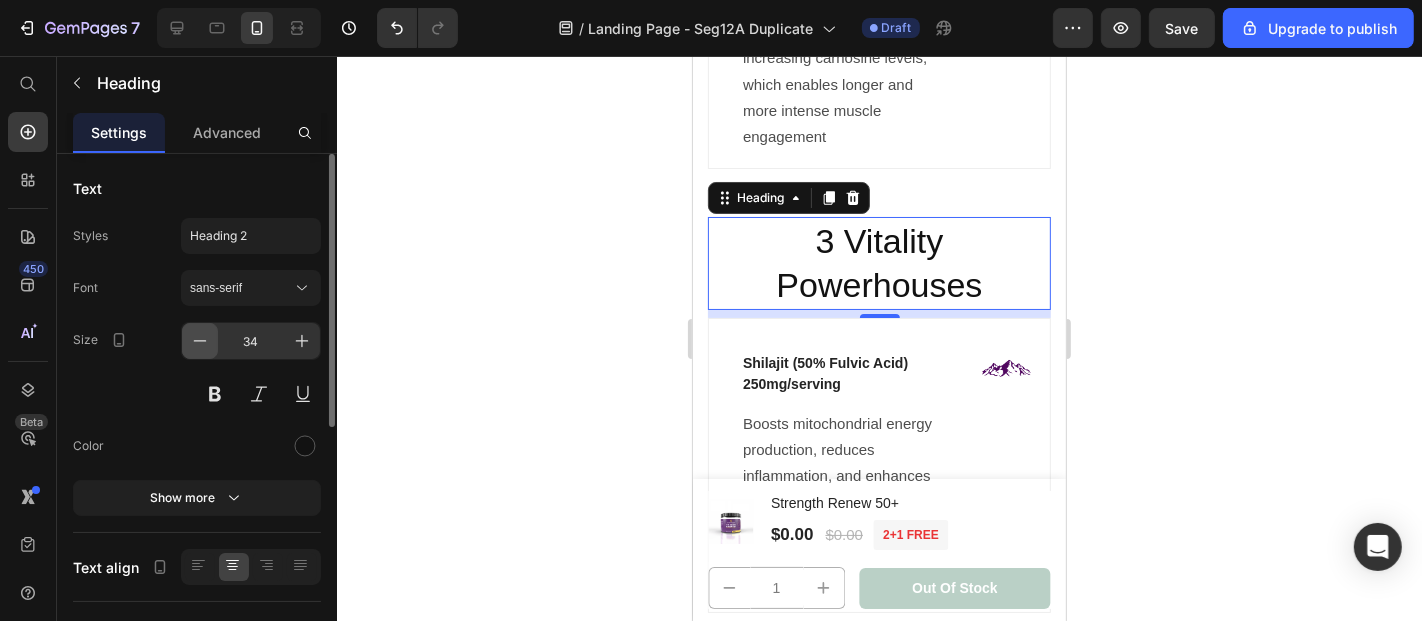 click 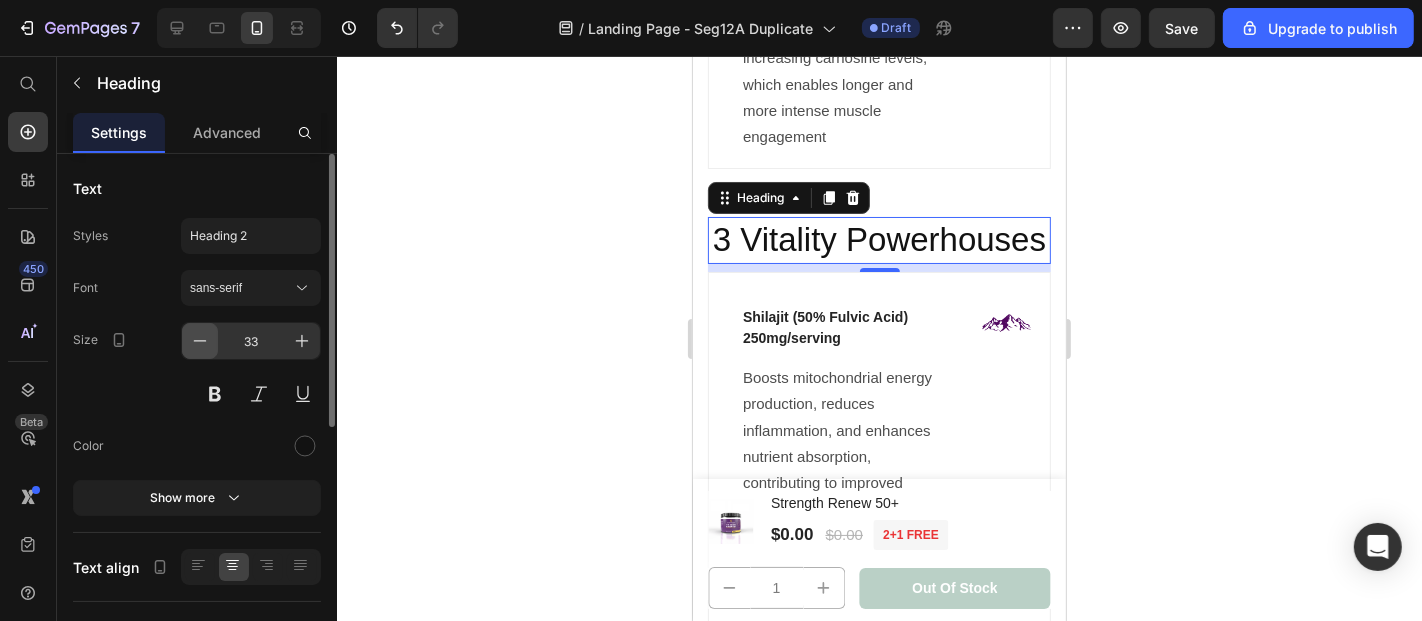 click 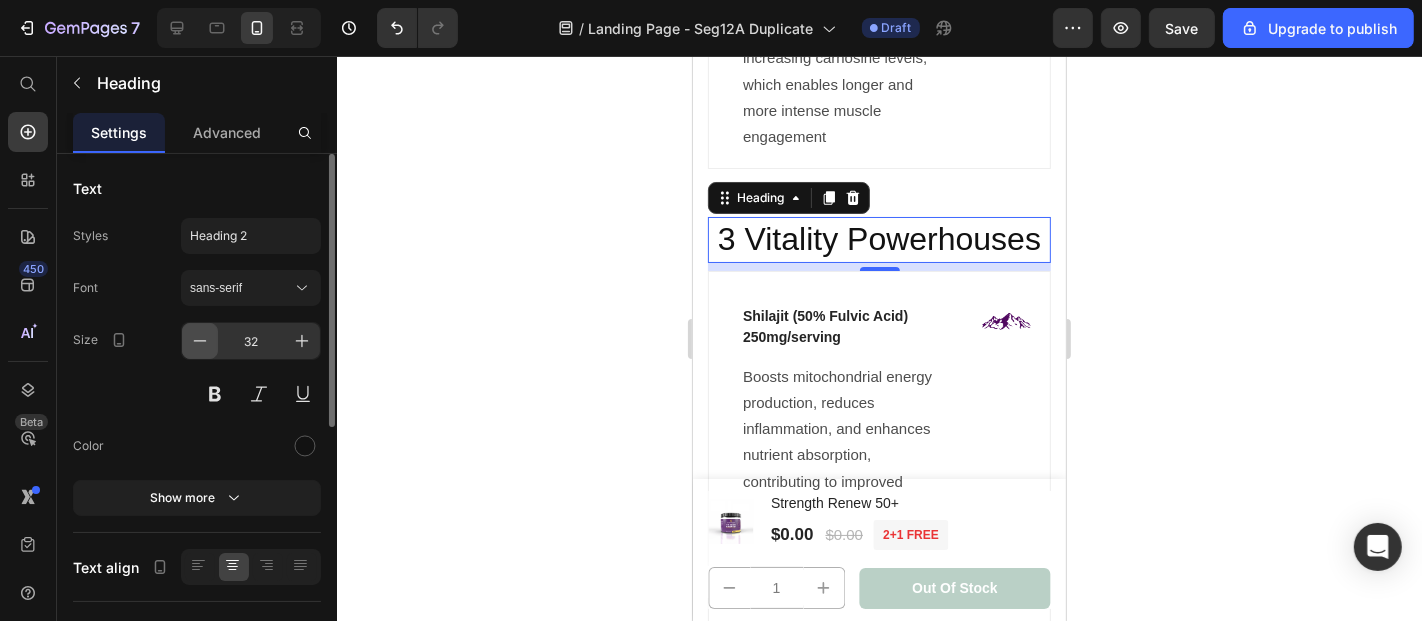 click 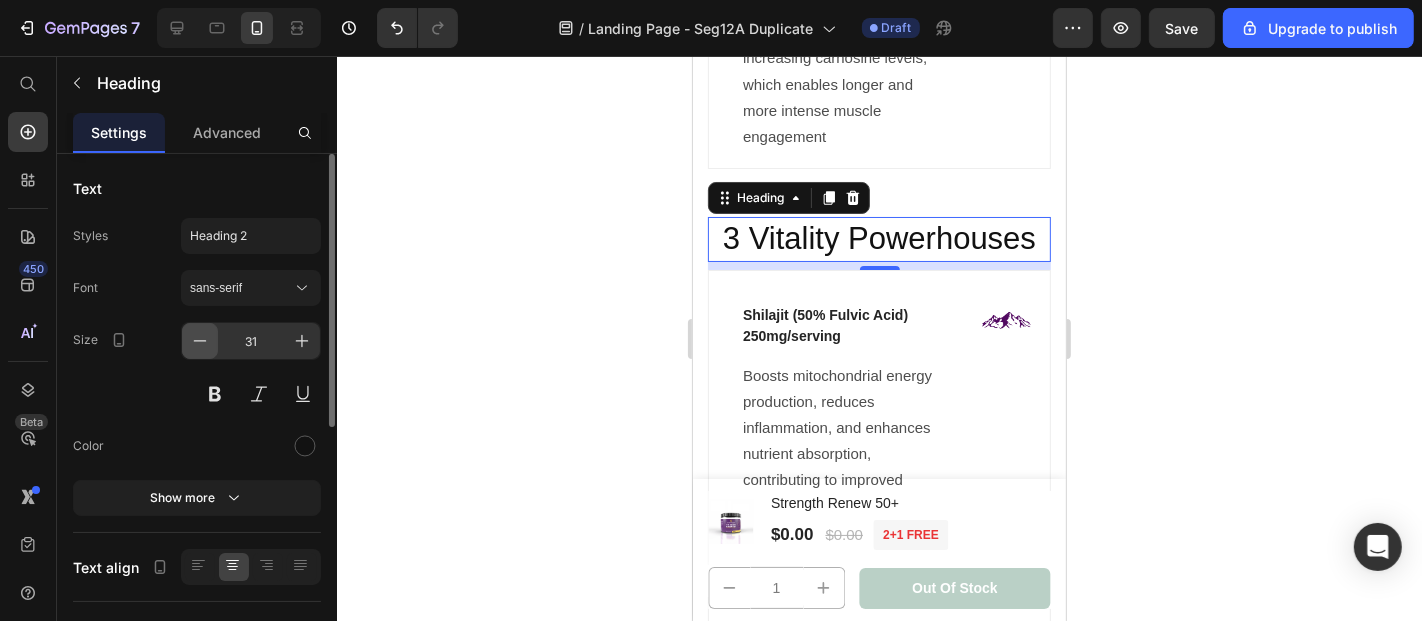 click 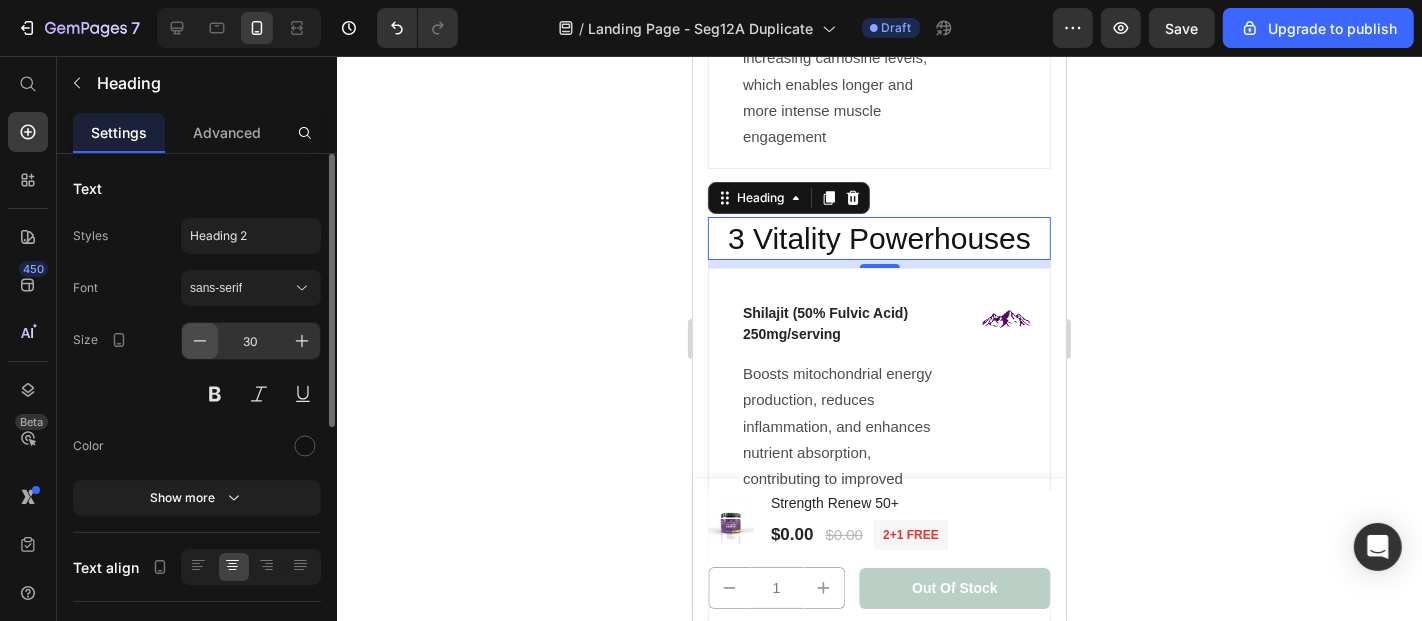 click 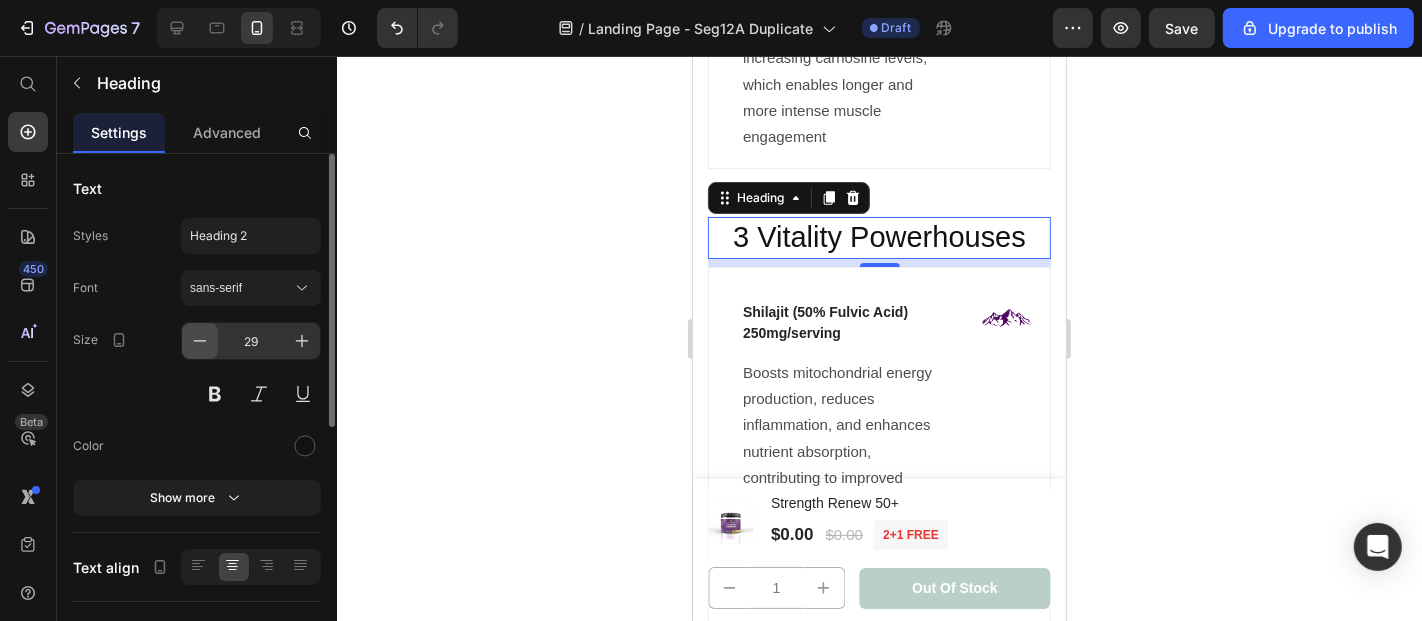click 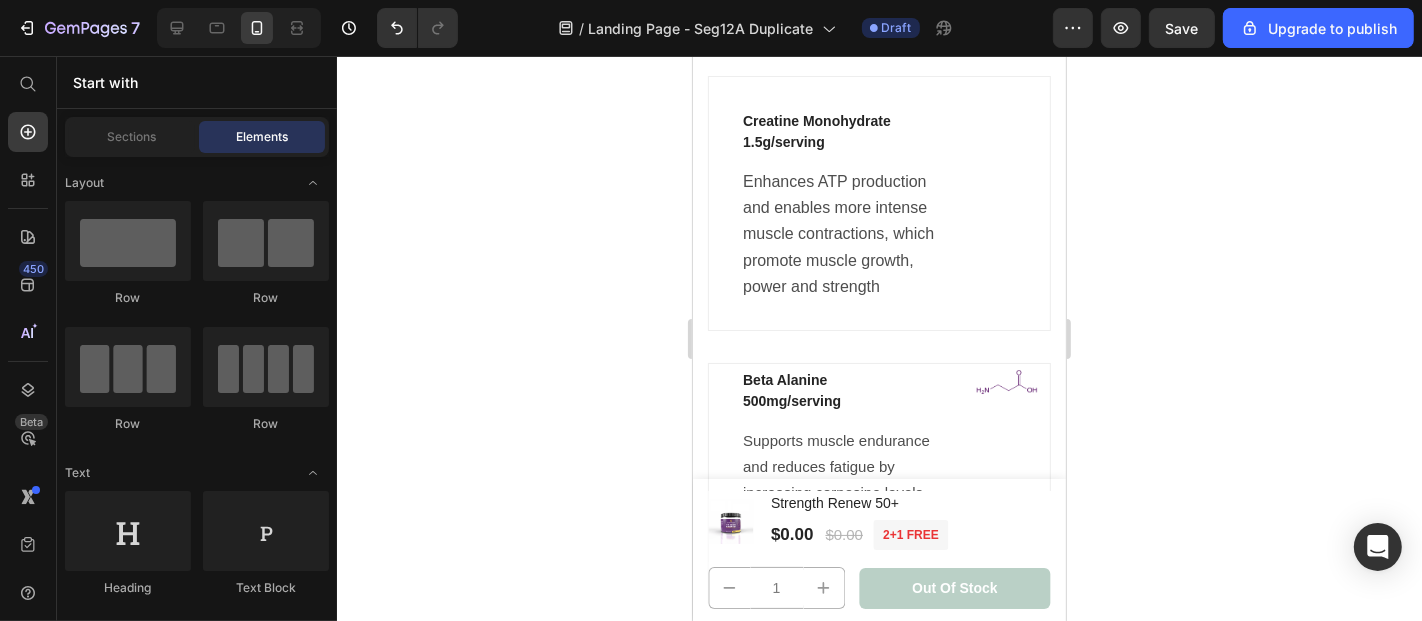 scroll, scrollTop: 16183, scrollLeft: 0, axis: vertical 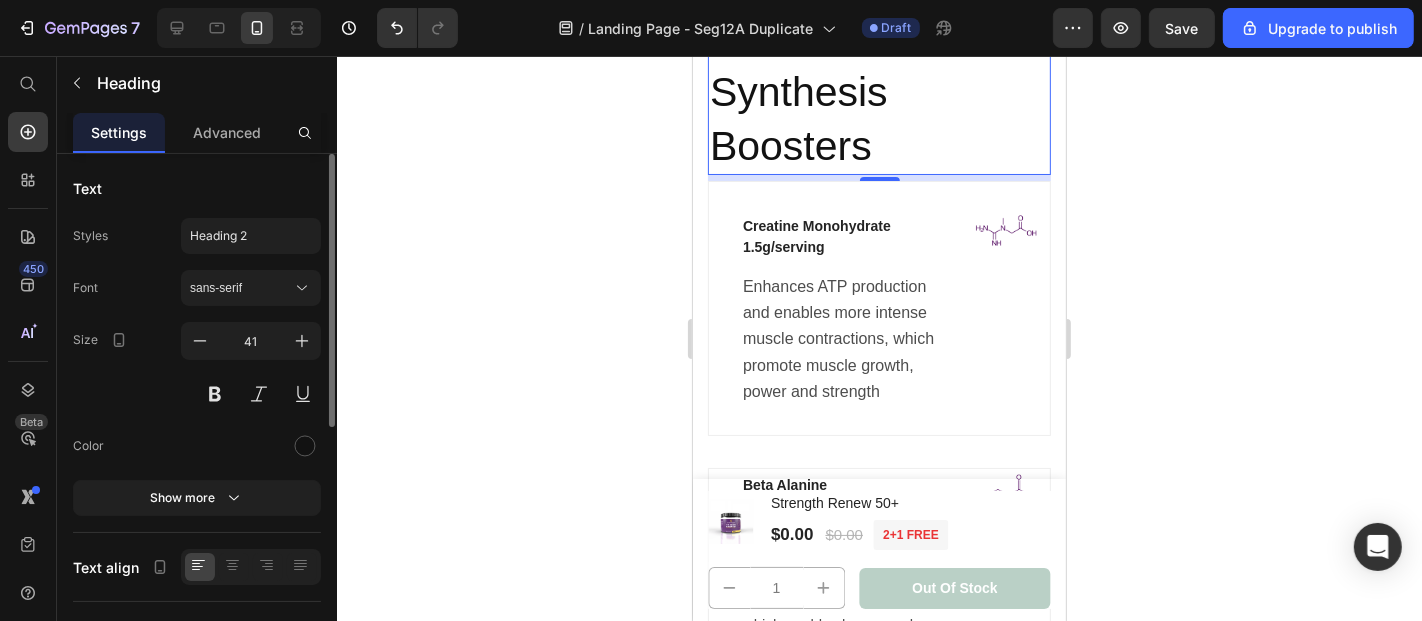 click on "6 Protein Synthesis Boosters" at bounding box center (878, 92) 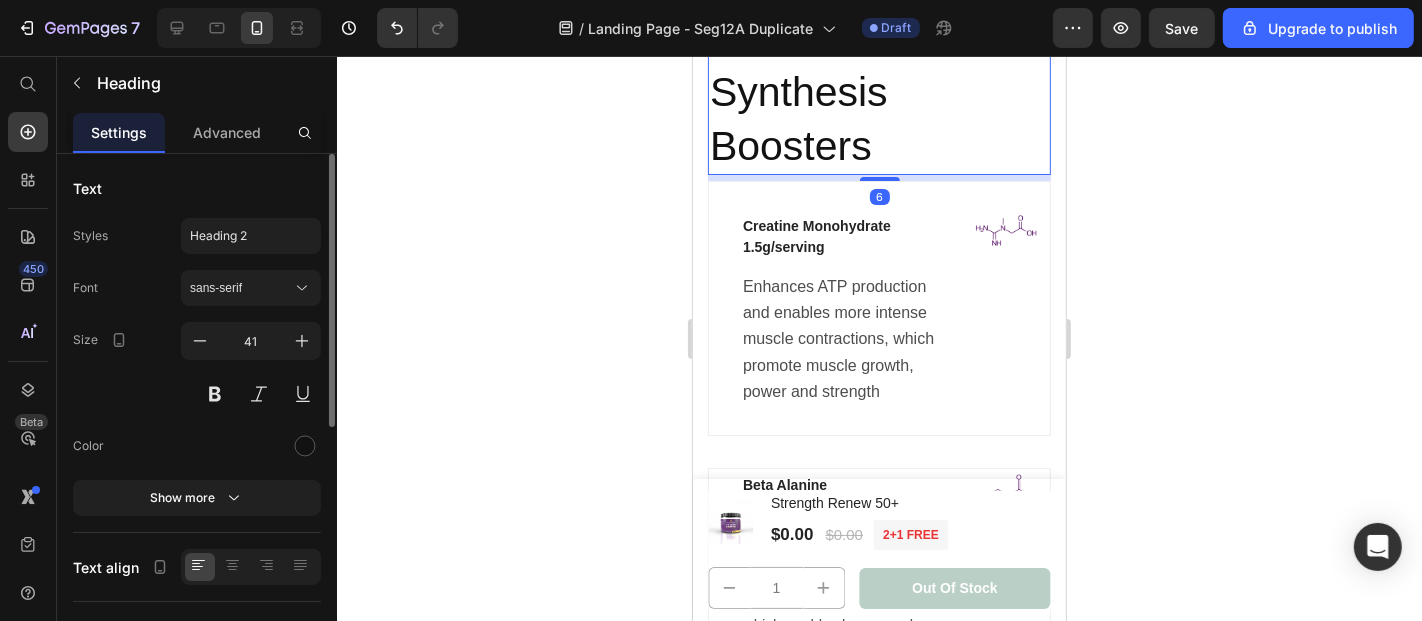 click on "6 Protein Synthesis Boosters" at bounding box center (878, 92) 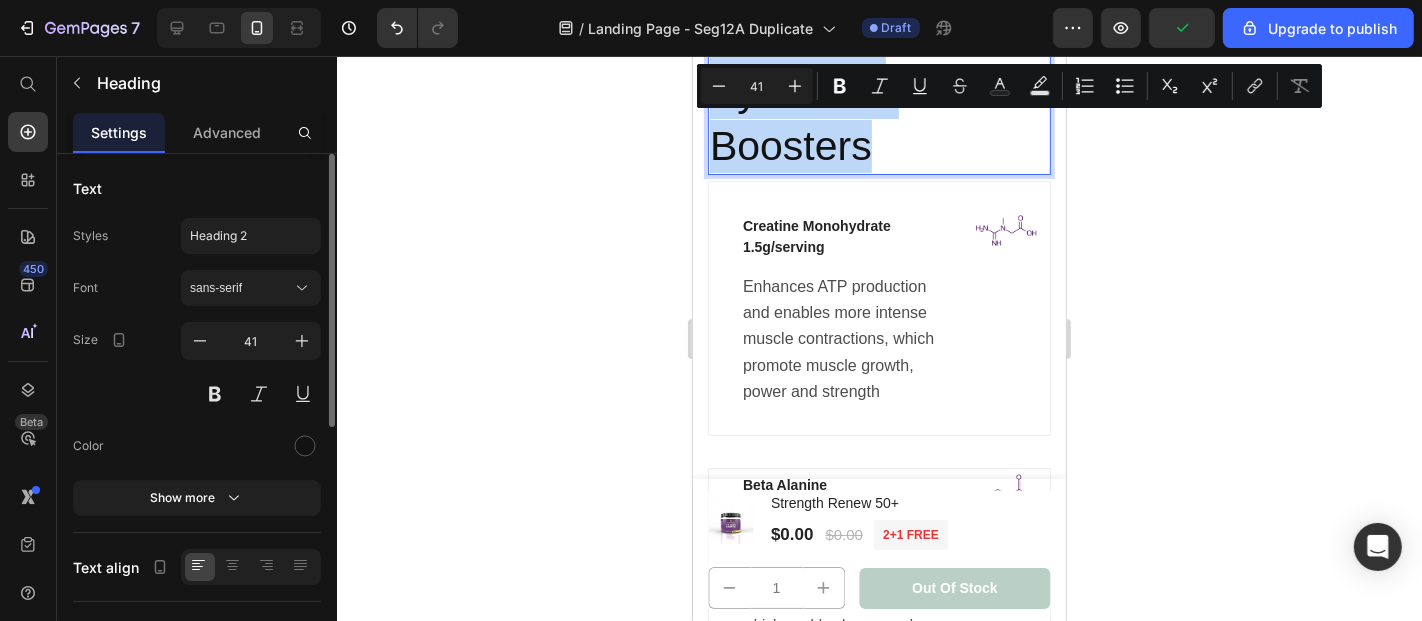 drag, startPoint x: 879, startPoint y: 223, endPoint x: 717, endPoint y: 125, distance: 189.33568 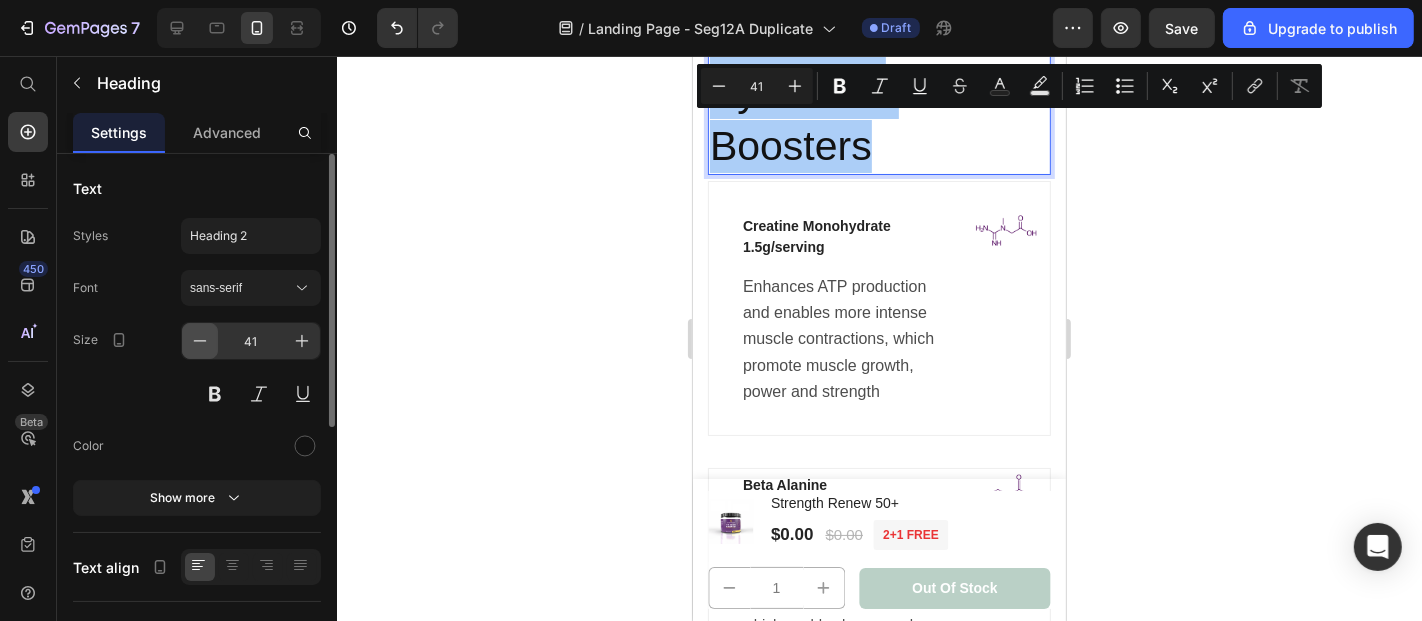 click 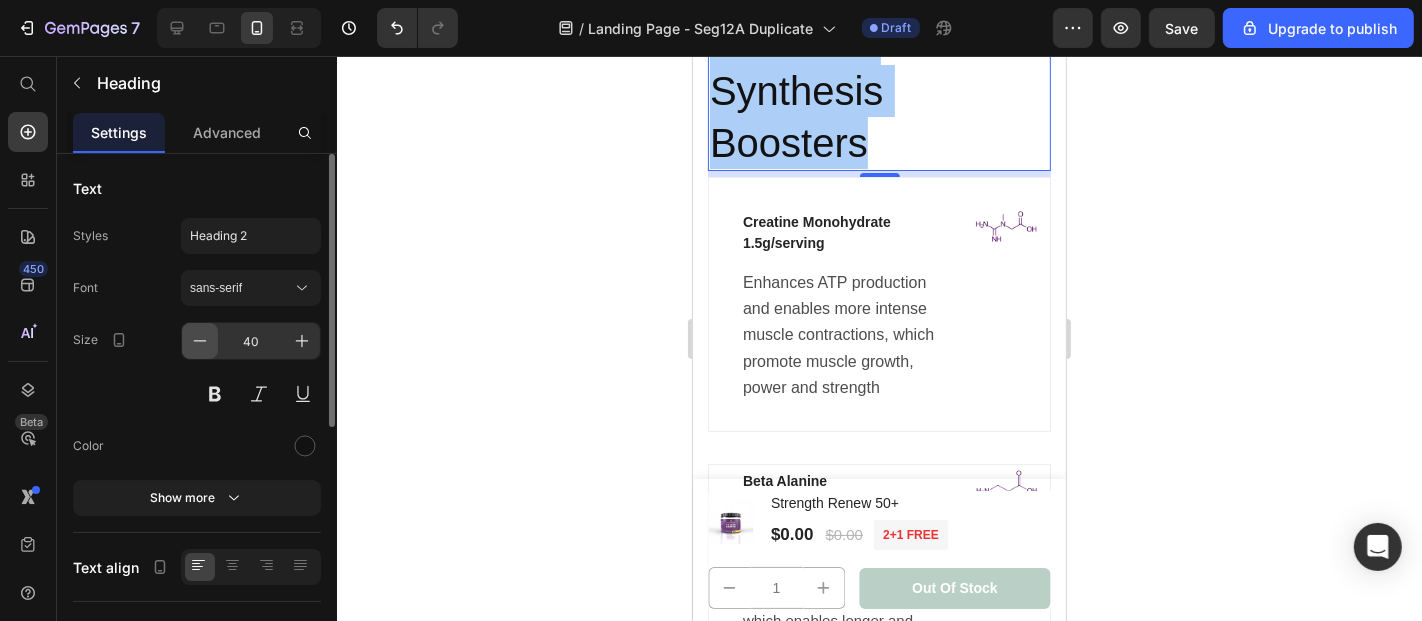 click 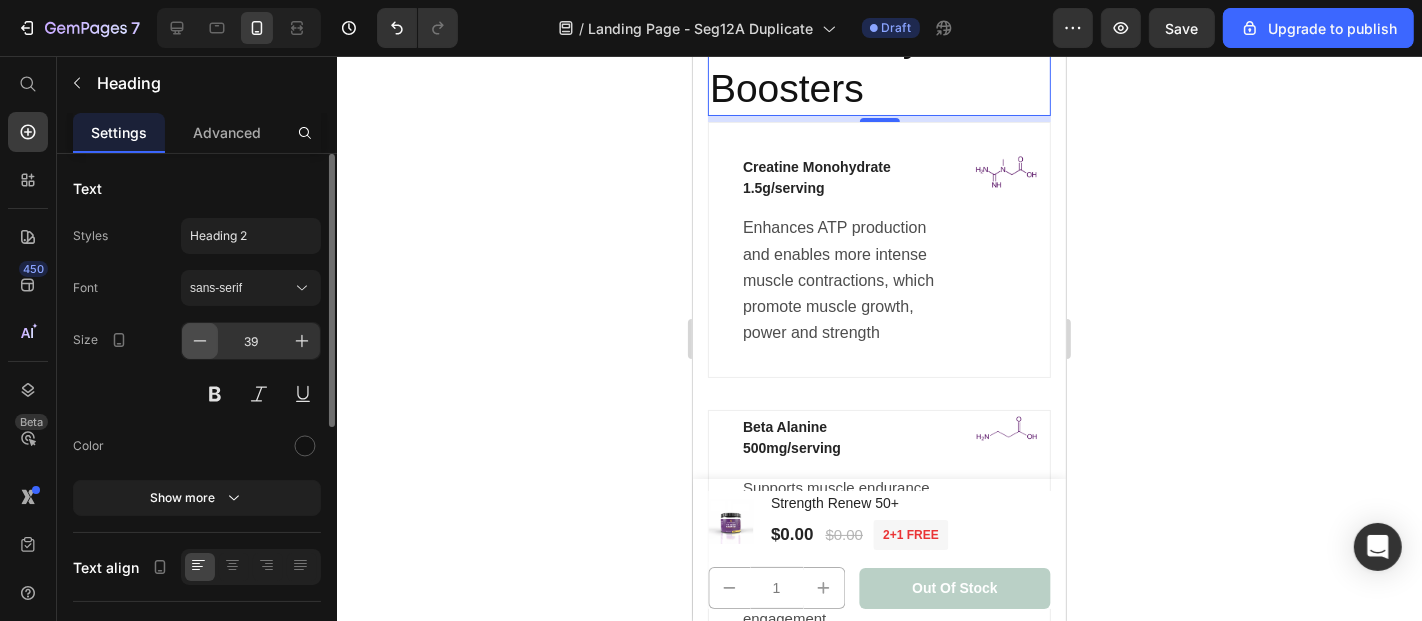 click 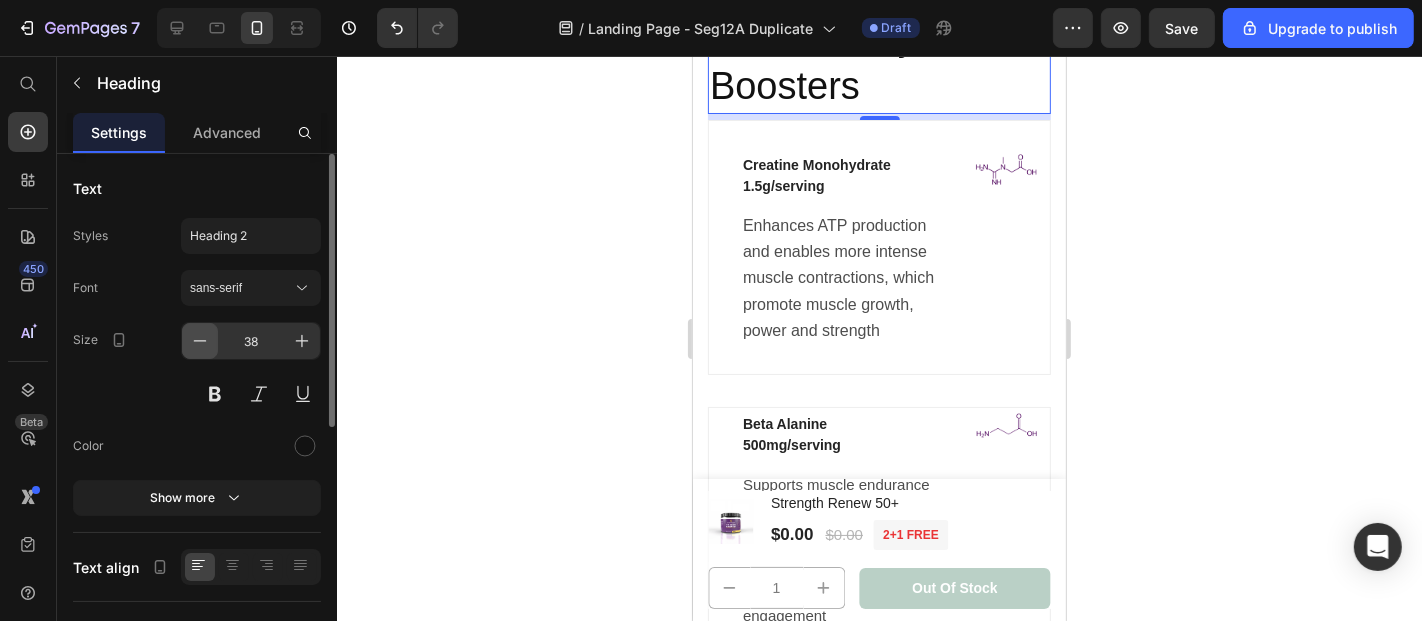 click 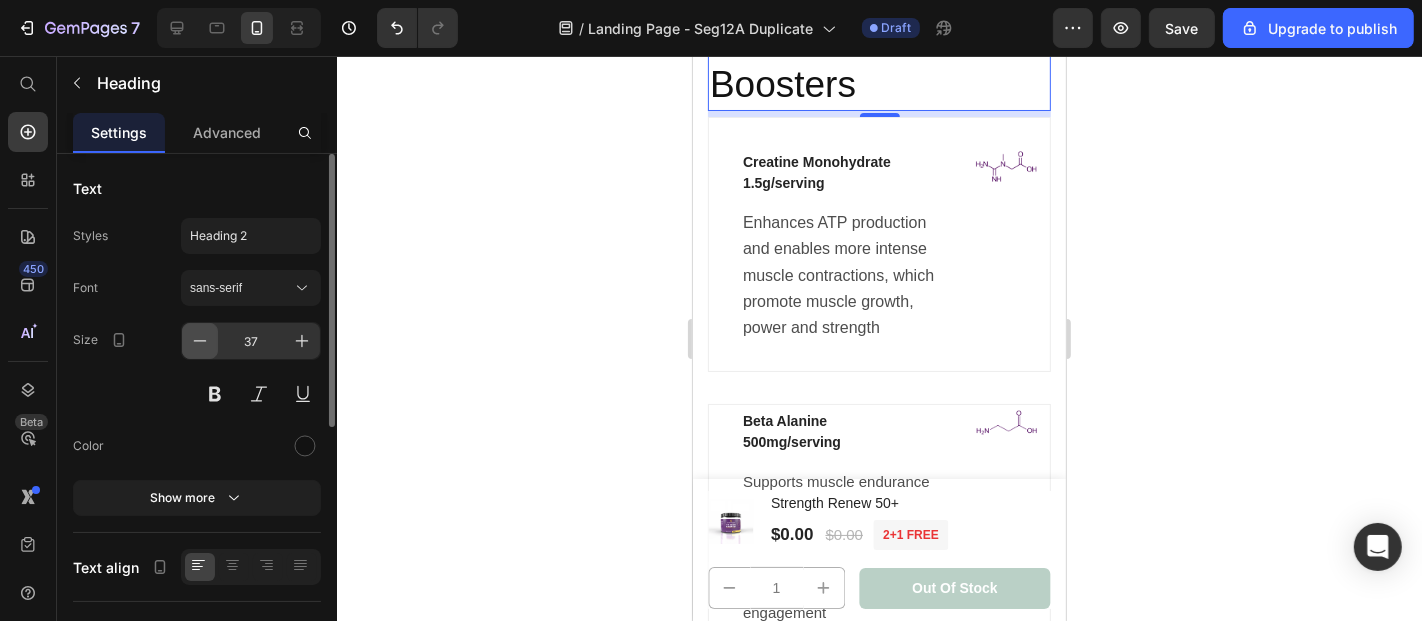 click 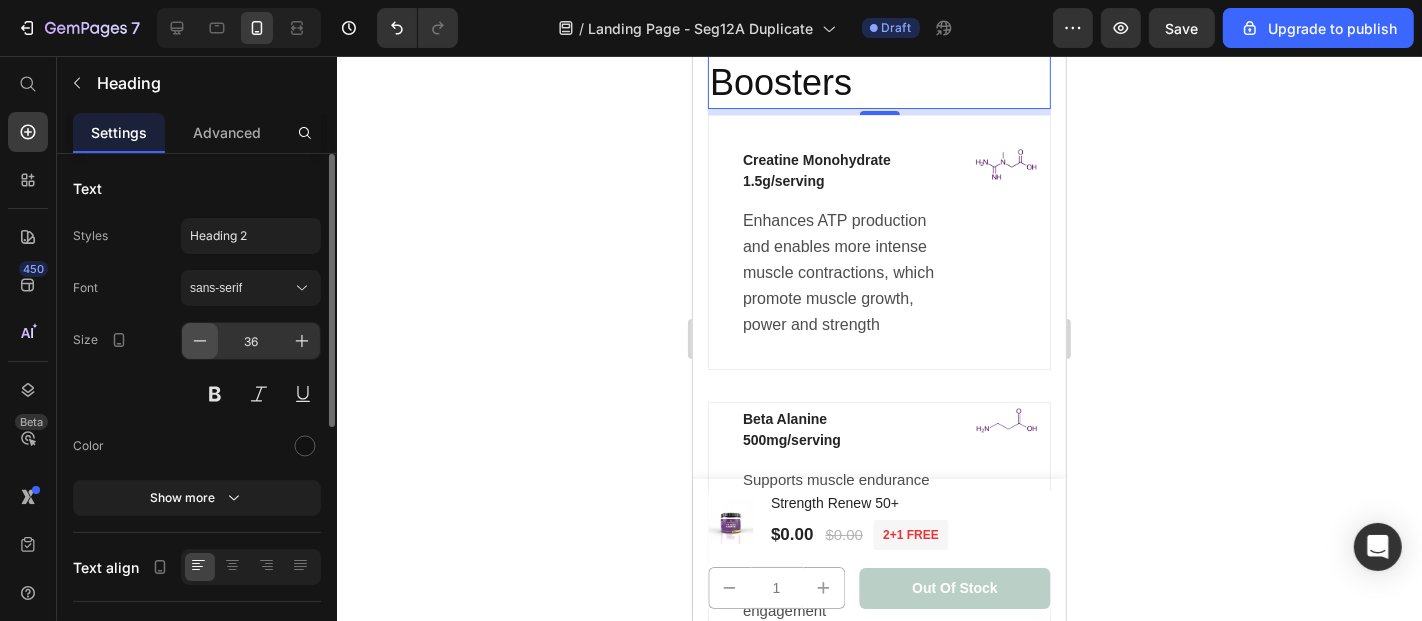 click 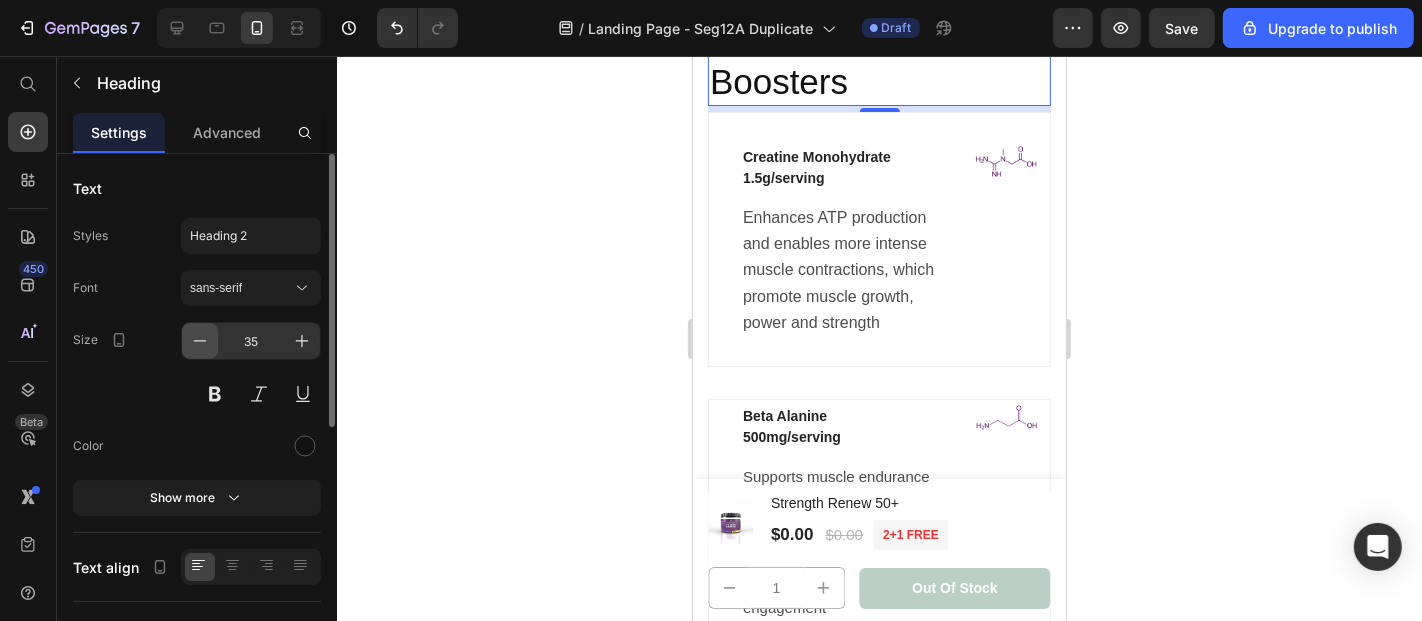 click 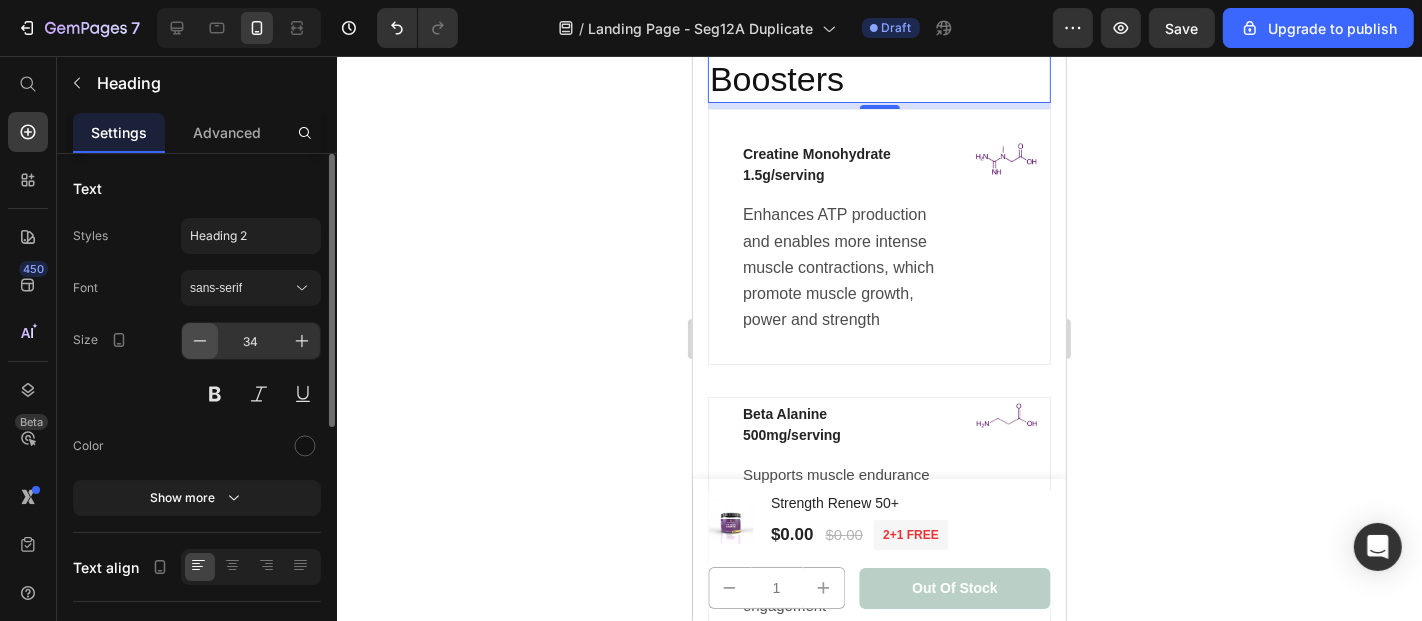 click 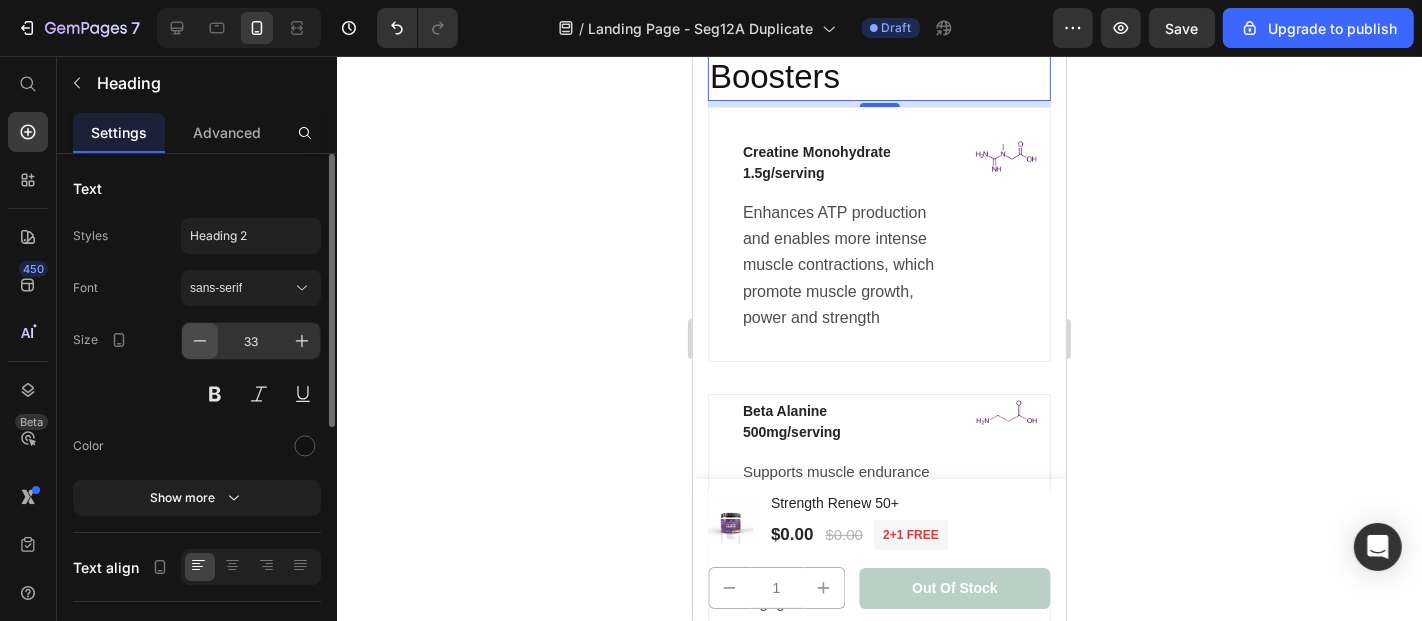 click 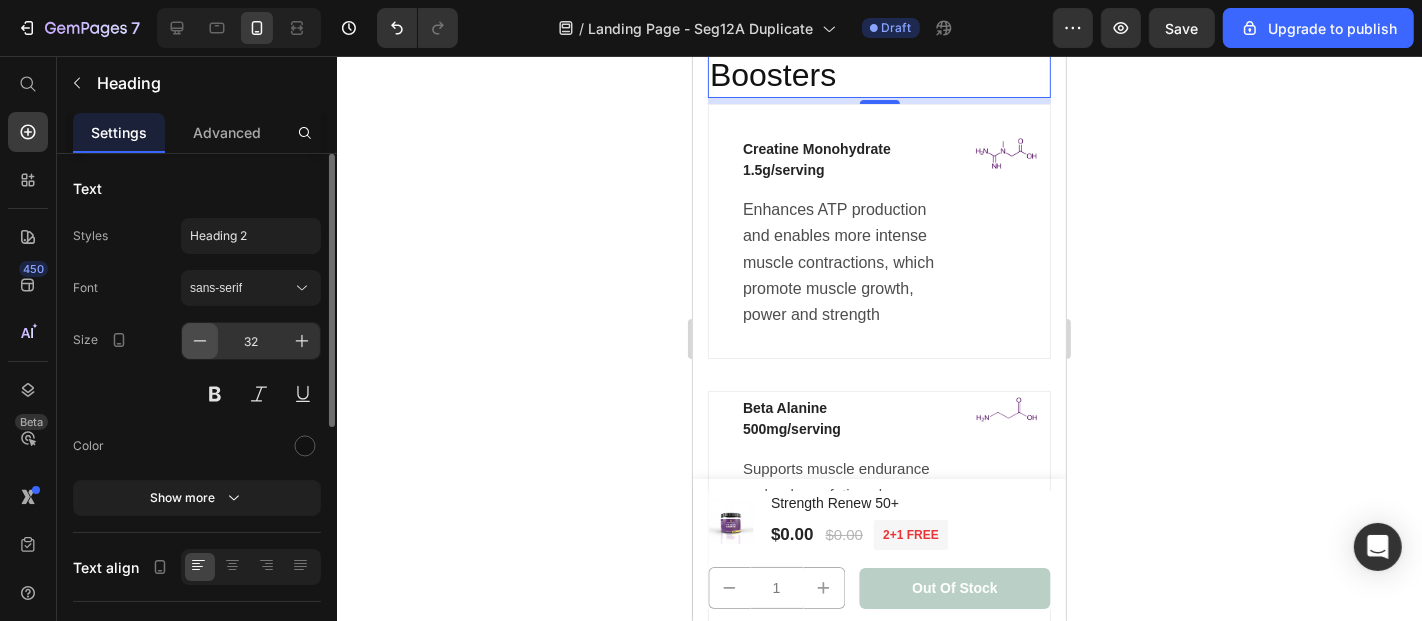 click 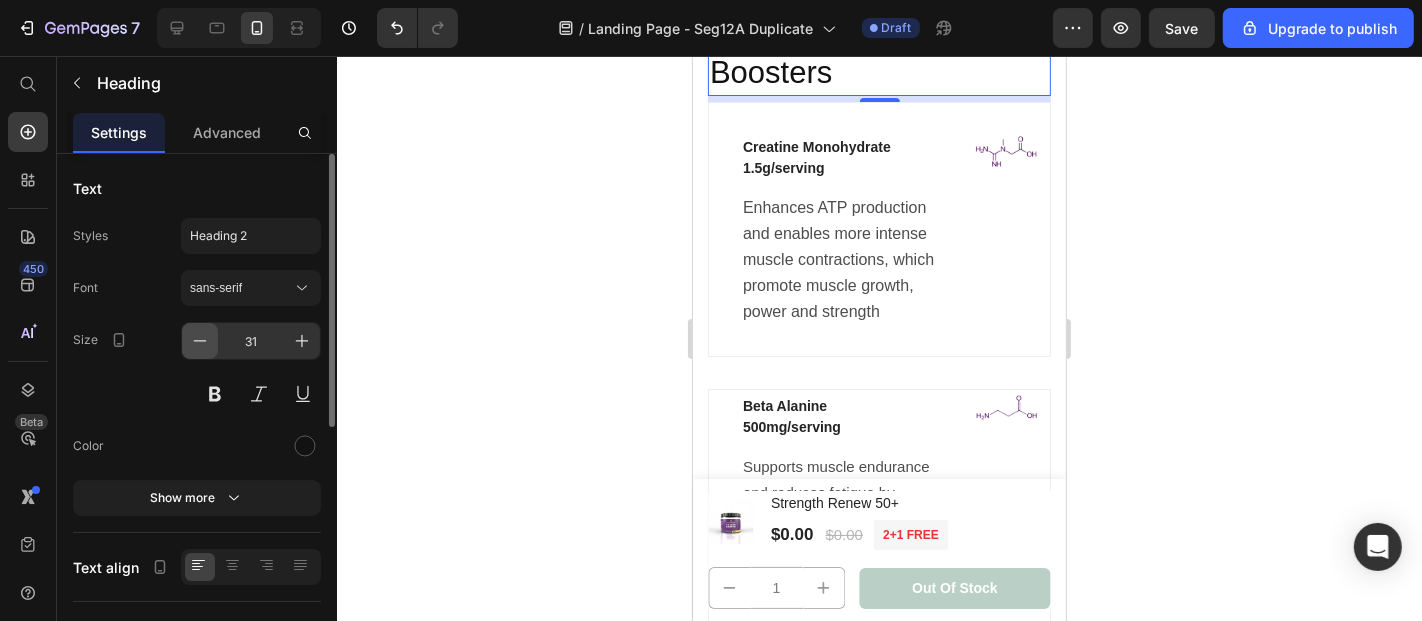 click 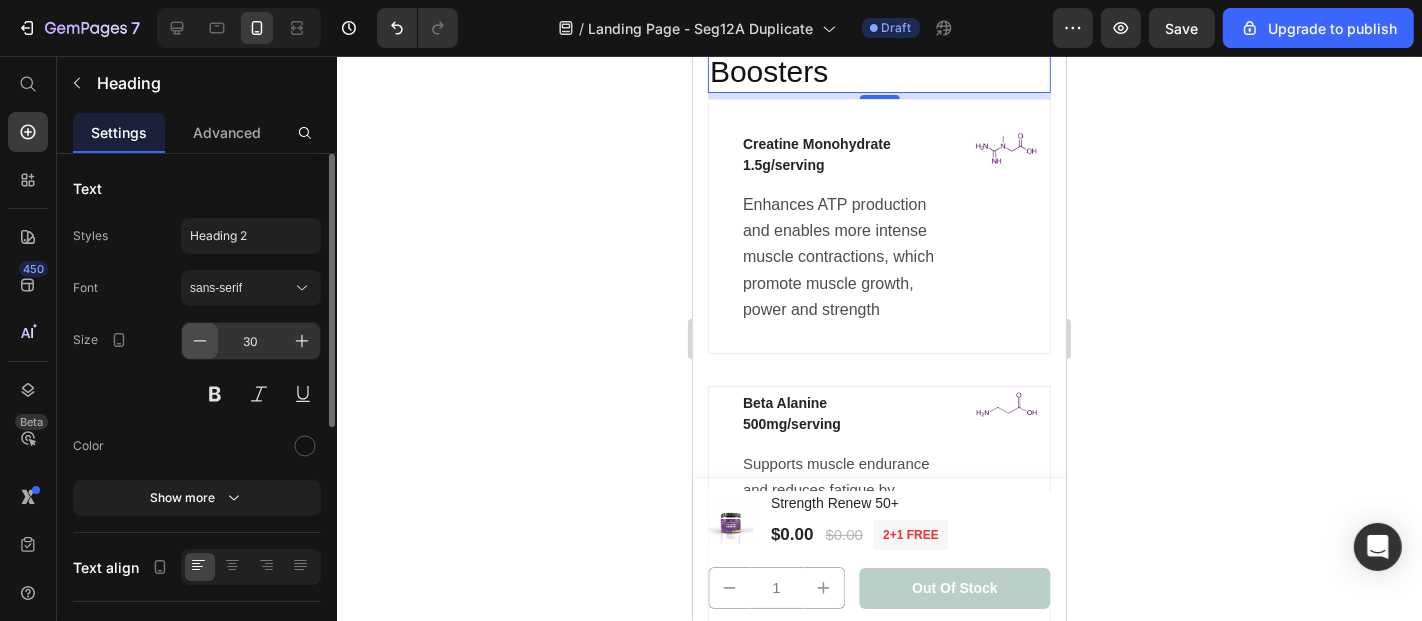 click 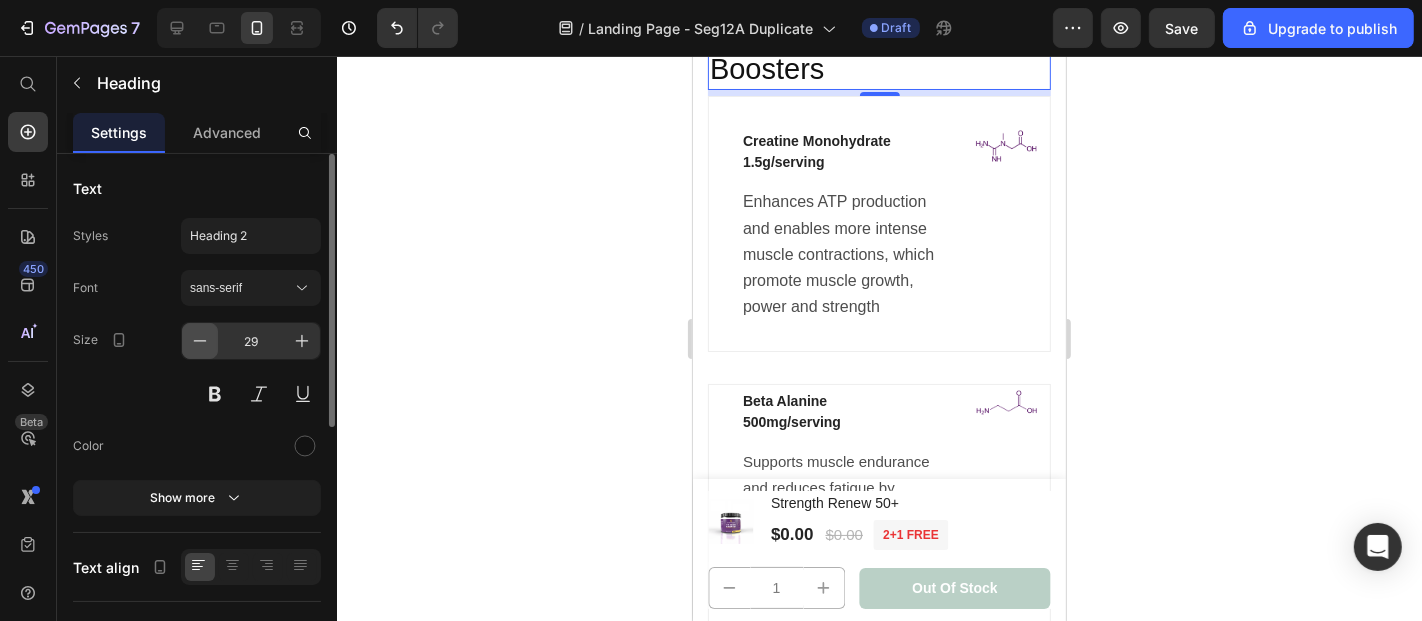 click 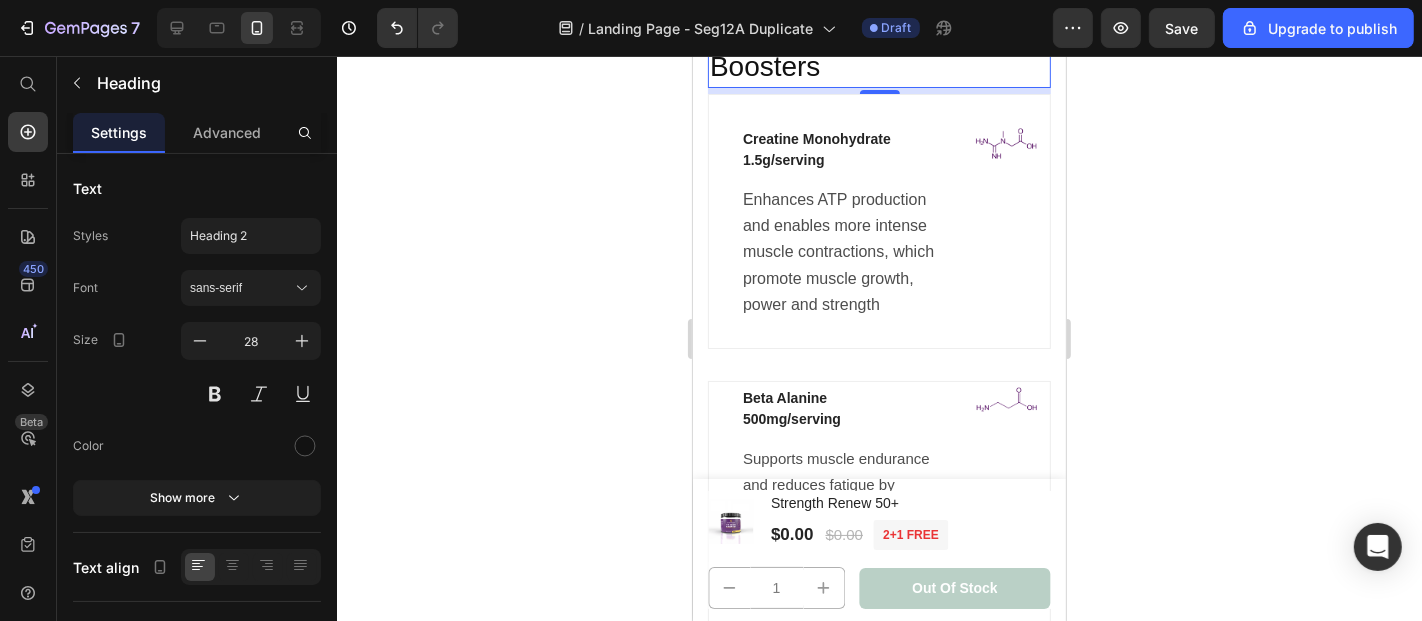 click 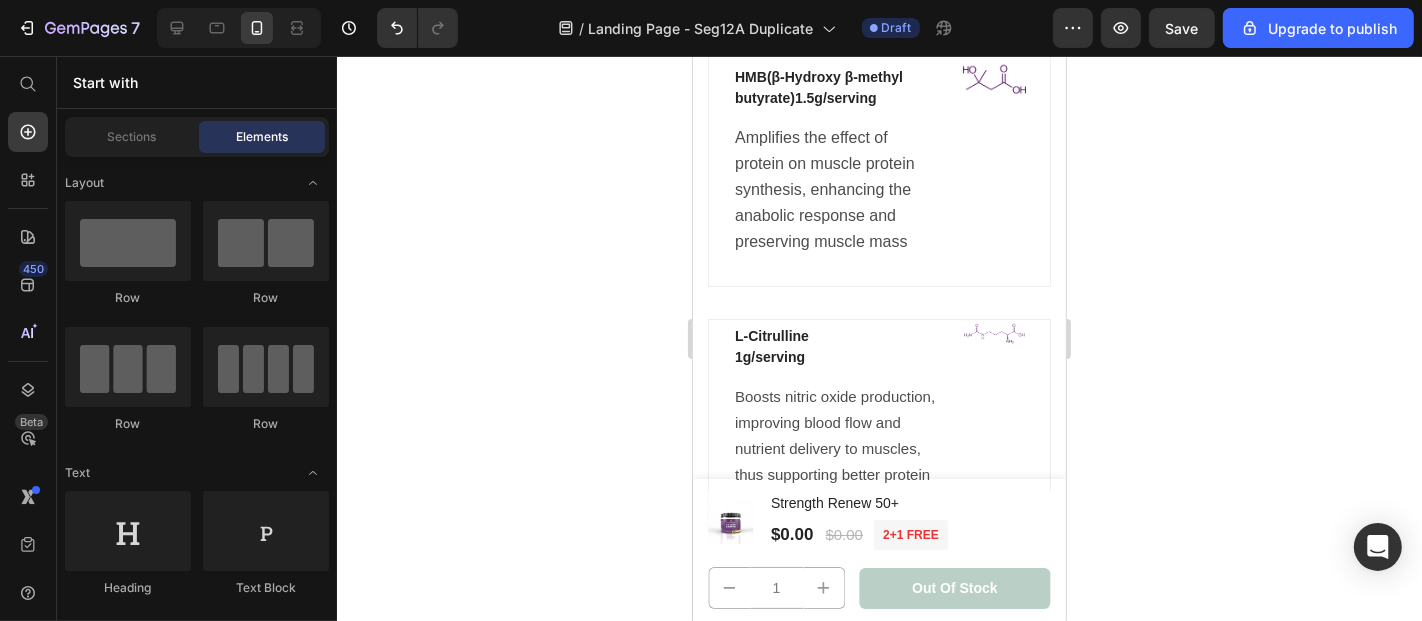 scroll, scrollTop: 14395, scrollLeft: 0, axis: vertical 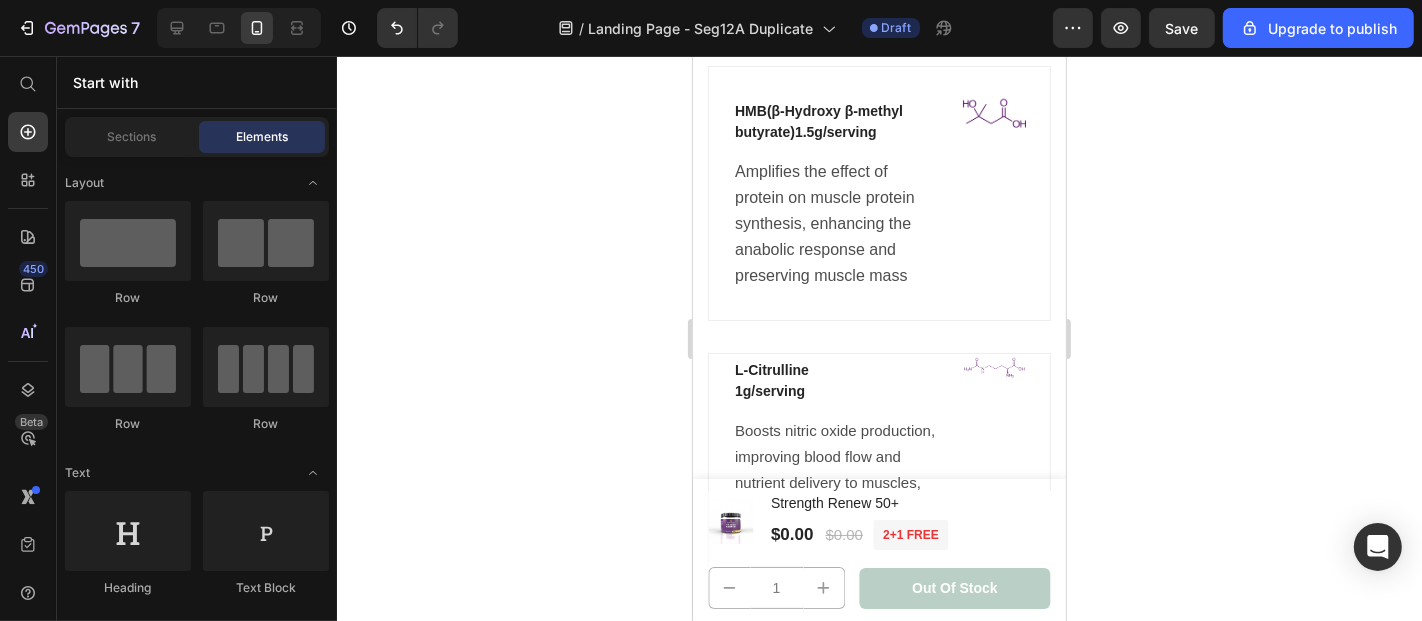 click on "9 Essential Amino Acid Blend (7g/serving)" at bounding box center [878, -311] 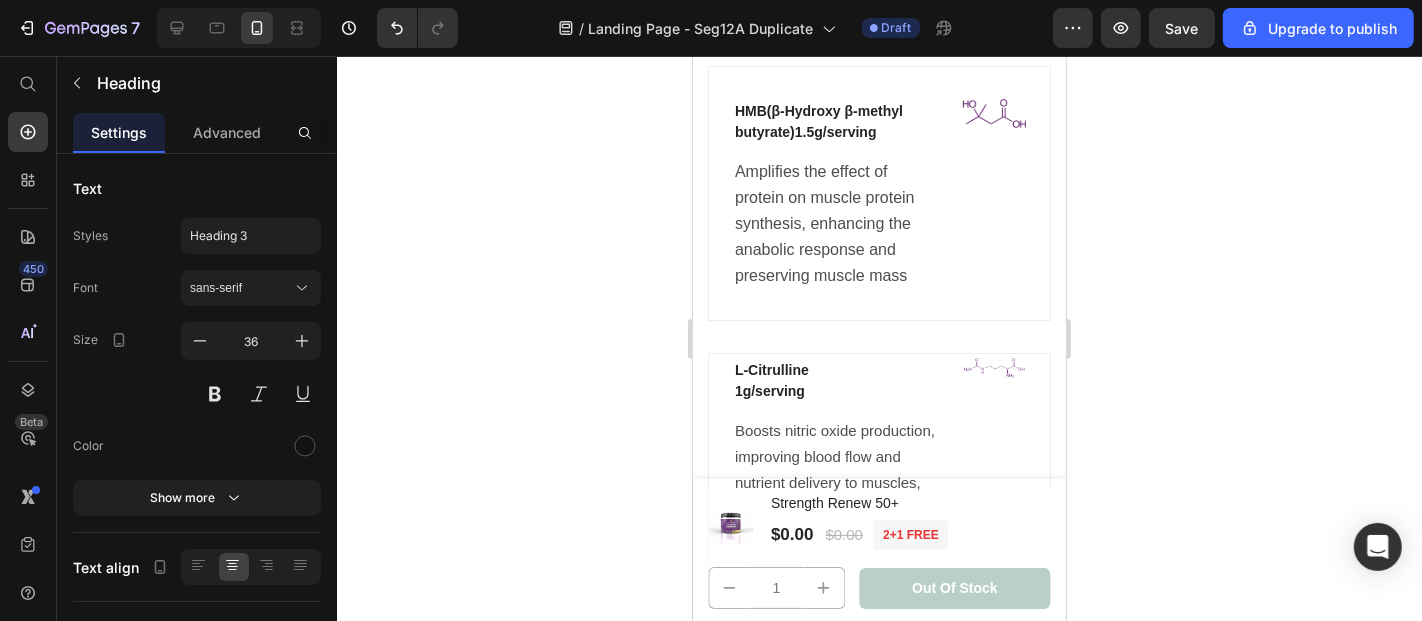 click on "9 Essential Amino Acid Blend (7g/serving)" at bounding box center (878, -311) 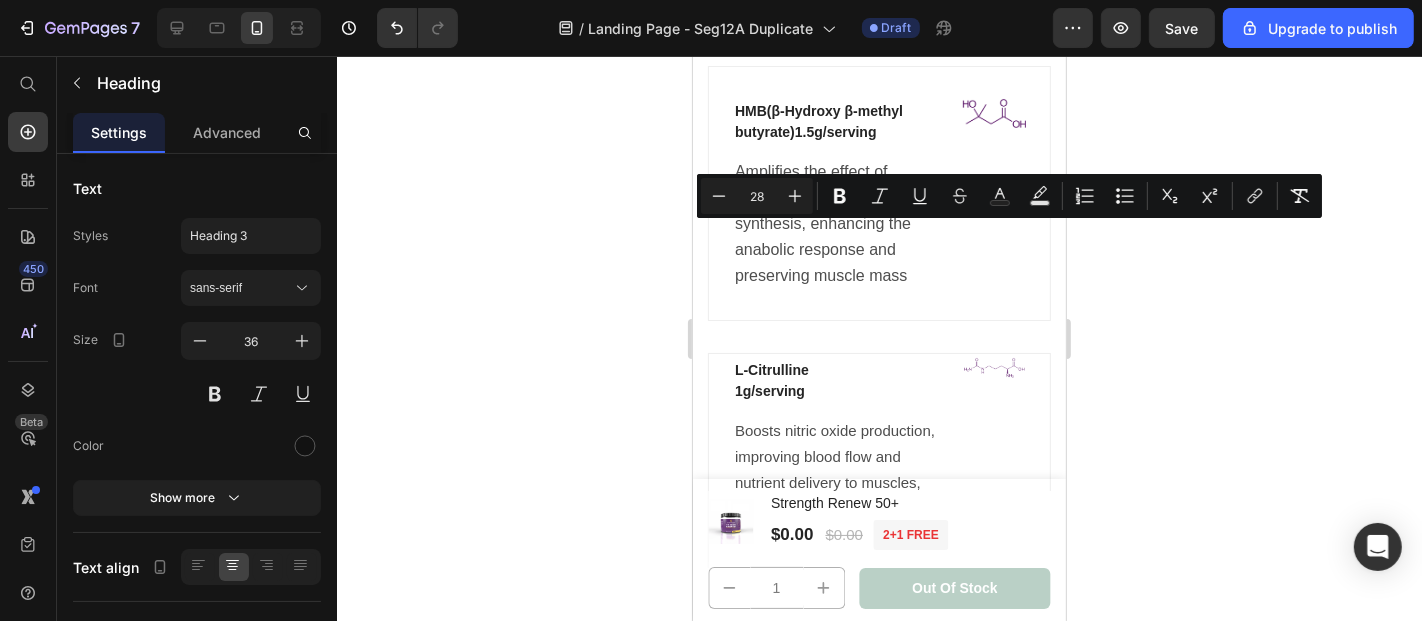 drag, startPoint x: 733, startPoint y: 239, endPoint x: 984, endPoint y: 289, distance: 255.93163 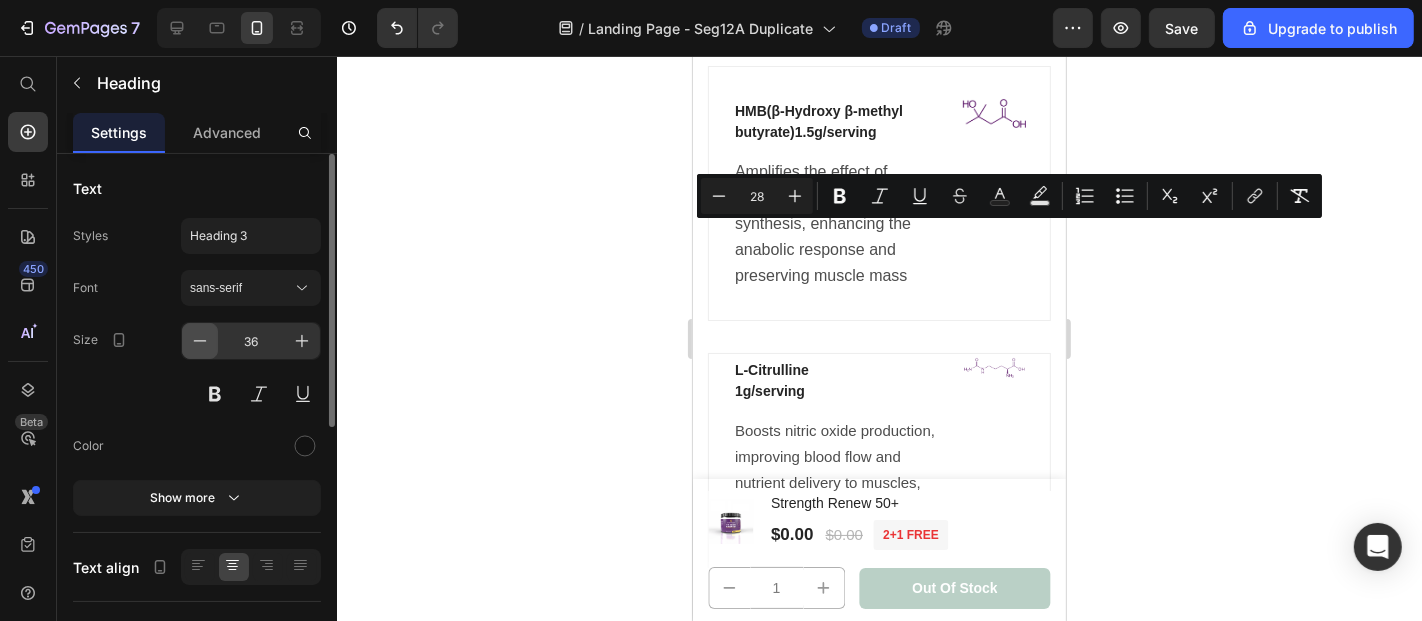 click 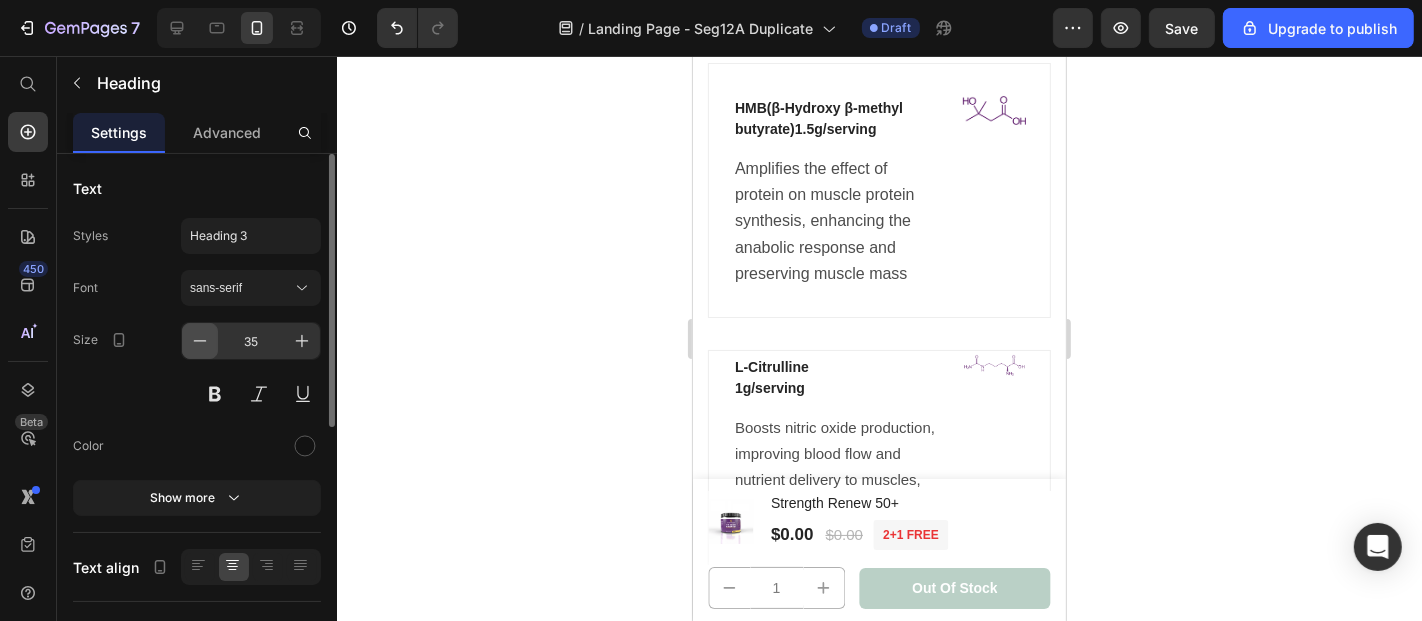 click 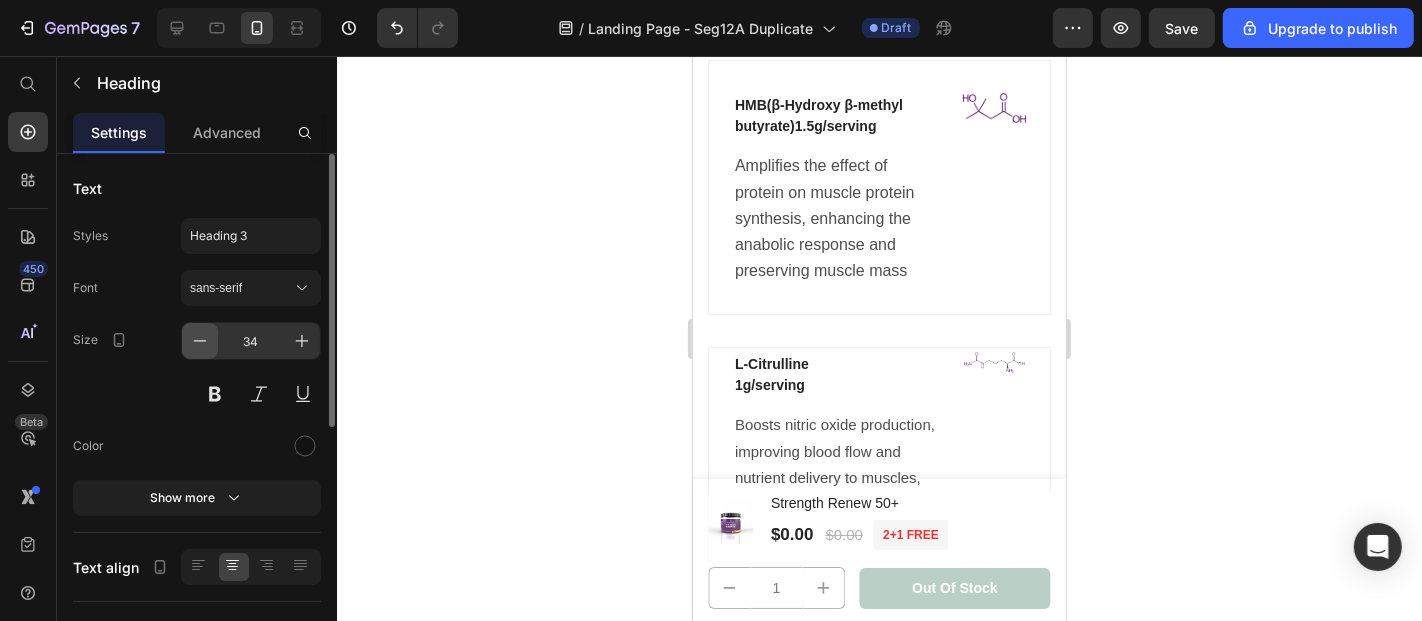 click 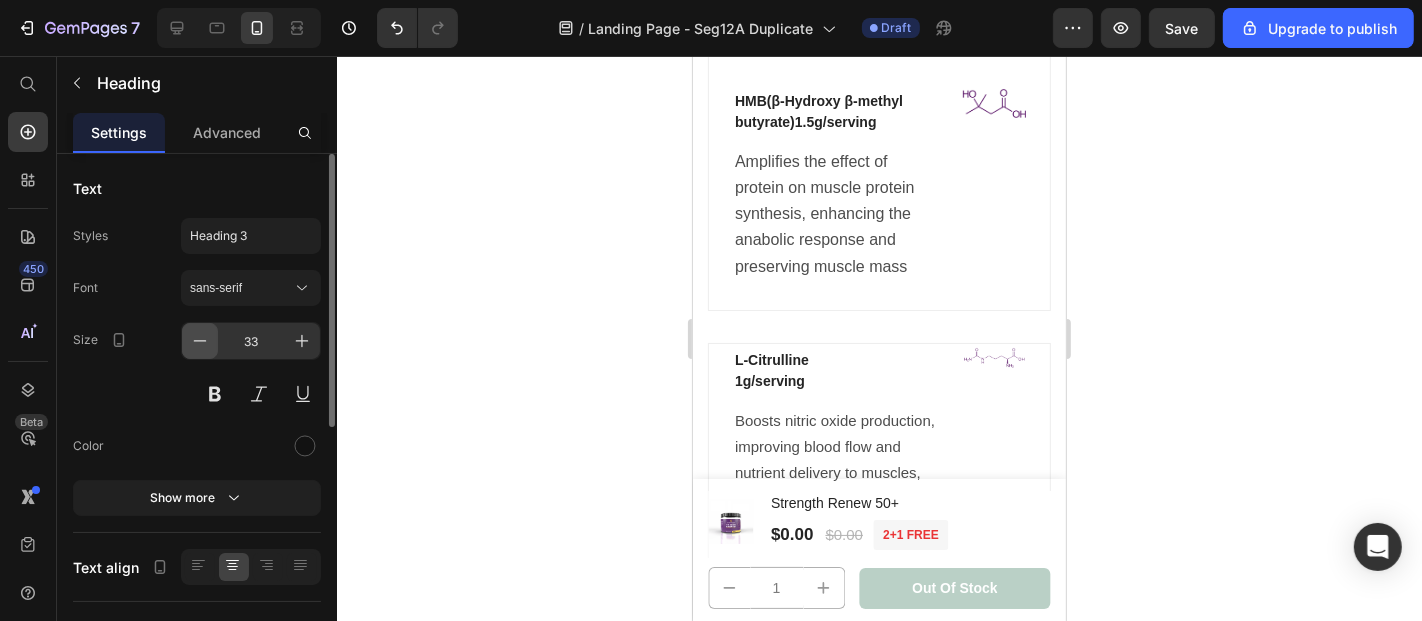 click 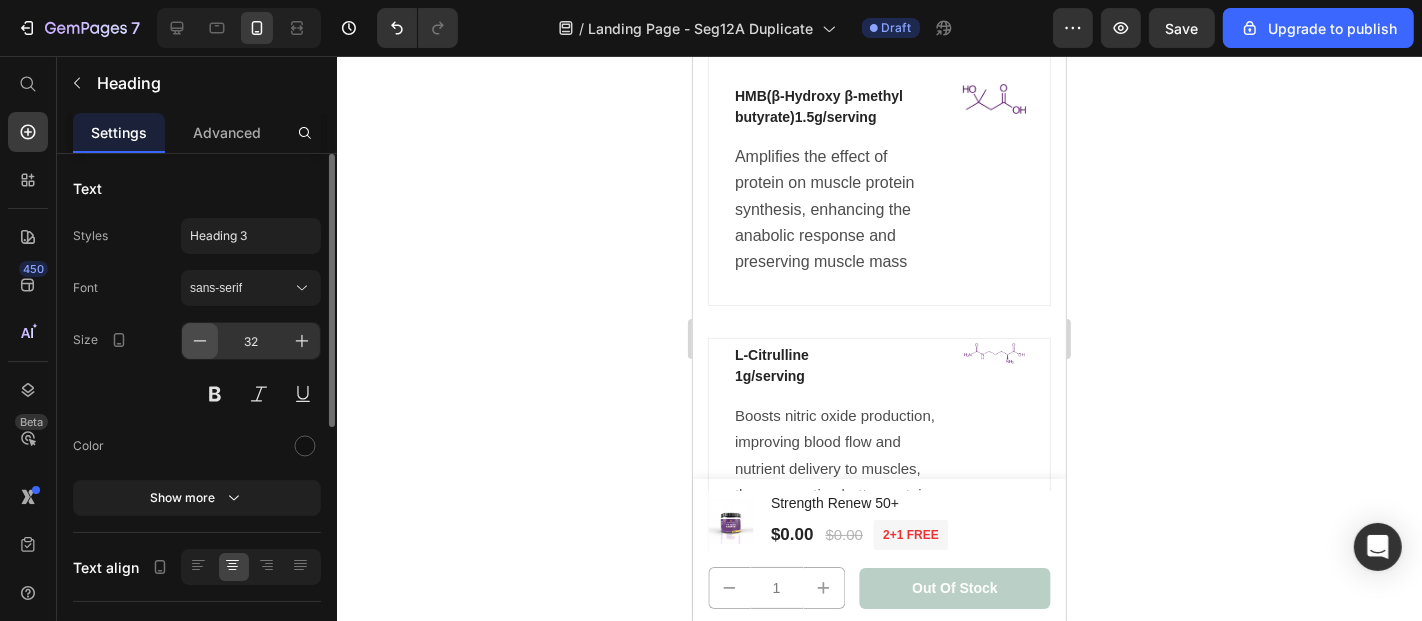 click 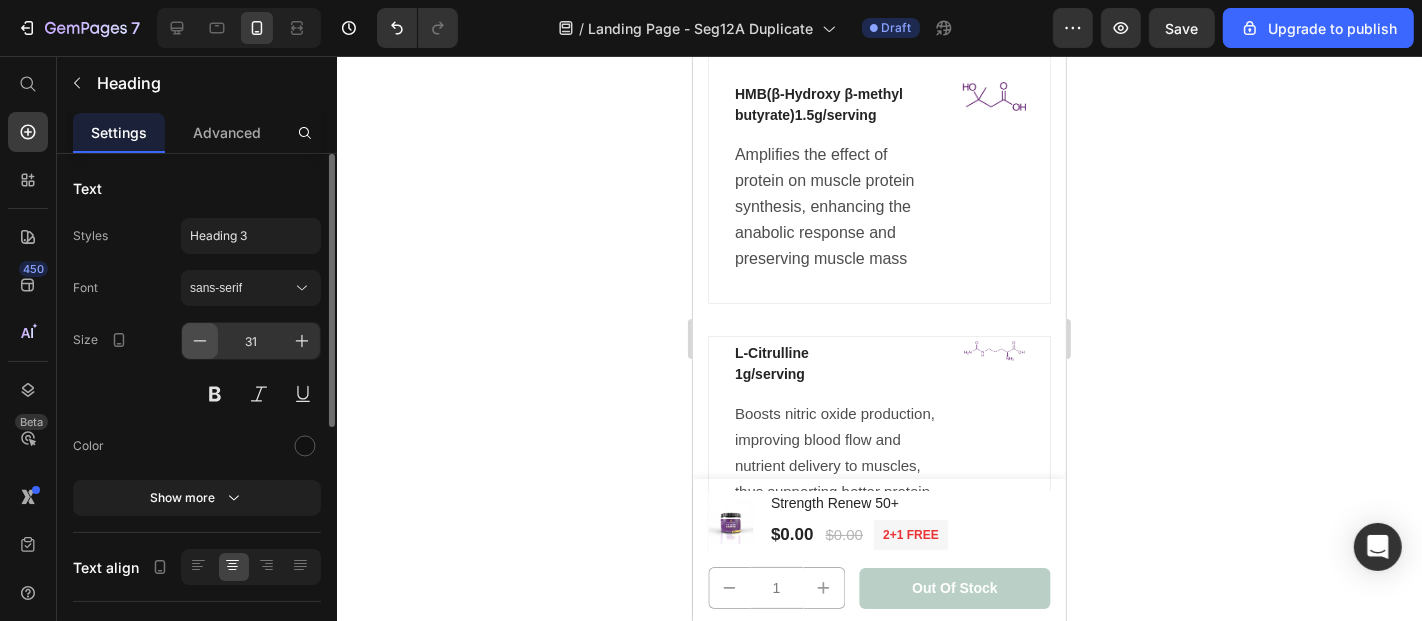 click 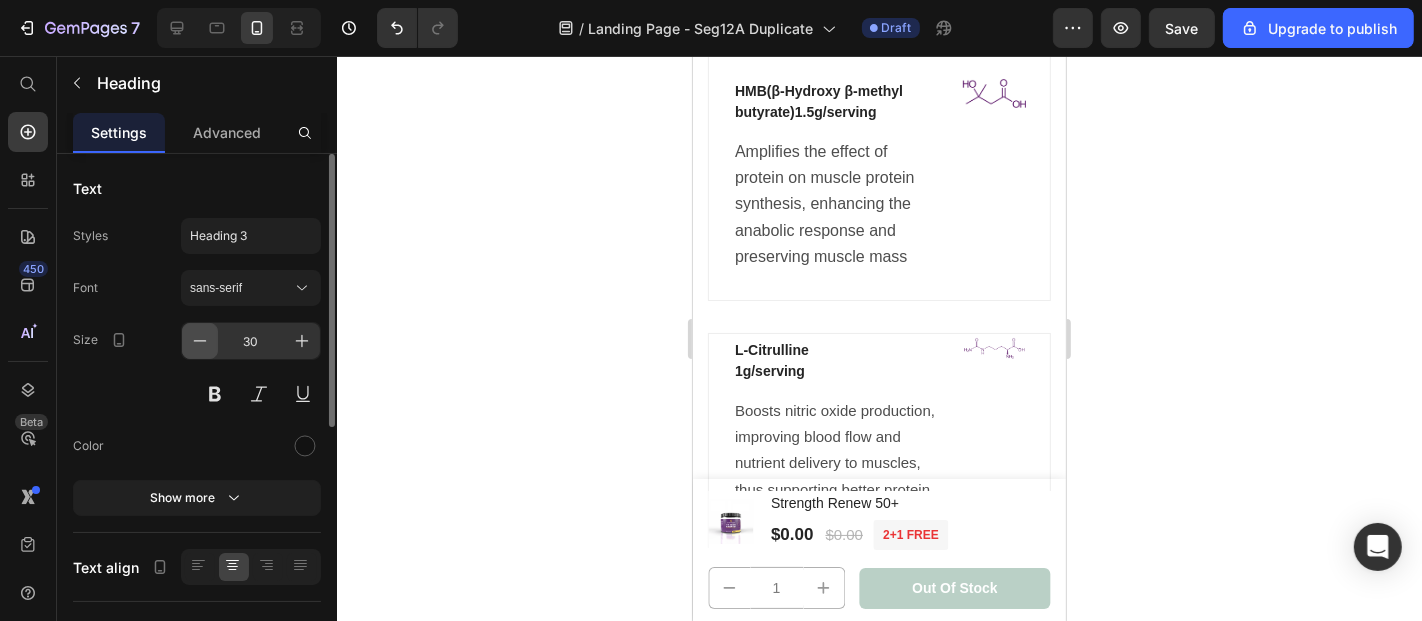 click 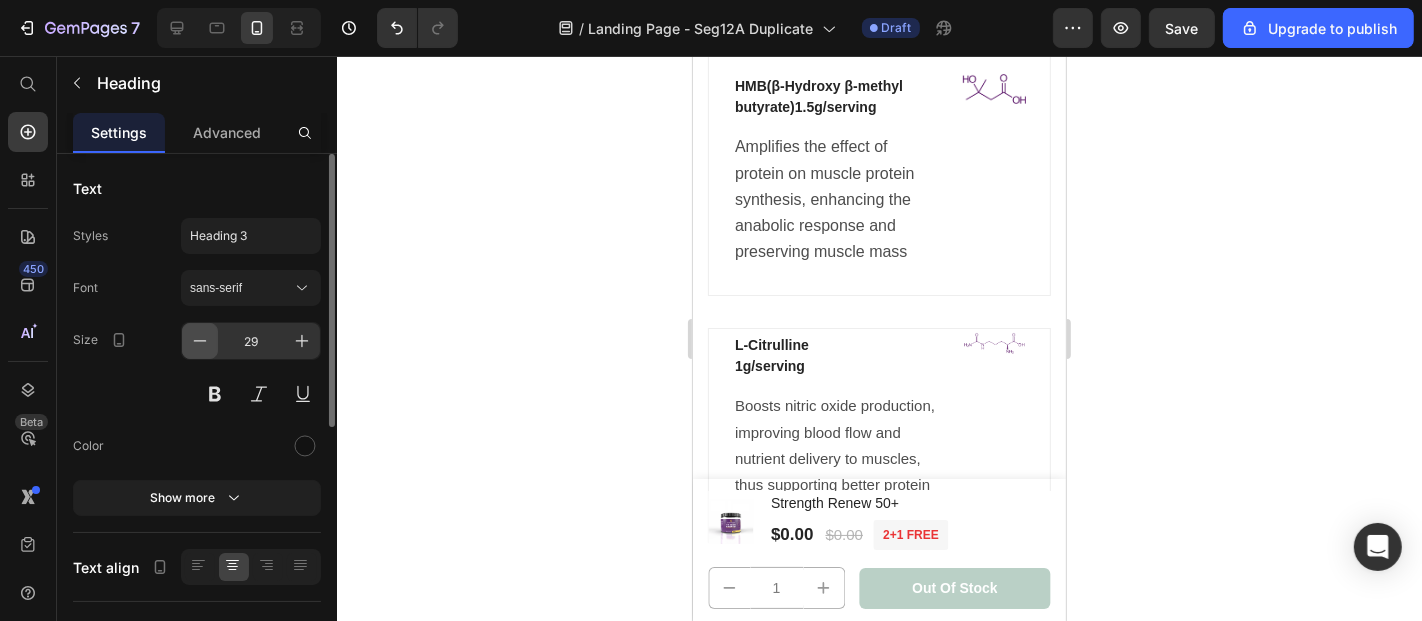click 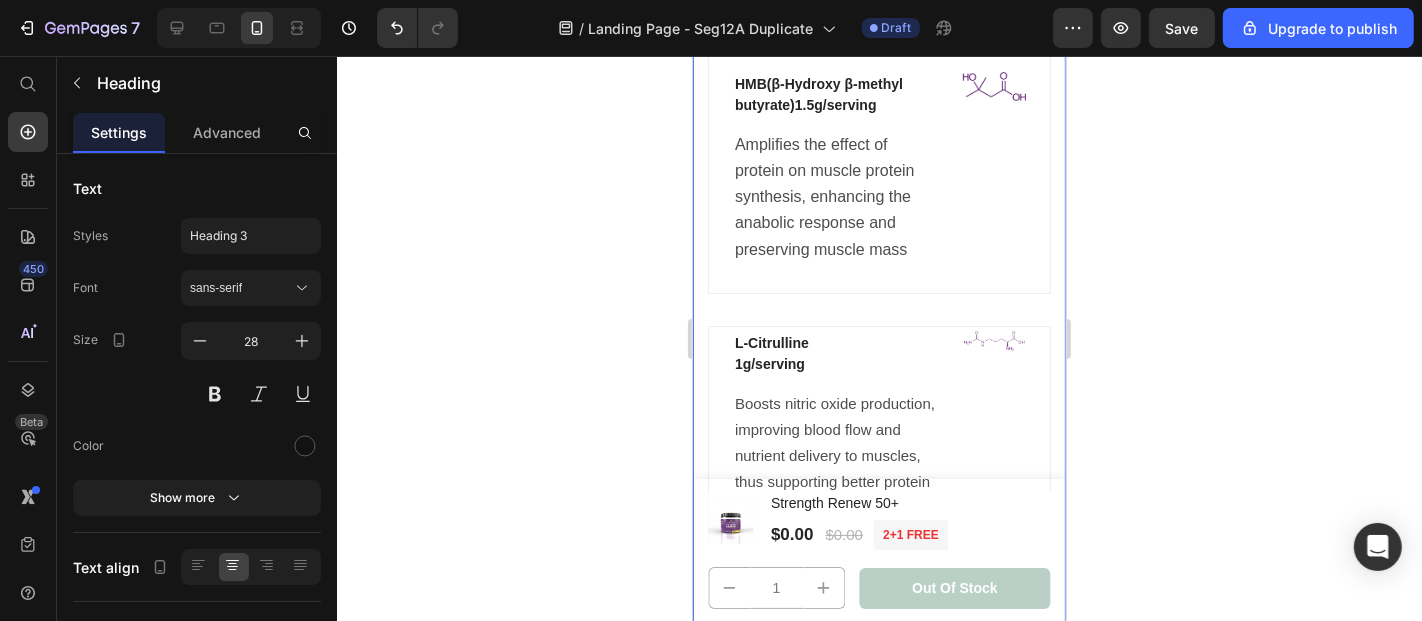 click 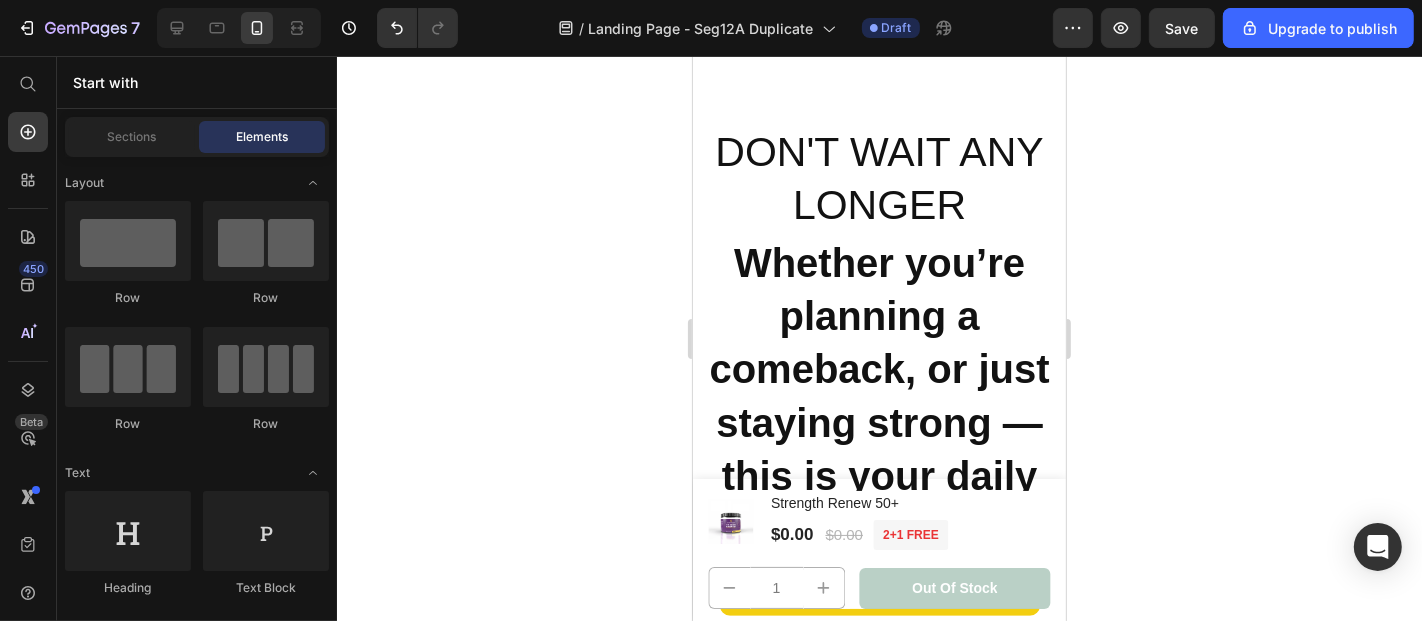 scroll, scrollTop: 26669, scrollLeft: 0, axis: vertical 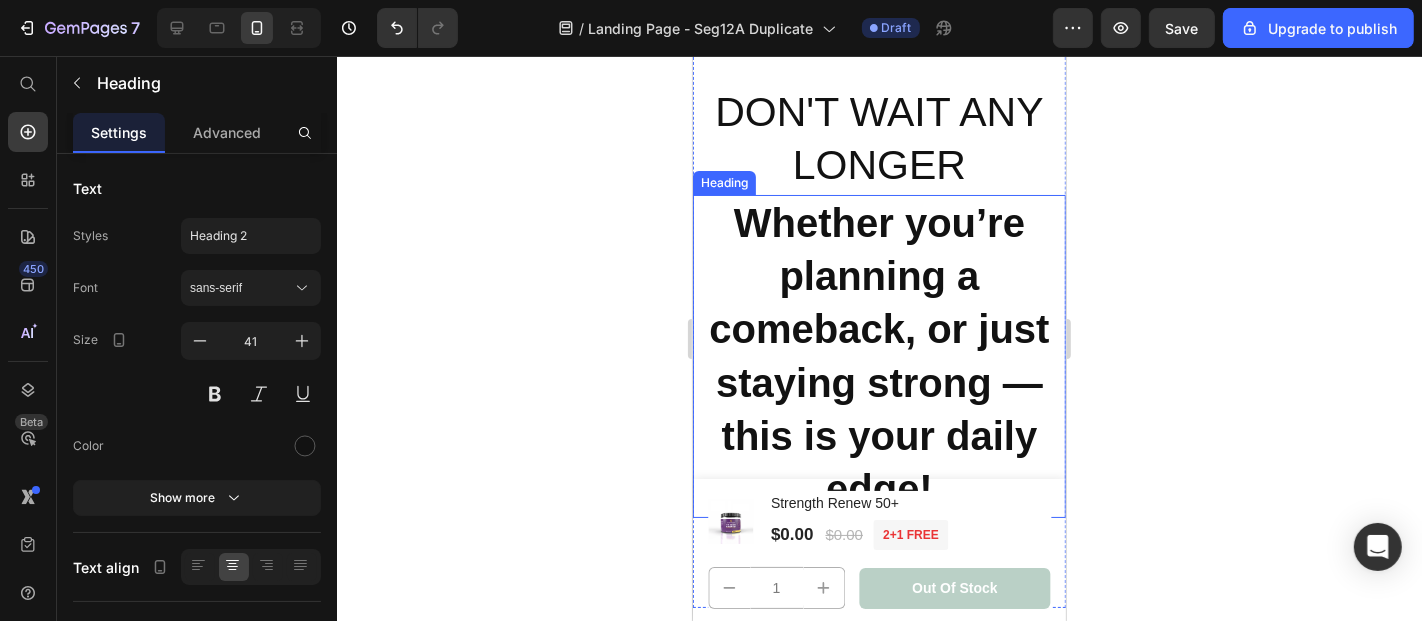 click on "Whether you’re planning a comeback, or just staying strong — this is your daily edge!" at bounding box center (878, 355) 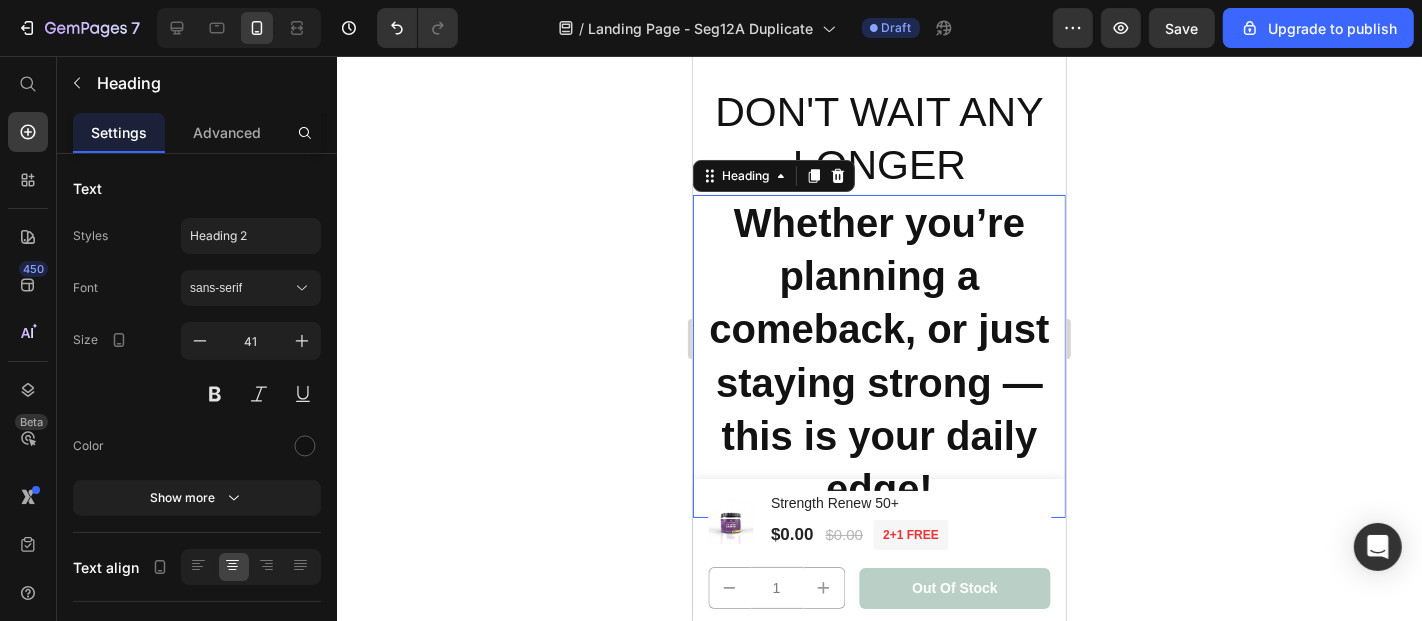 click on "Whether you’re planning a comeback, or just staying strong — this is your daily edge!" at bounding box center (878, 356) 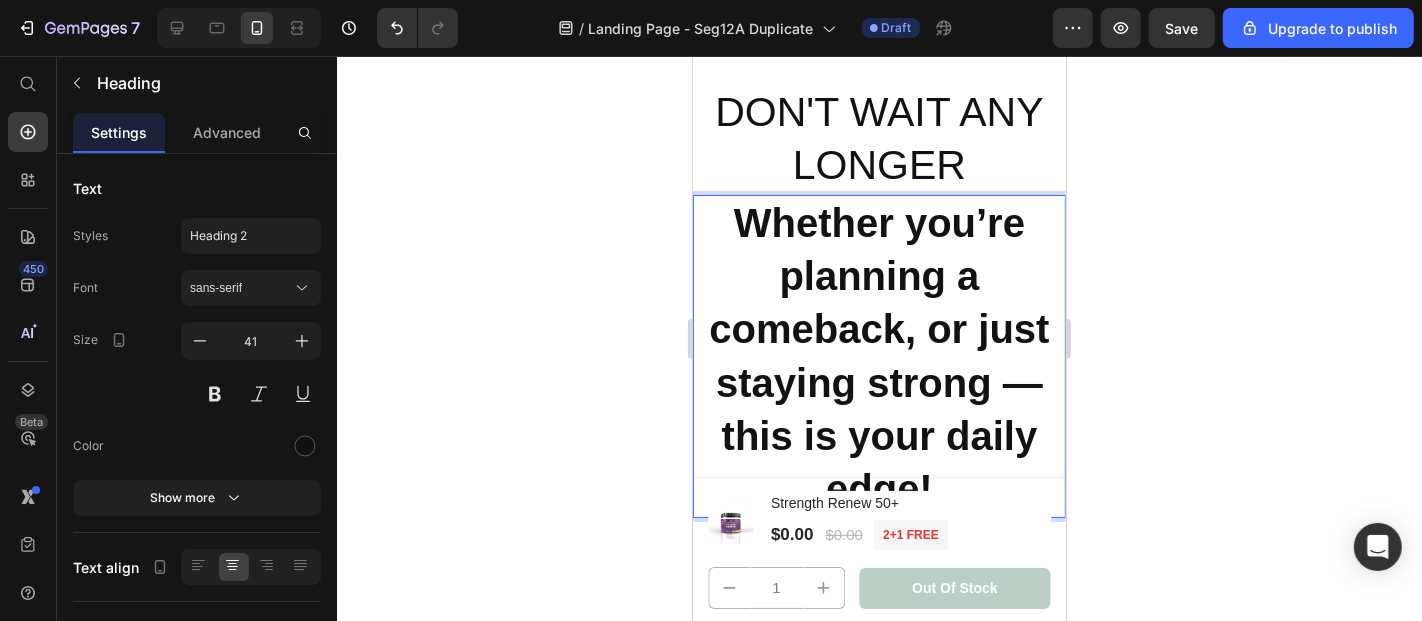 click on "Whether you’re planning a comeback, or just staying strong — this is your daily edge!" at bounding box center [878, 356] 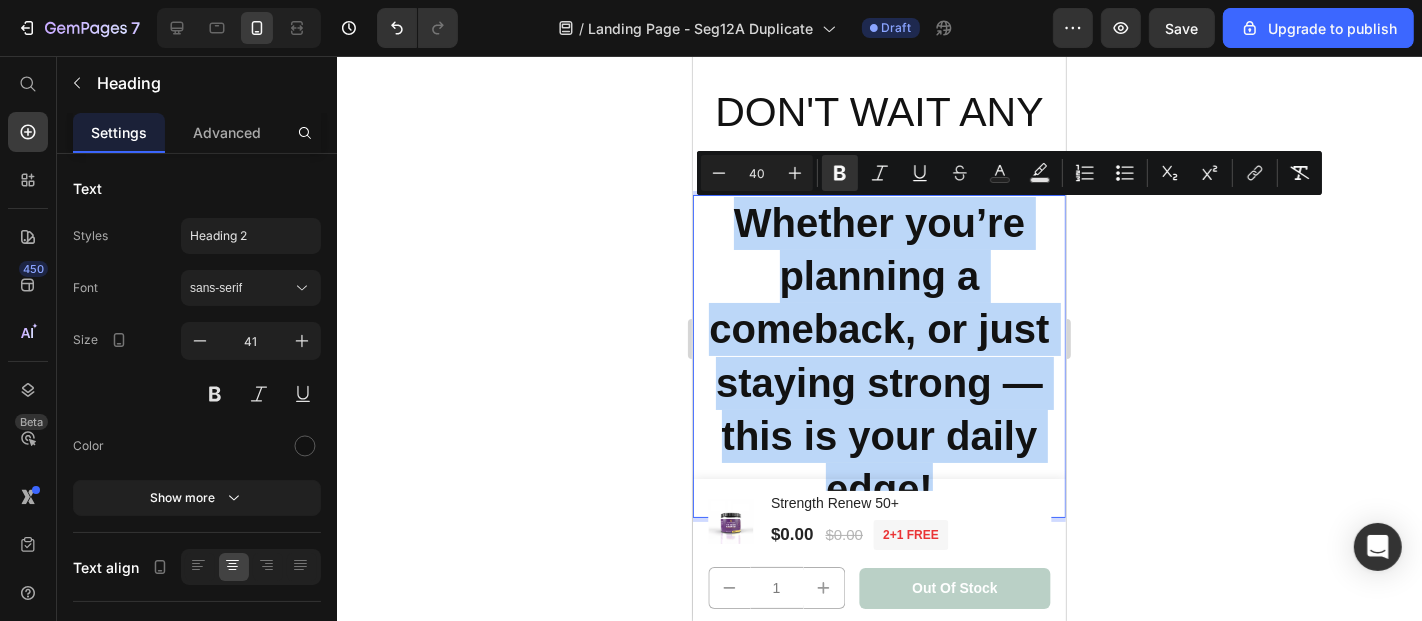 drag, startPoint x: 724, startPoint y: 218, endPoint x: 921, endPoint y: 466, distance: 316.7223 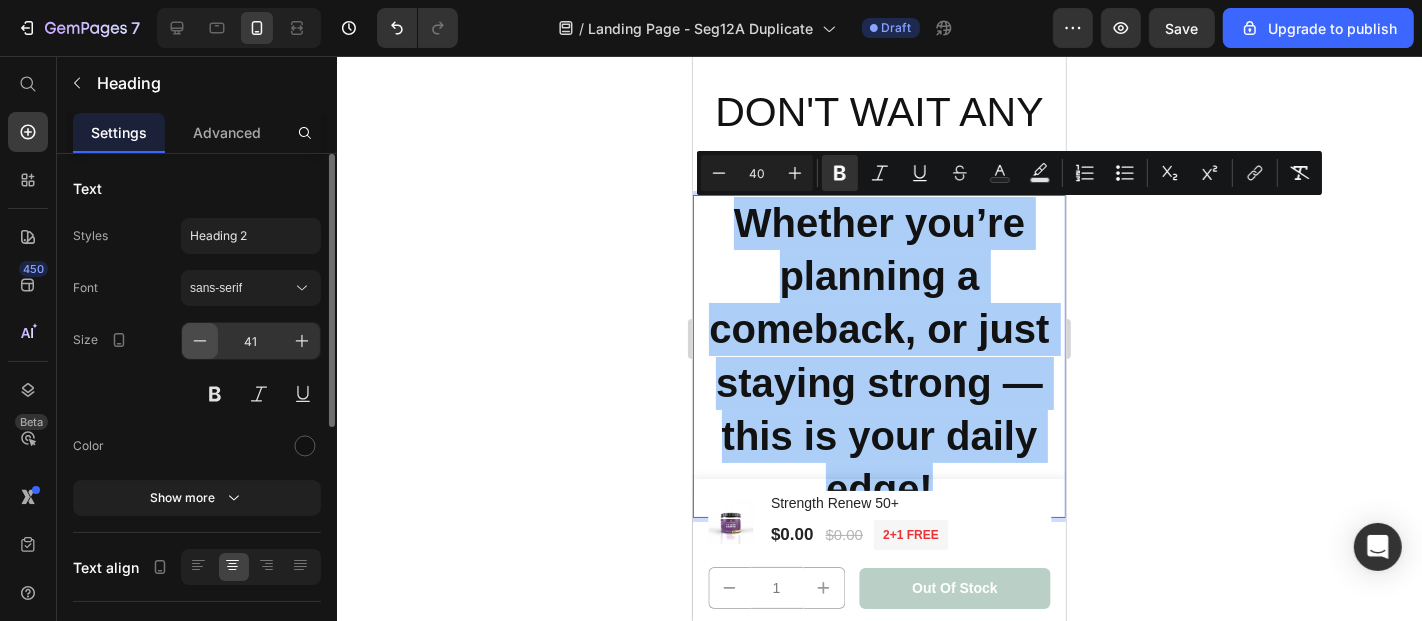 click 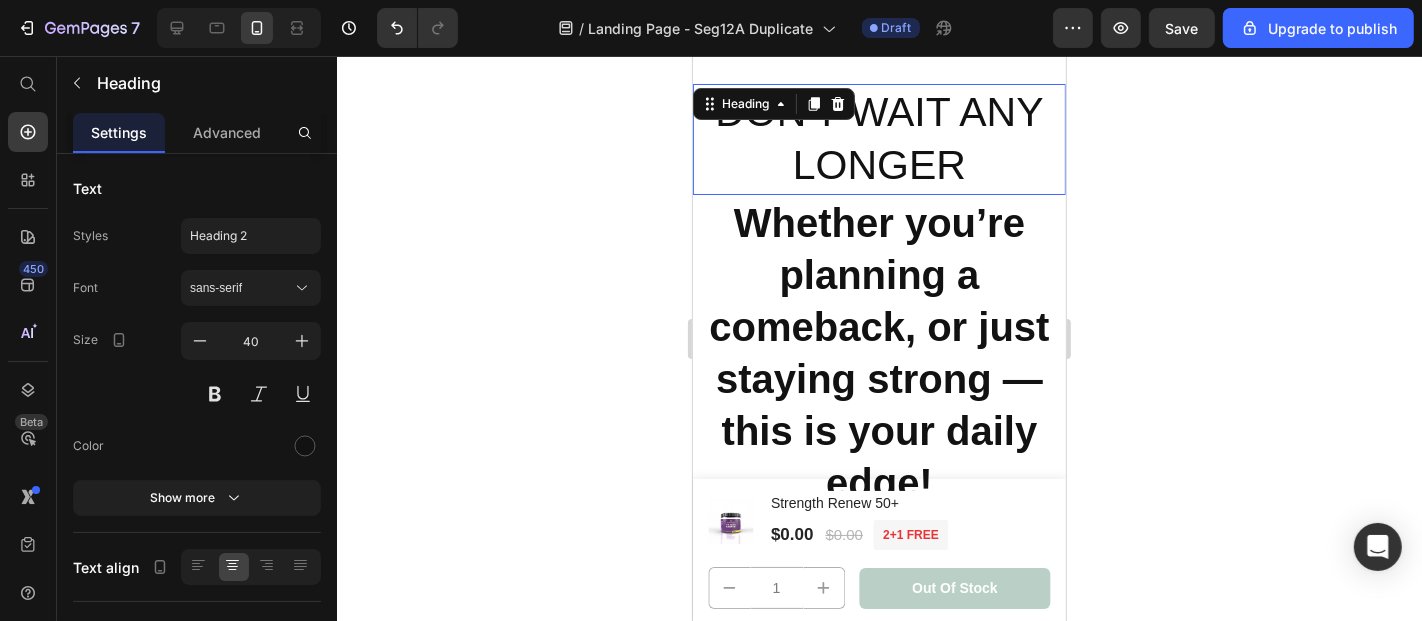click on "DON'T WAIT ANY LONGER" at bounding box center (878, 138) 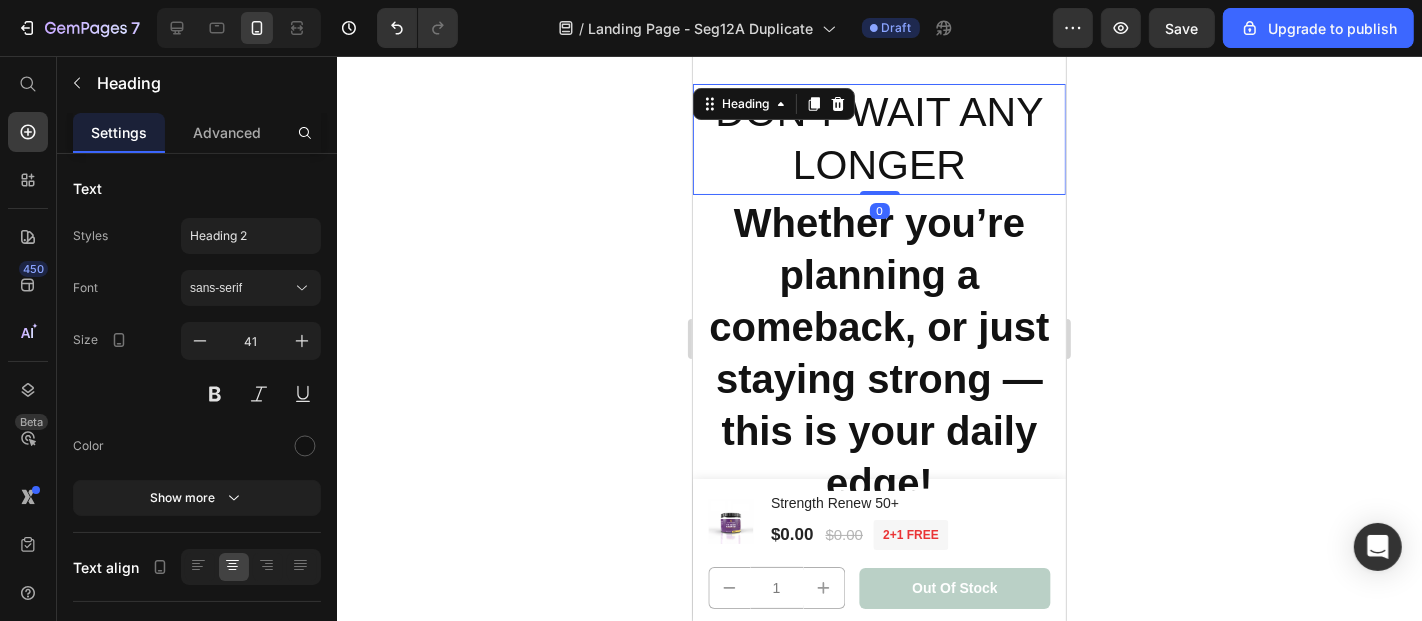 click on "DON'T WAIT ANY LONGER" at bounding box center (878, 138) 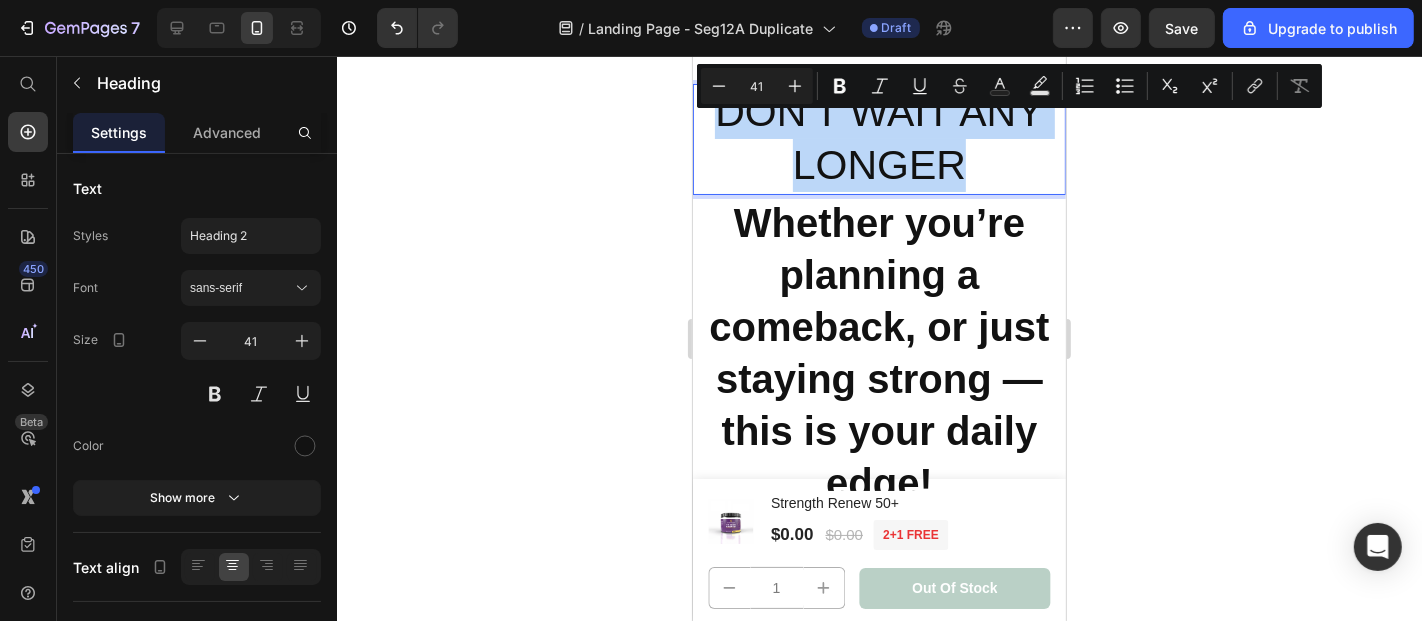 drag, startPoint x: 952, startPoint y: 169, endPoint x: 718, endPoint y: 126, distance: 237.91806 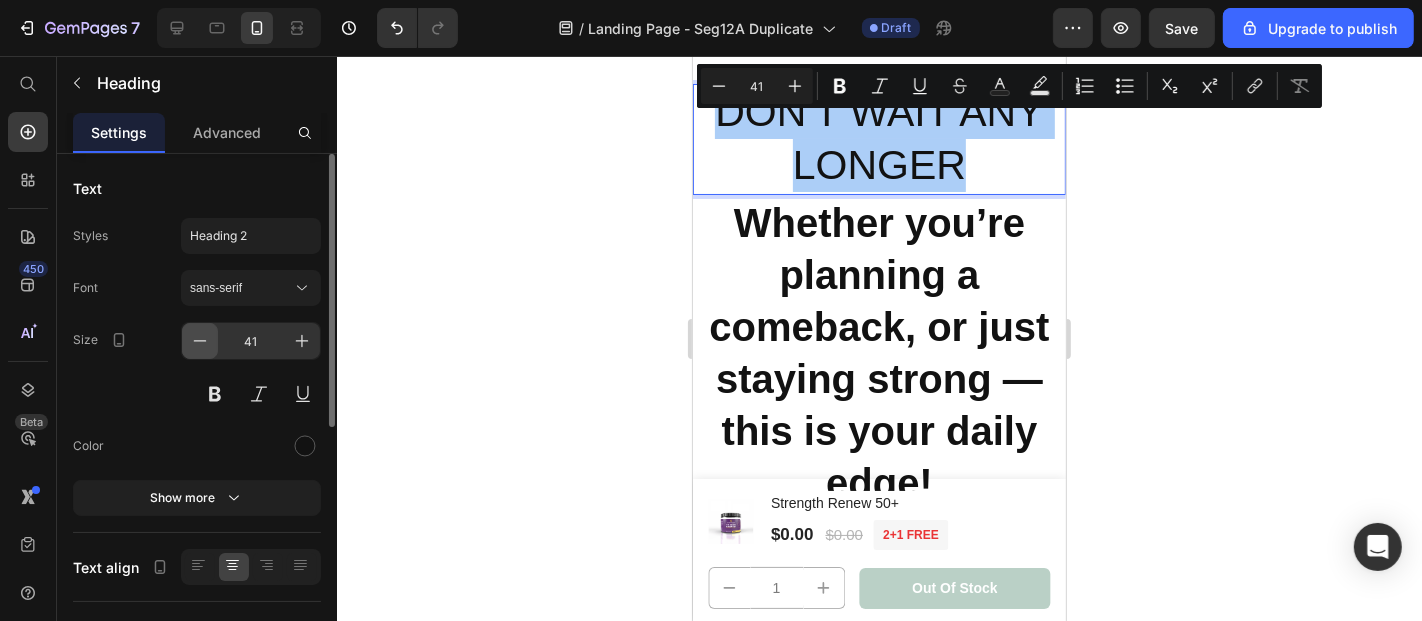 click 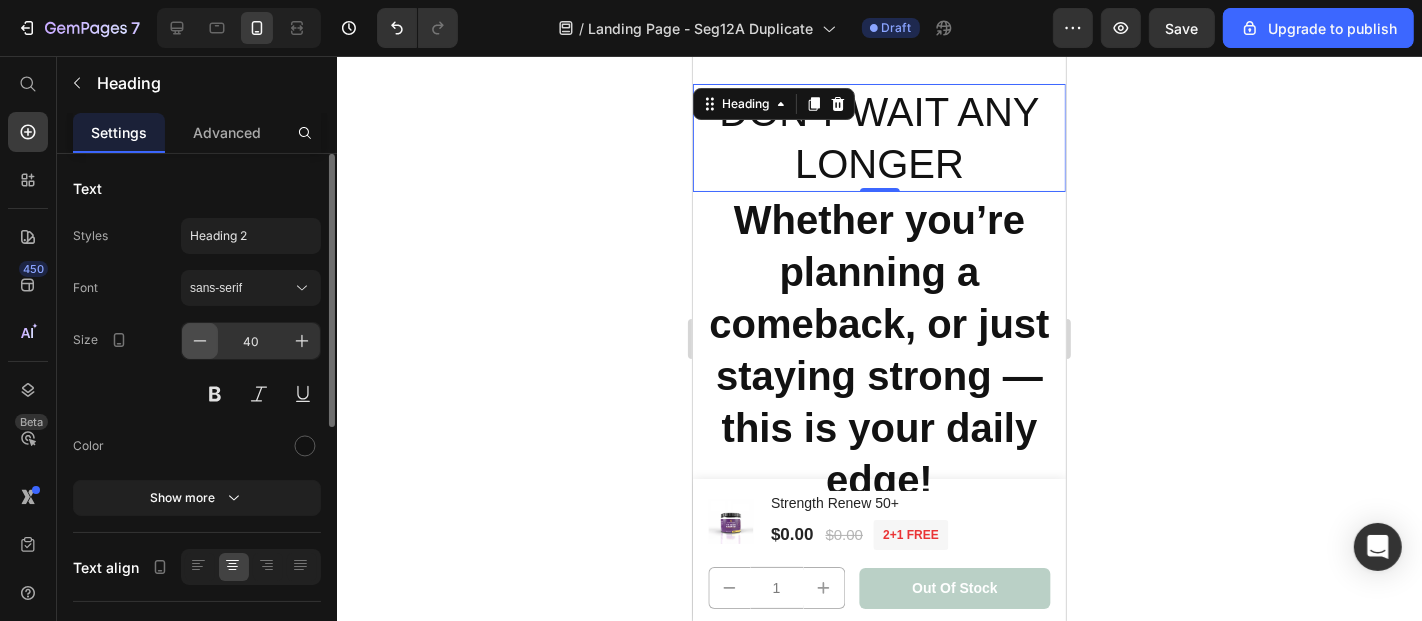 click 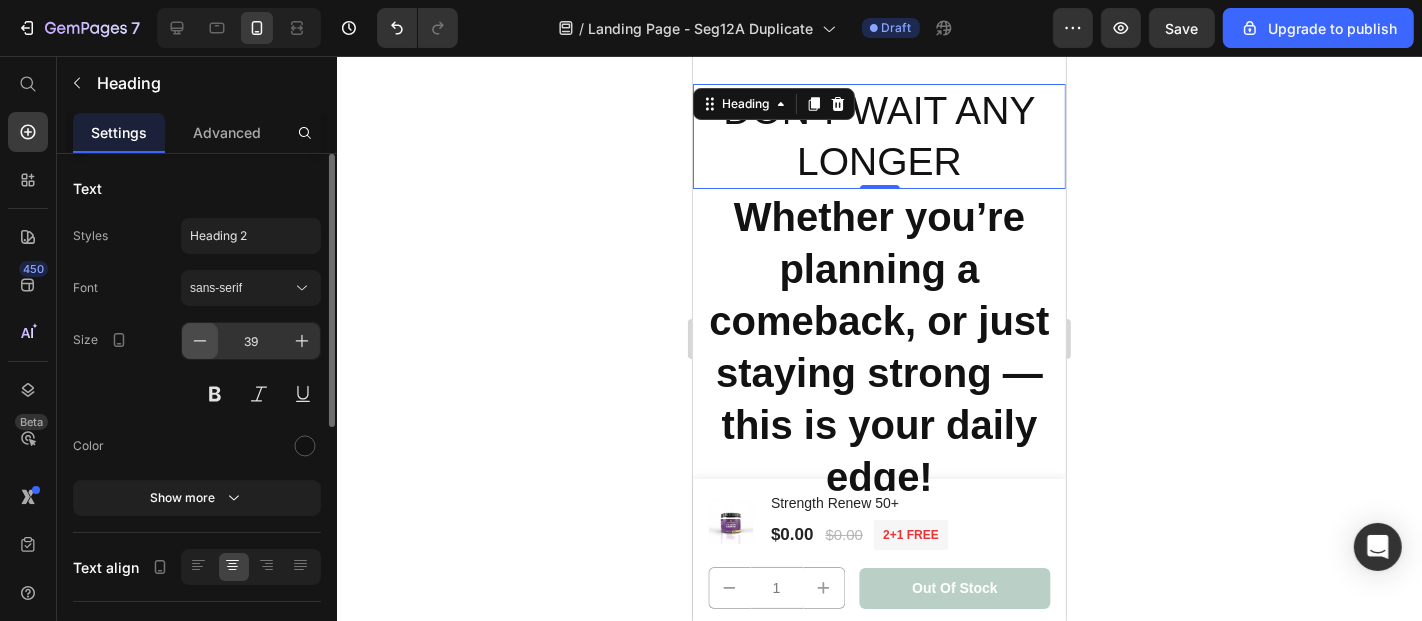 click 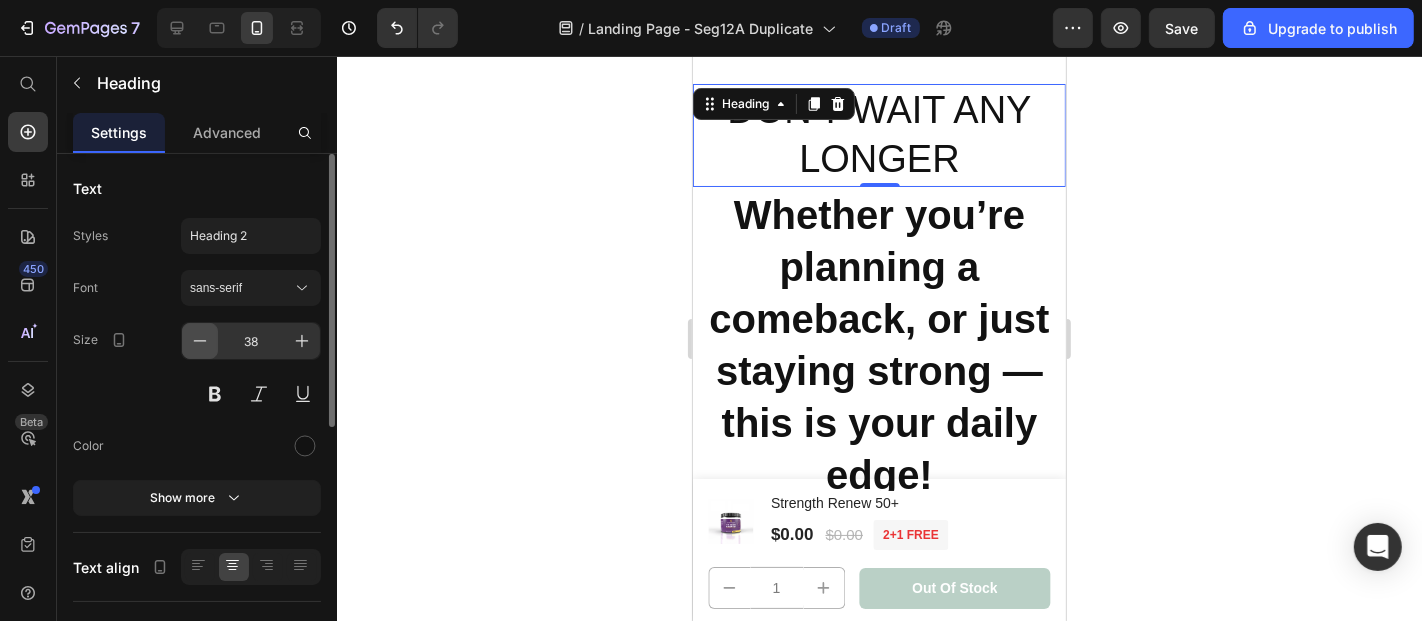 click 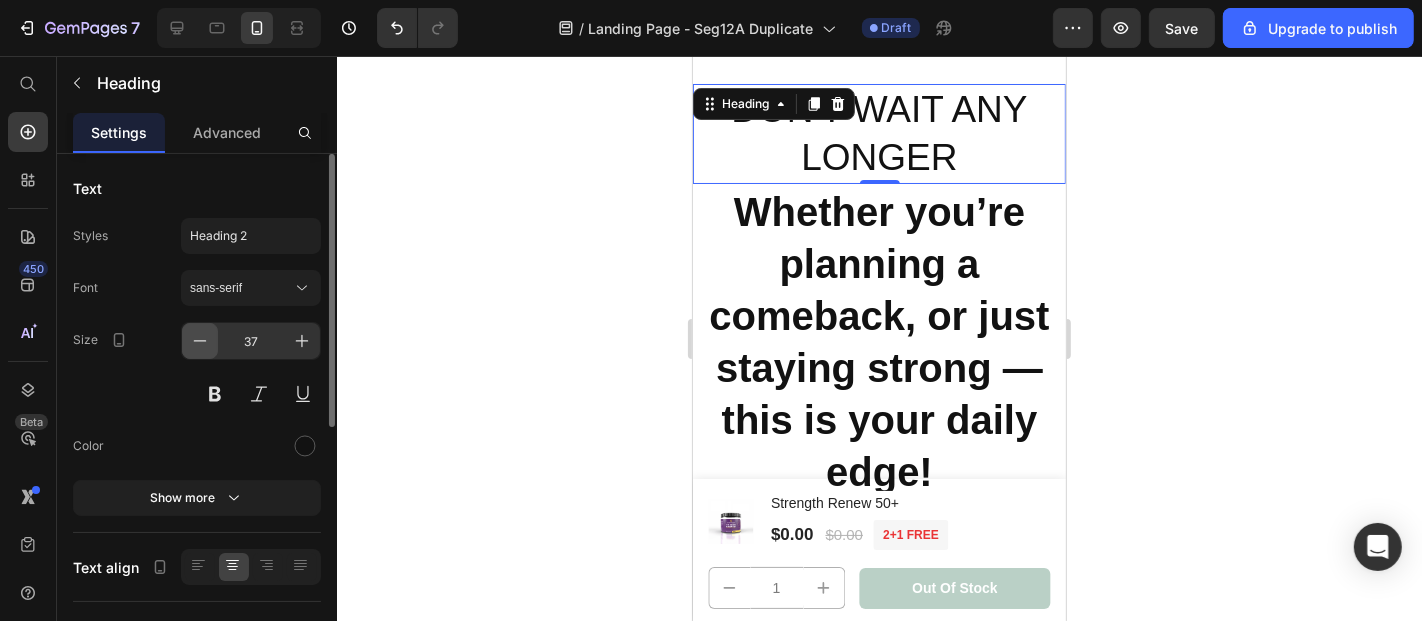 click 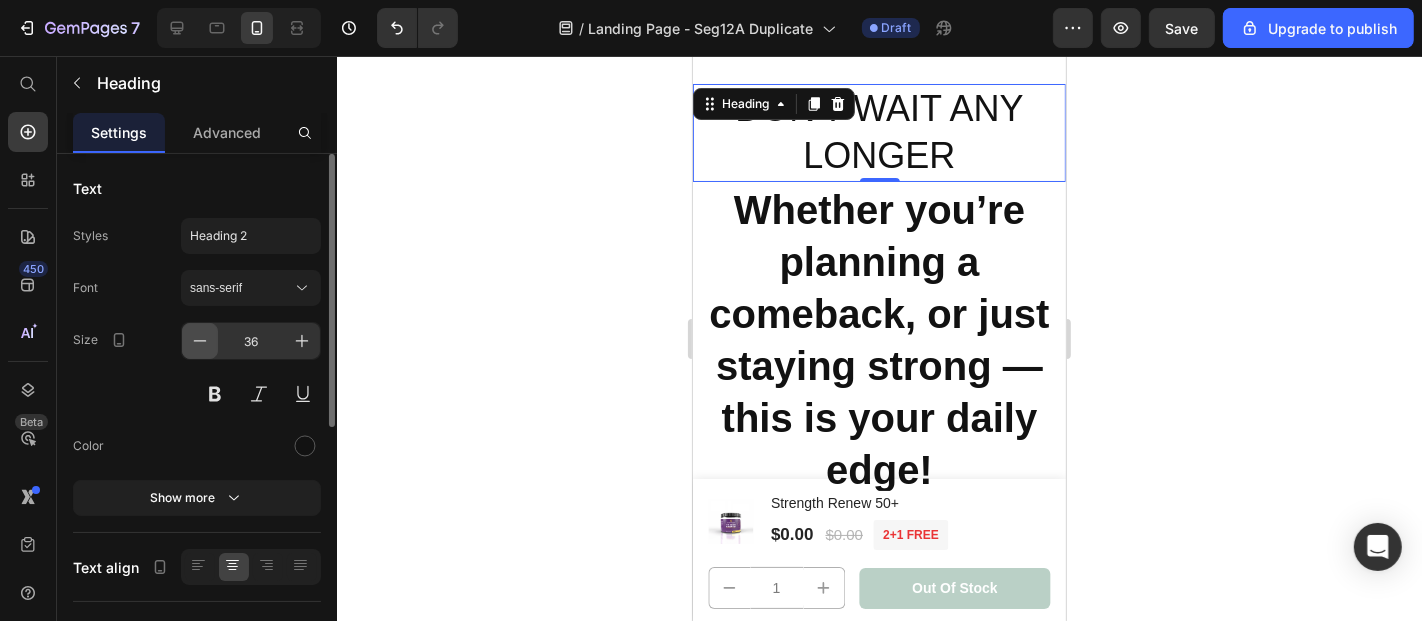 click 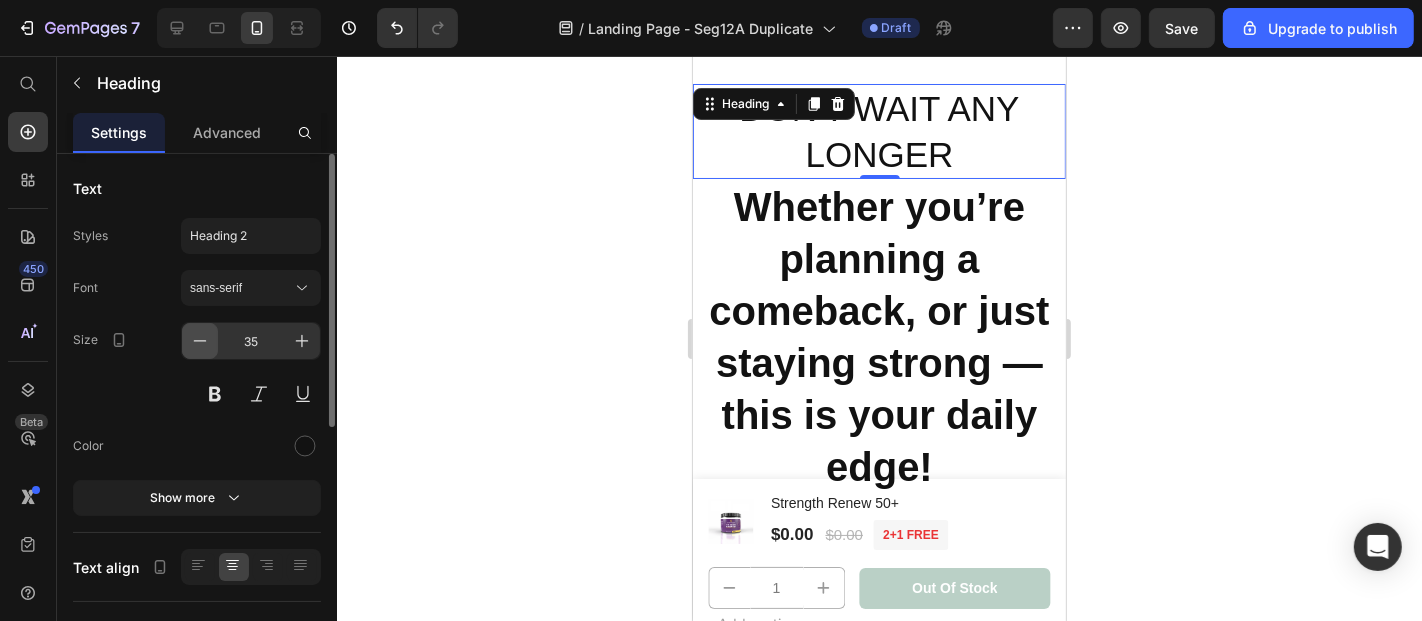 click 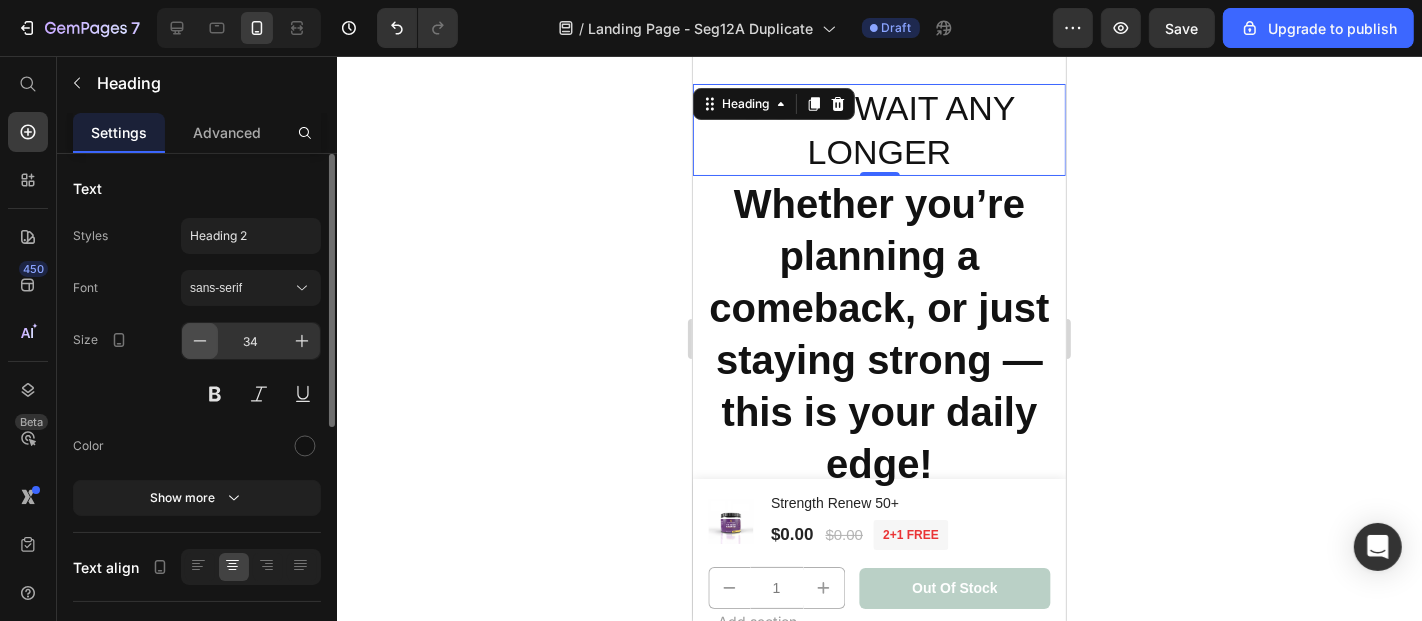 click 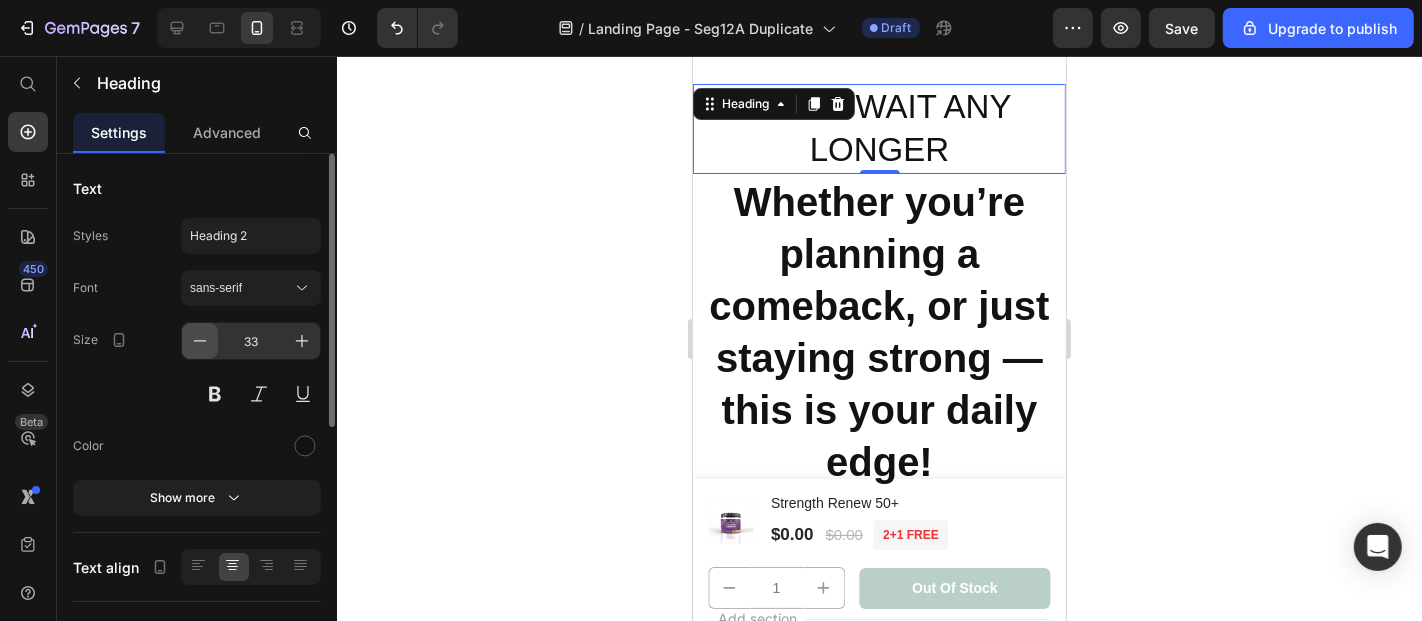 click 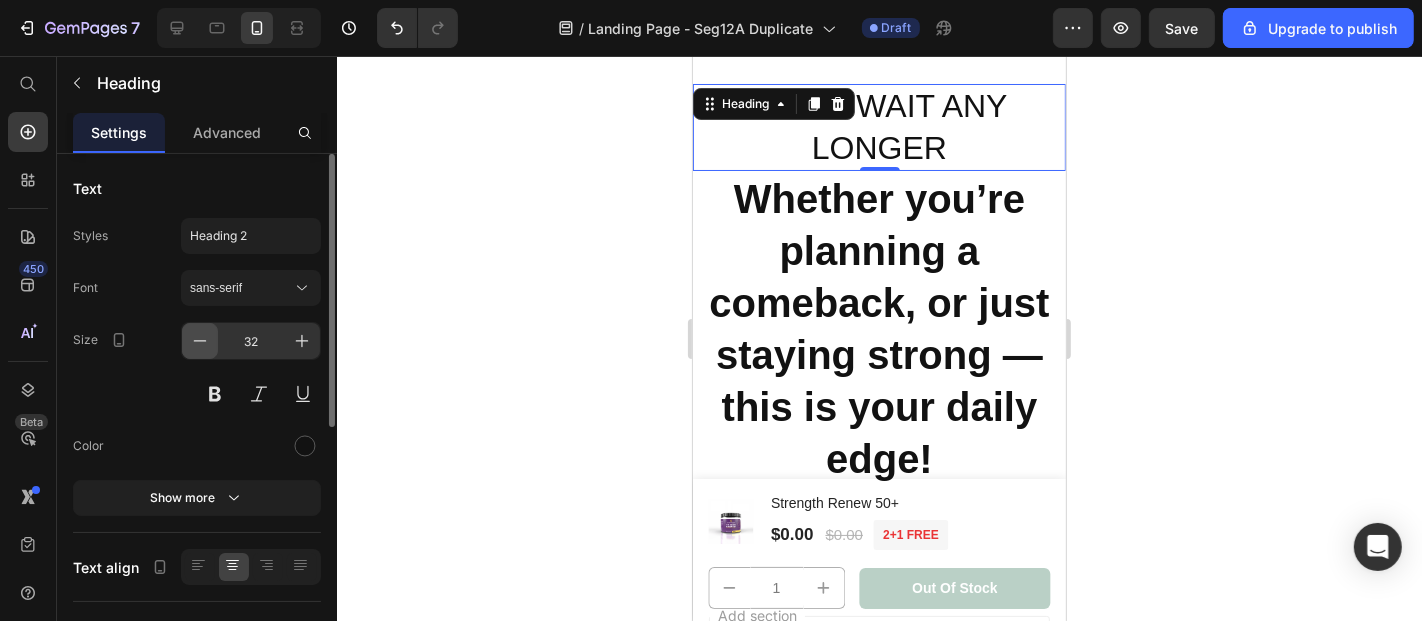click 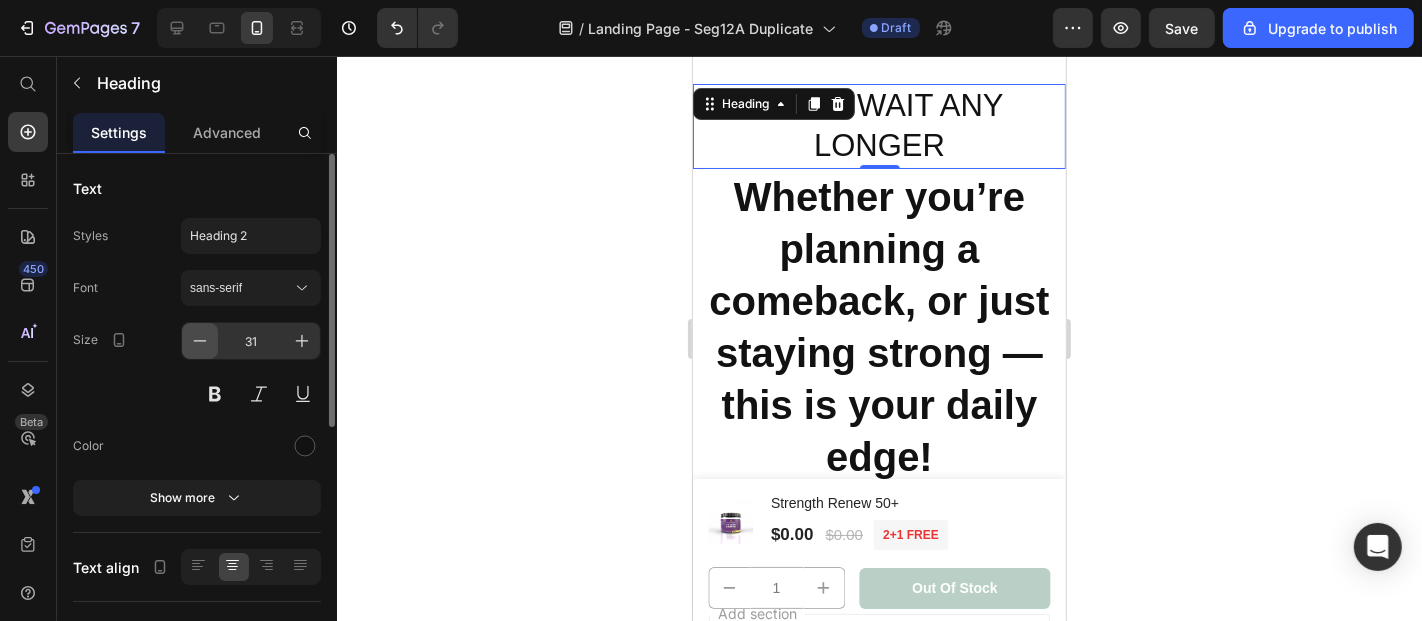 click 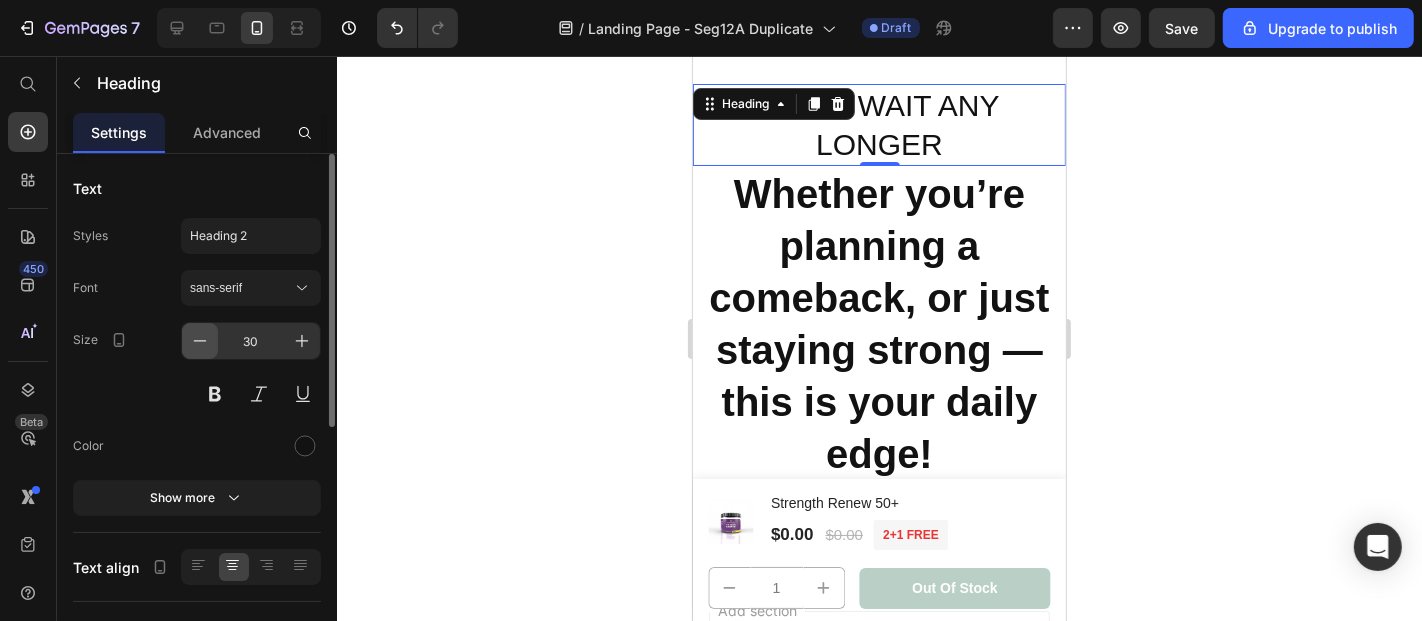 click 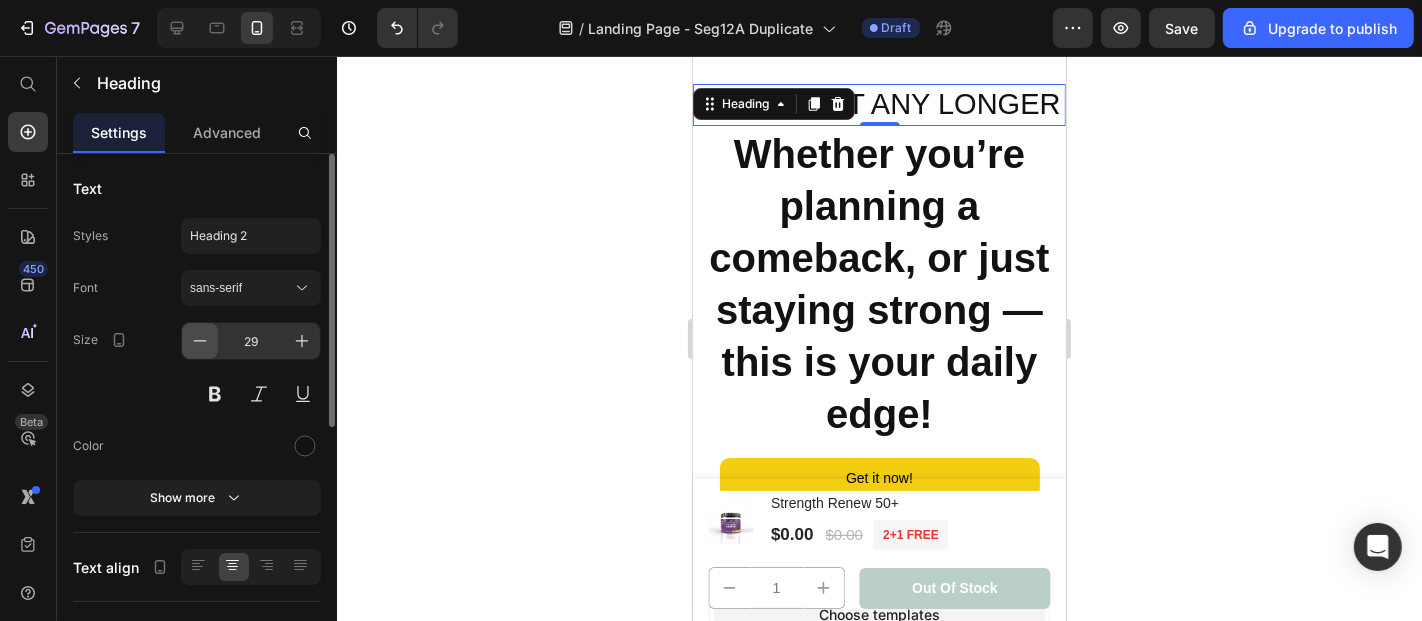 click 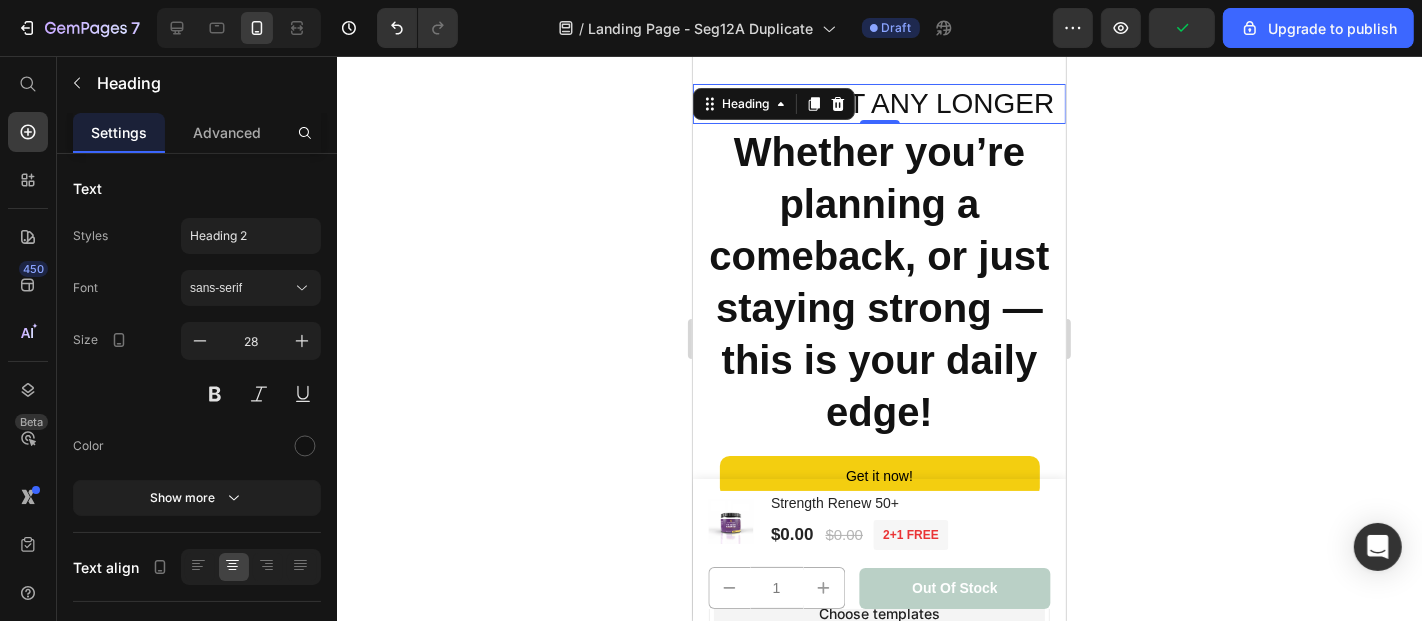 click 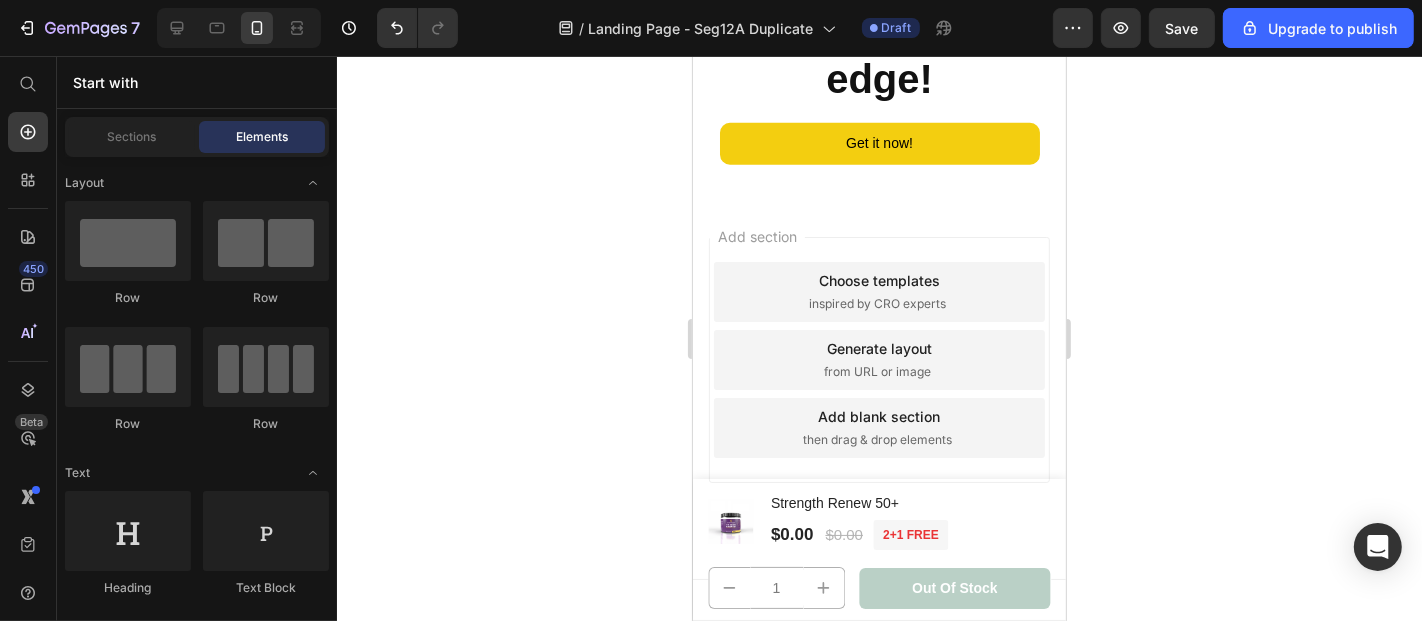 scroll, scrollTop: 26531, scrollLeft: 0, axis: vertical 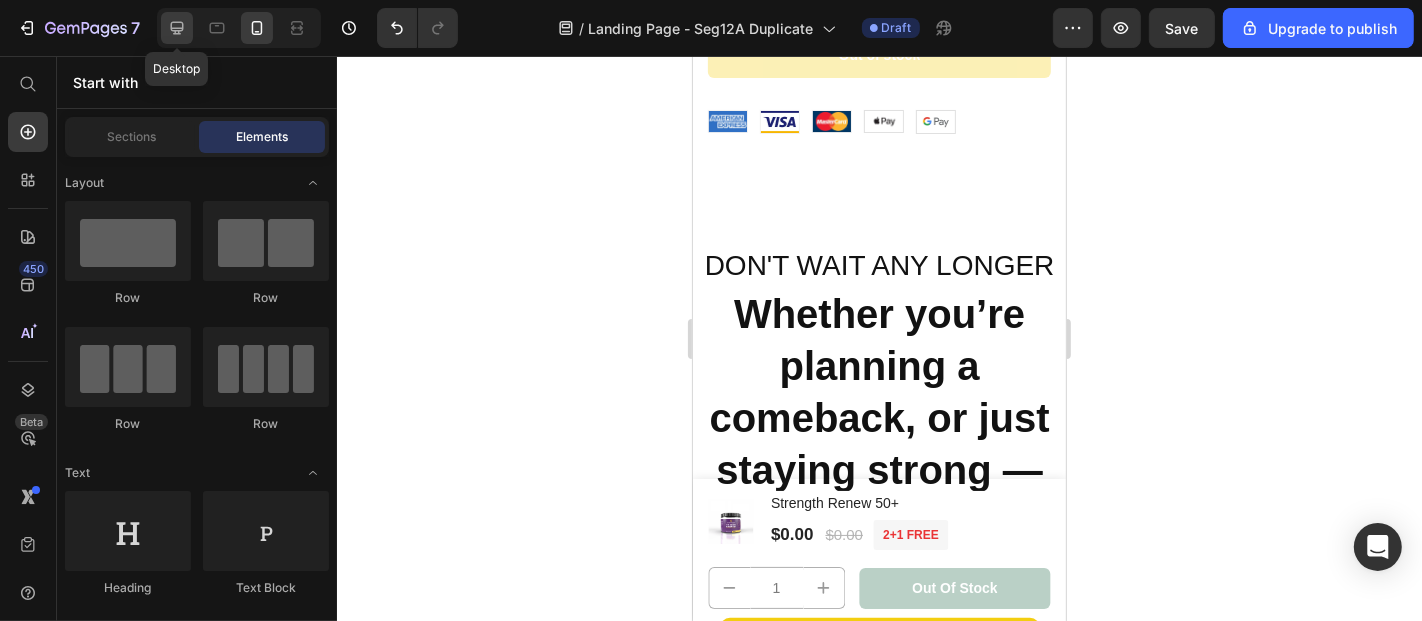 click 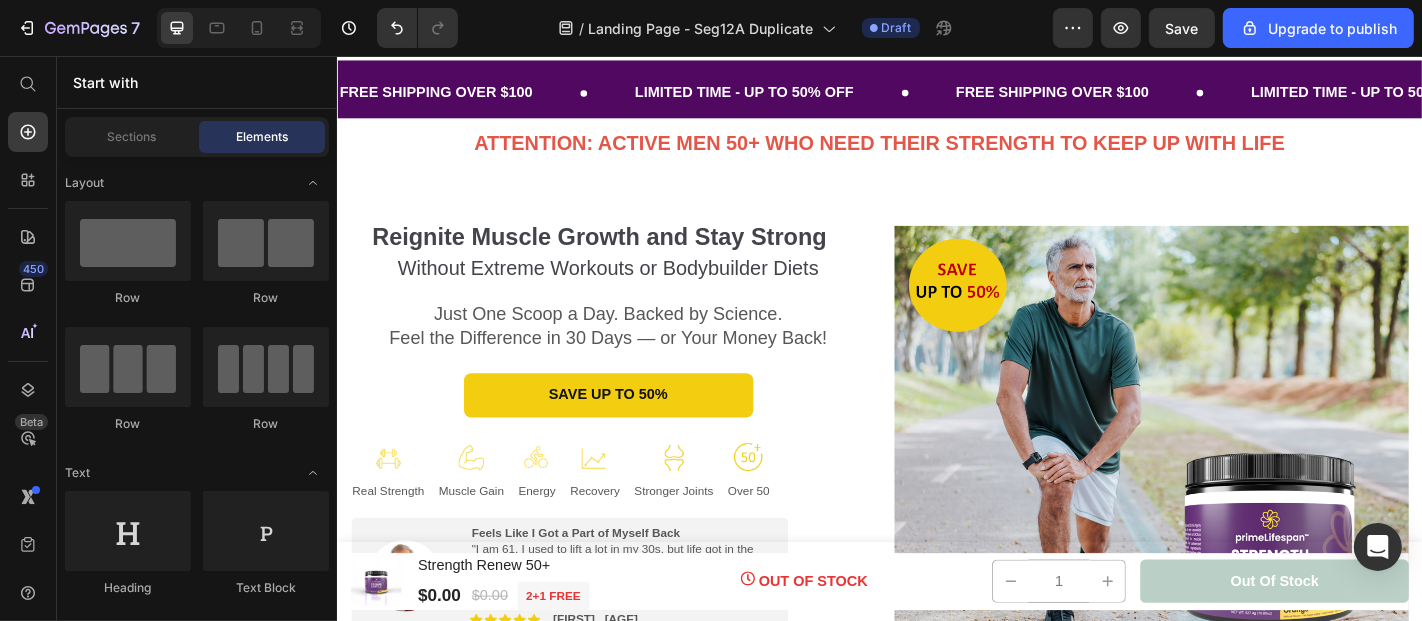 scroll, scrollTop: 160, scrollLeft: 0, axis: vertical 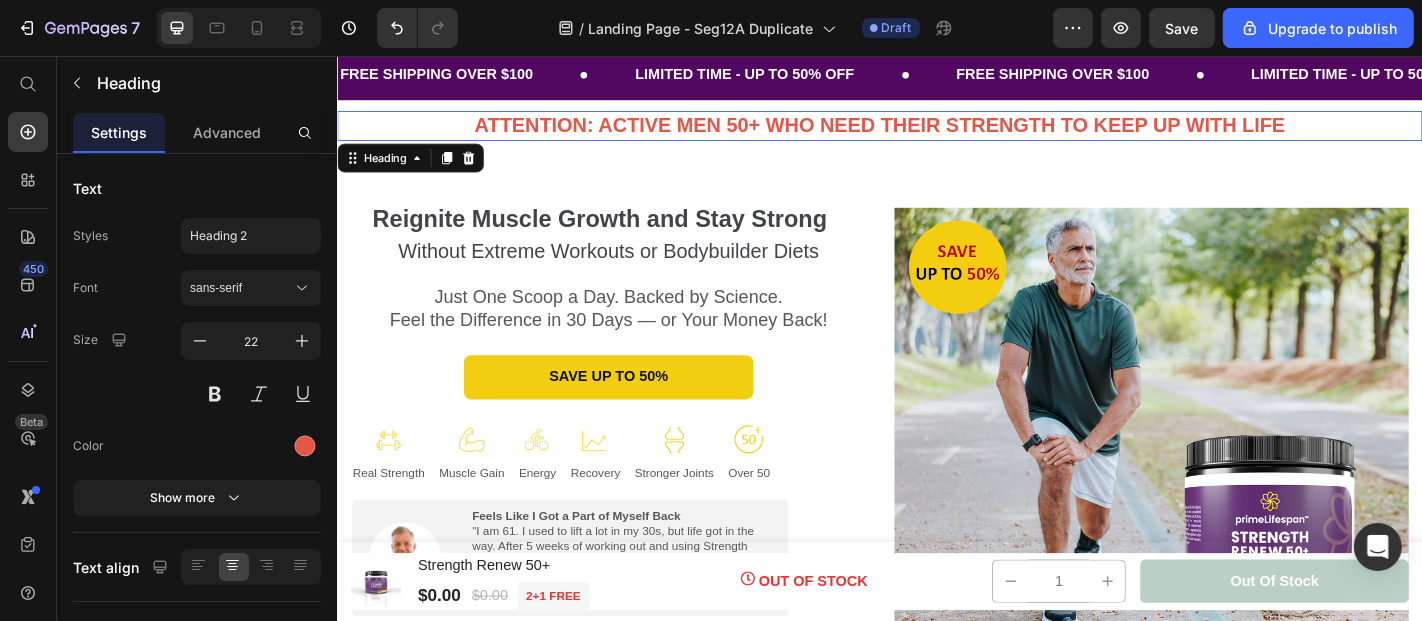 click on "ATTENTION: ACTIVE MEN 50+ WHO NEED THEIR STRENGTH TO KEEP UP WITH LIFE Heading   0" at bounding box center (936, 132) 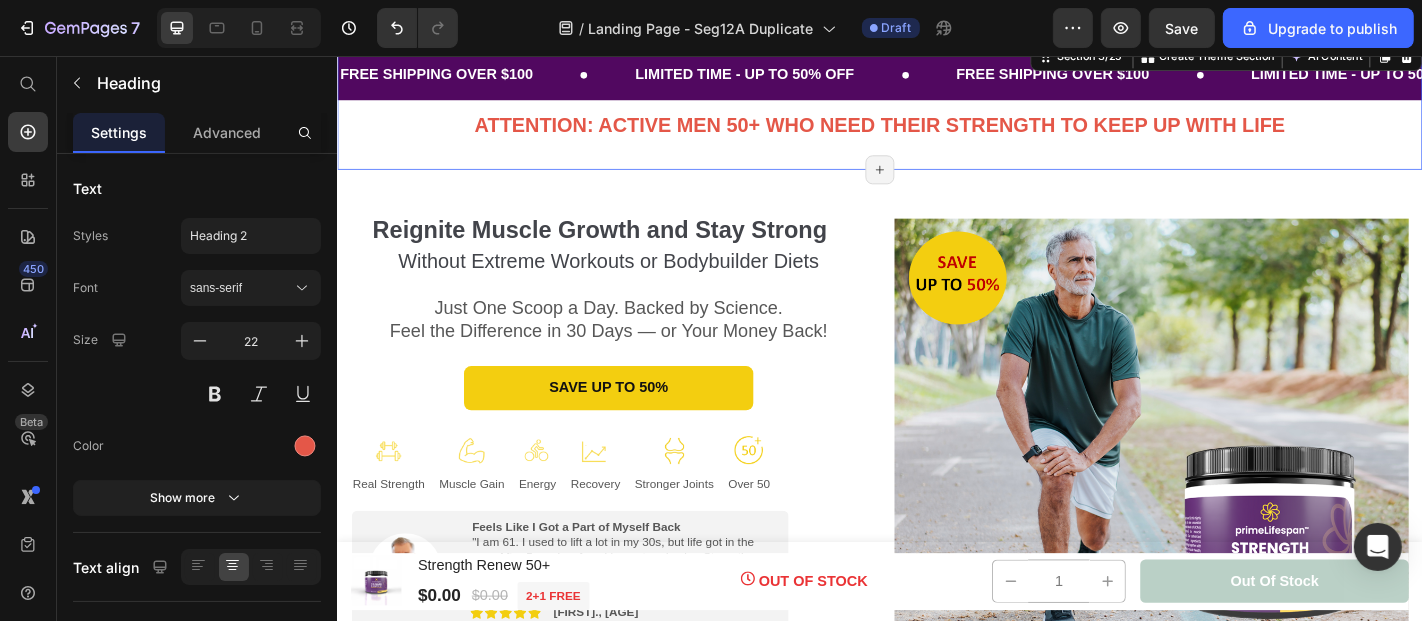 click on "FREE SHIPPING OVER $100 Text
LIMITED TIME - UP TO 50% OFF Text
FREE SHIPPING OVER $100 Text
LIMITED TIME - UP TO 50% OFF Text
FREE SHIPPING OVER $100 Text
LIMITED TIME - UP TO 50% OFF Text
FREE SHIPPING OVER $100 Text
LIMITED TIME - UP TO 50% OFF Text
FREE SHIPPING OVER $100 Text
LIMITED TIME - UP TO 50% OFF Text
FREE SHIPPING OVER $100 Text
LIMITED TIME - UP TO 50% OFF Text
Marquee ATTENTION: ACTIVE MEN 50+ WHO NEED THEIR STRENGTH TO KEEP UP WITH LIFE Heading Row Section 3/25   You can create reusable sections Create Theme Section AI Content Write with GemAI What would you like to describe here? Tone and Voice Persuasive Product Getting products... Show more Generate Page has reached Shopify’s 25 section-limit Page has reached Shopify’s 25 section-limit Page has reached Shopify’s 25 section-limit" at bounding box center (936, 108) 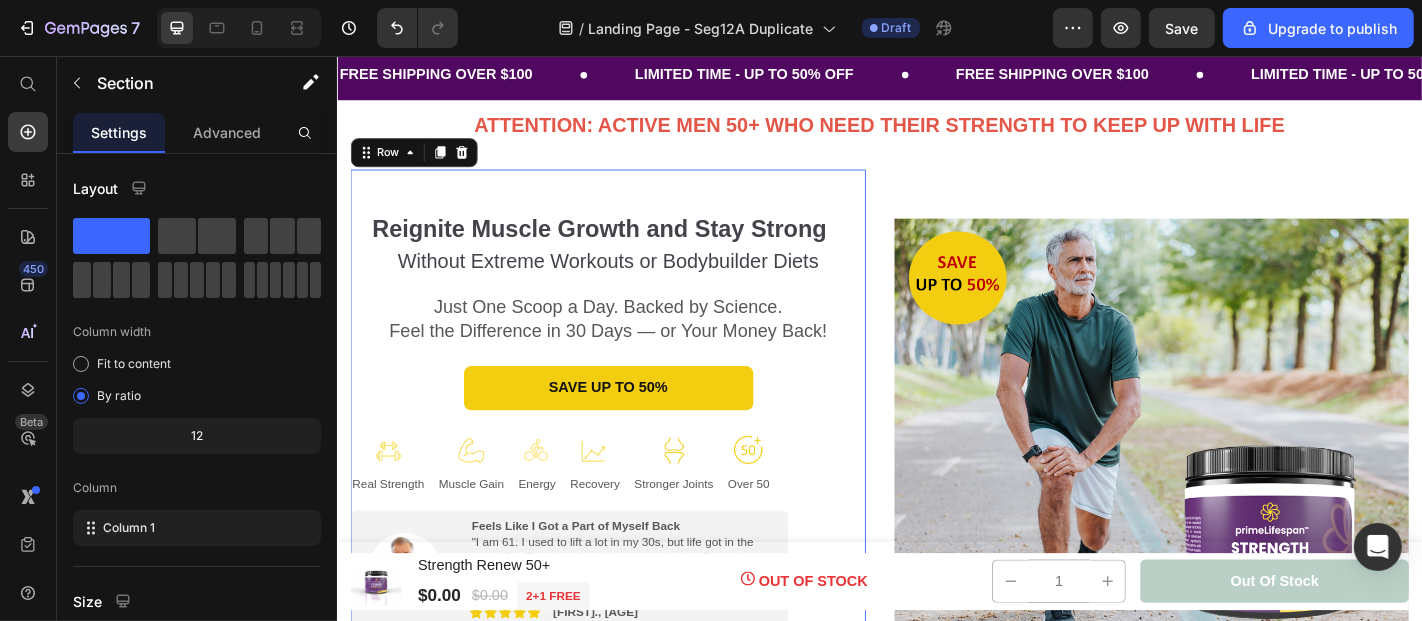 click on "Reignite Muscle Growth and Stay Strong     Without Extreme Workouts or Bodybuilder Diets Heading Just One Scoop a Day. Backed by Science.  Feel the Difference in 30 Days — or Your Money Back! Text Block SAVE UP TO 50% Button Image Real Strength   Text Block Image Muscle Gain Text Block Image   Energy  Text Block Image Recovery   Text Block Image Stronger Joints Text Block Image   Over 50 Text Block Row Image Feels Like I Got a Part of Myself Back "I am [AGE]. I used to lift a lot in my 30s, but life got in the way. After 5 weeks of working out and using Strength Renew, I’m finally seeing muscle come back and my energy is up. My wife noticed it too.” Text Block Image Icon Icon Icon Icon Icon Icon List [FIRST]., [AGE] Text Block Row Row Image Still Working Hard at 64 — Keeping Up Just Fine "I’m 64 and still working 5 days a week on-site. This stuff helps me keep up — I feel stronger, I don’t get as sore, and I’ve got more energy when I get home.” Text Block Image Icon Icon Icon Icon Icon Row" at bounding box center [636, 519] 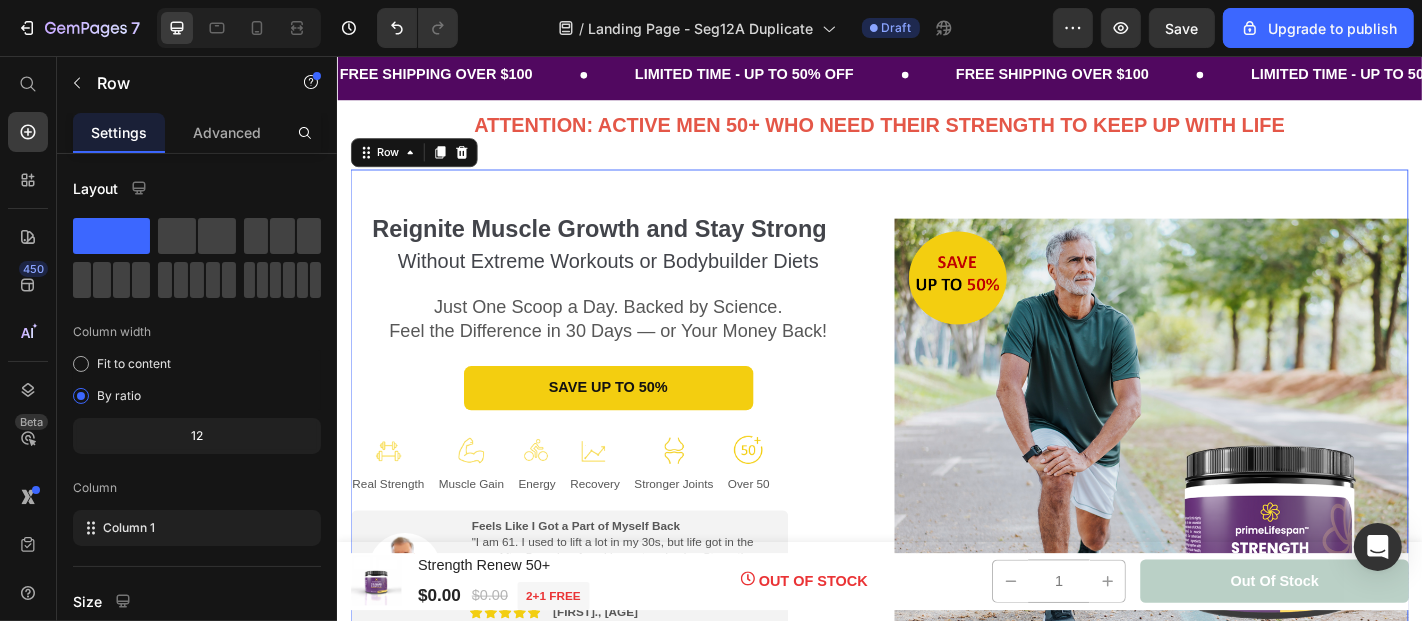 click on "Image" at bounding box center [1236, 519] 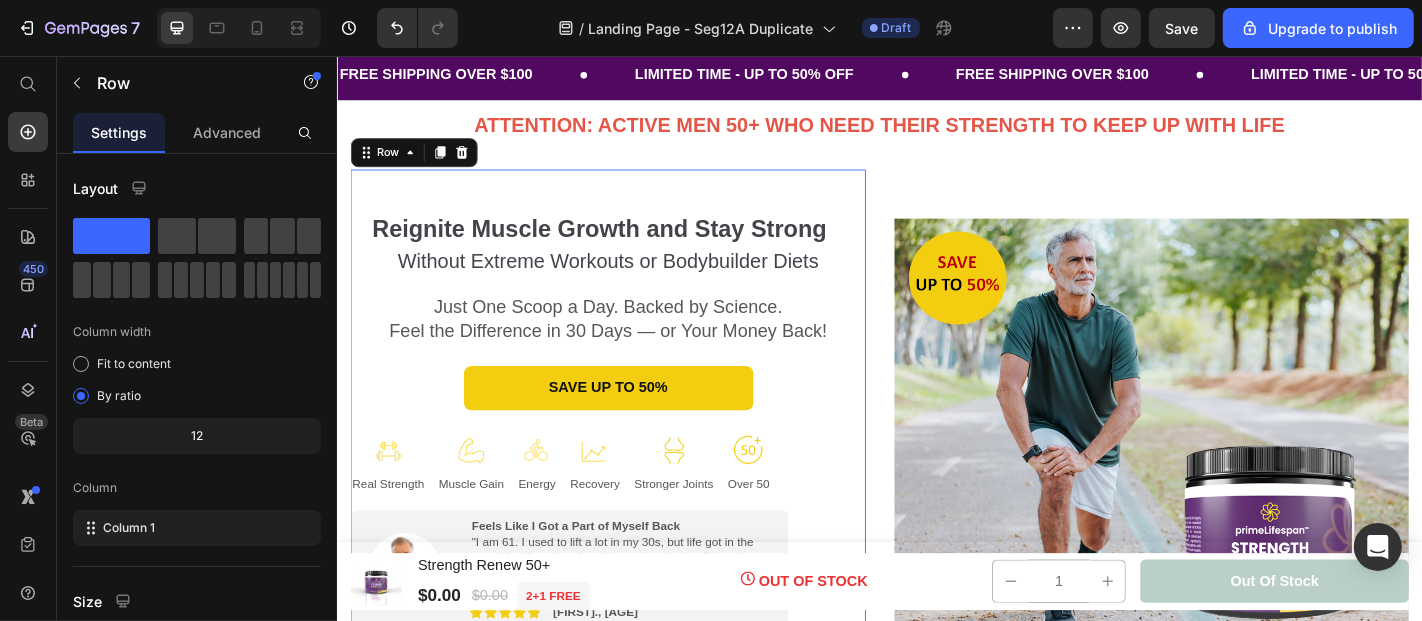 click on "Reignite Muscle Growth and Stay Strong     Without Extreme Workouts or Bodybuilder Diets Heading Just One Scoop a Day. Backed by Science.  Feel the Difference in 30 Days — or Your Money Back! Text Block SAVE UP TO 50% Button Image Real Strength   Text Block Image Muscle Gain Text Block Image   Energy  Text Block Image Recovery   Text Block Image Stronger Joints Text Block Image   Over 50 Text Block Row Image Feels Like I Got a Part of Myself Back "I am [AGE]. I used to lift a lot in my 30s, but life got in the way. After 5 weeks of working out and using Strength Renew, I’m finally seeing muscle come back and my energy is up. My wife noticed it too.” Text Block Image Icon Icon Icon Icon Icon Icon List [FIRST]., [AGE] Text Block Row Row Image Still Working Hard at 64 — Keeping Up Just Fine "I’m 64 and still working 5 days a week on-site. This stuff helps me keep up — I feel stronger, I don’t get as sore, and I’ve got more energy when I get home.” Text Block Image Icon Icon Icon Icon Icon Row" at bounding box center (636, 519) 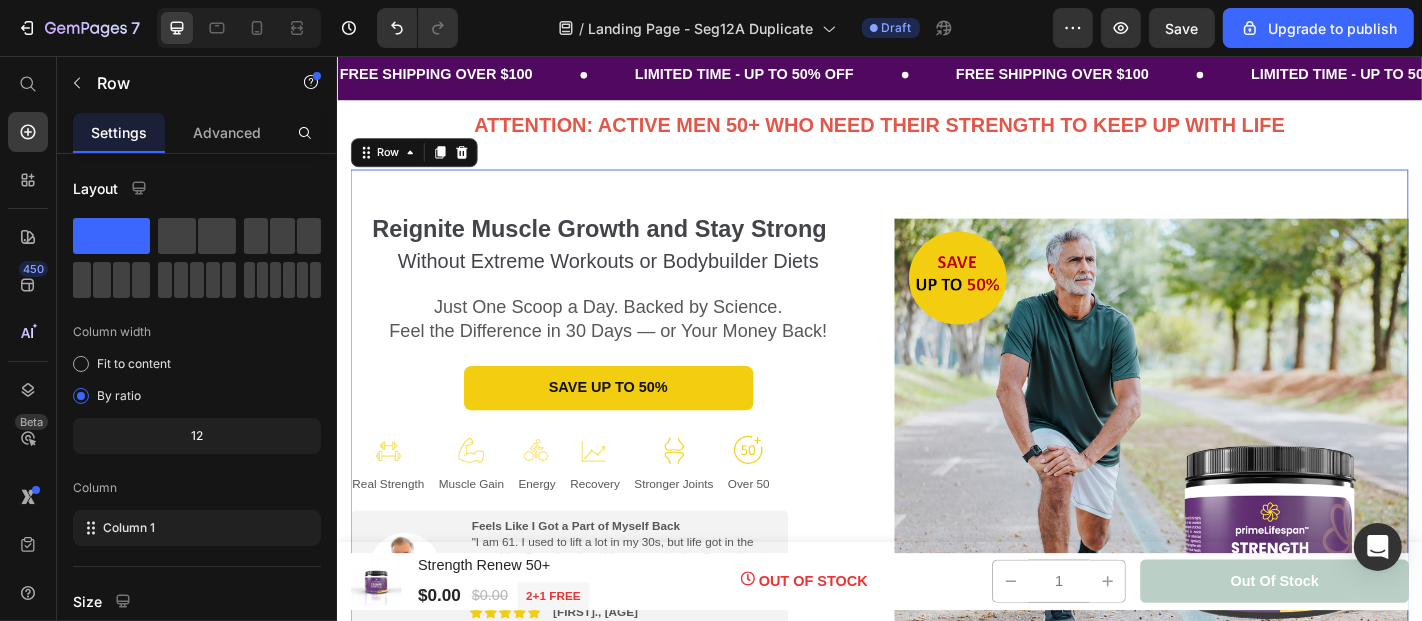 click on "Image" at bounding box center [1236, 519] 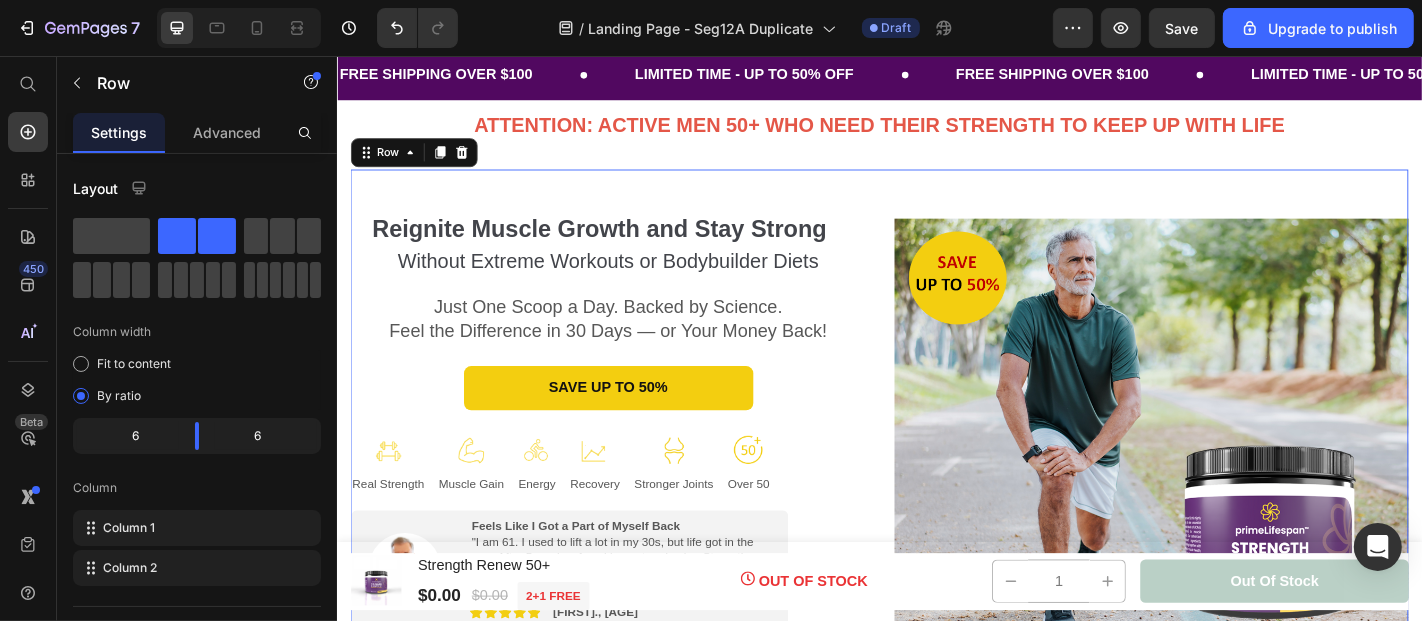 click on "Image" at bounding box center [1236, 519] 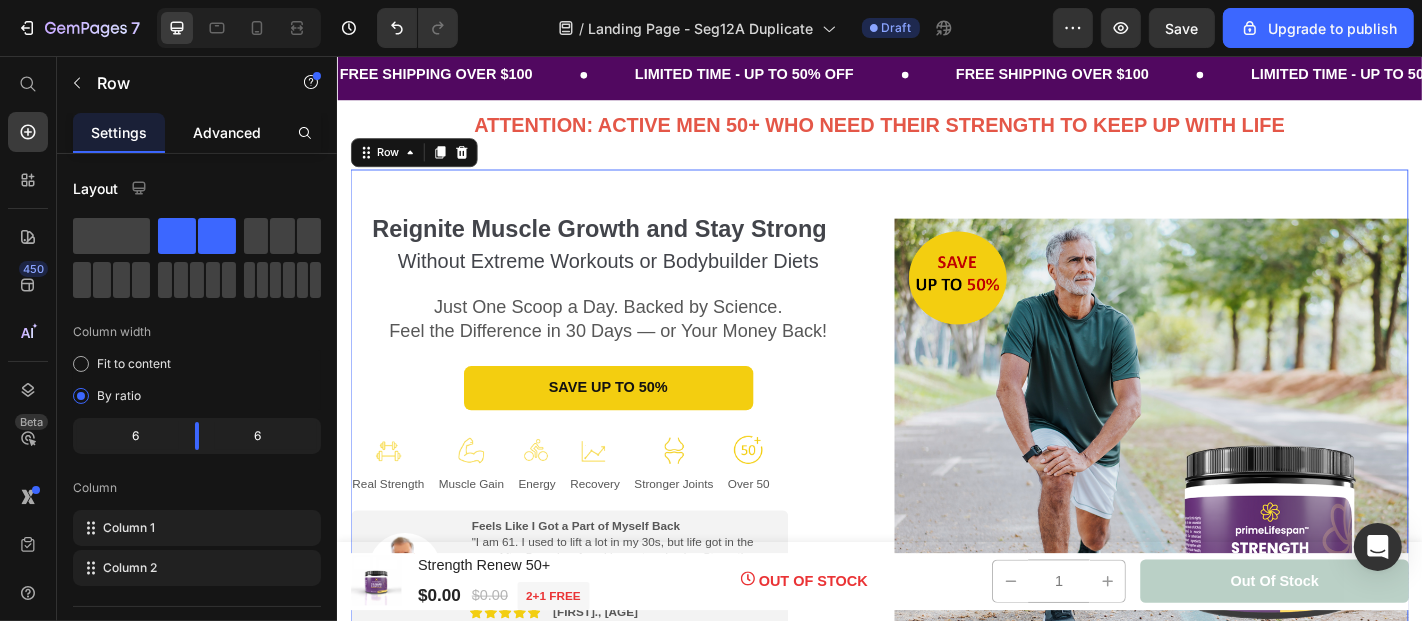 click on "Advanced" at bounding box center (227, 132) 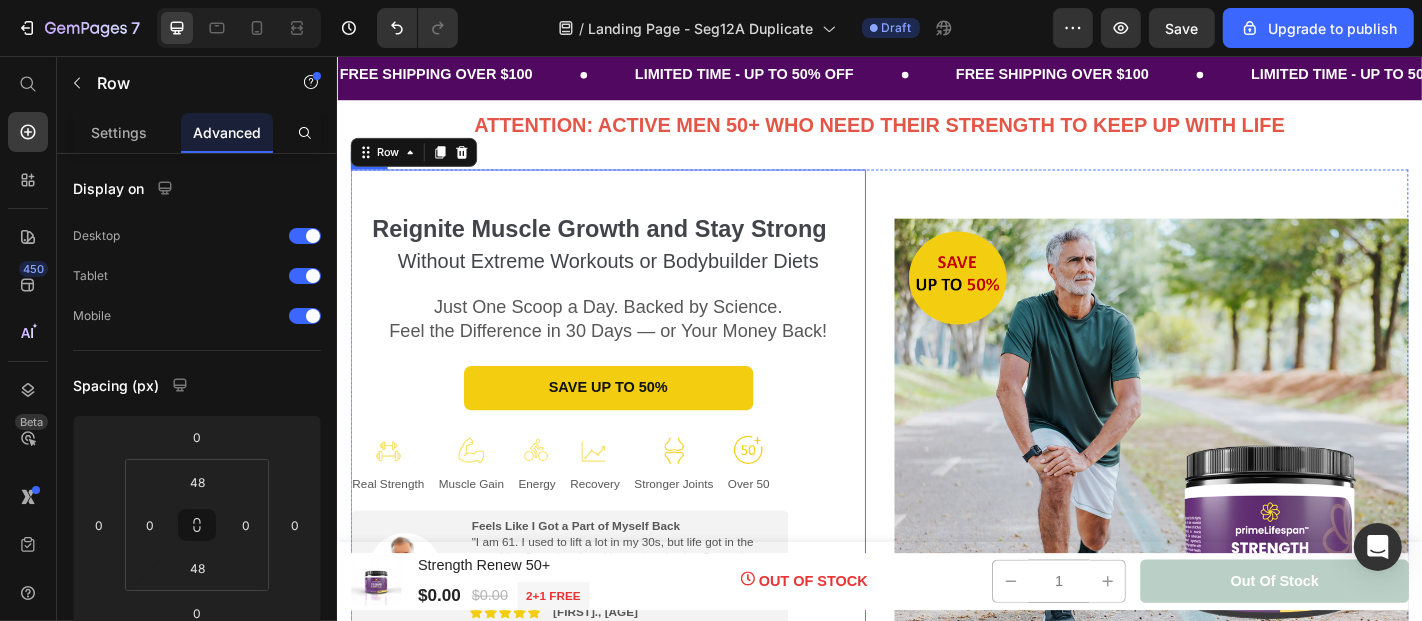 click on "Reignite Muscle Growth and Stay Strong     Without Extreme Workouts or Bodybuilder Diets Heading Just One Scoop a Day. Backed by Science.  Feel the Difference in 30 Days — or Your Money Back! Text Block SAVE UP TO 50% Button Image Real Strength   Text Block Image Muscle Gain Text Block Image   Energy  Text Block Image Recovery   Text Block Image Stronger Joints Text Block Image   Over 50 Text Block Row Image Feels Like I Got a Part of Myself Back "I am [AGE]. I used to lift a lot in my 30s, but life got in the way. After 5 weeks of working out and using Strength Renew, I’m finally seeing muscle come back and my energy is up. My wife noticed it too.” Text Block Image Icon Icon Icon Icon Icon Icon List [FIRST]., [AGE] Text Block Row Row Image Still Working Hard at 64 — Keeping Up Just Fine "I’m 64 and still working 5 days a week on-site. This stuff helps me keep up — I feel stronger, I don’t get as sore, and I’ve got more energy when I get home.” Text Block Image Icon Icon Icon Icon Icon Row" at bounding box center [636, 519] 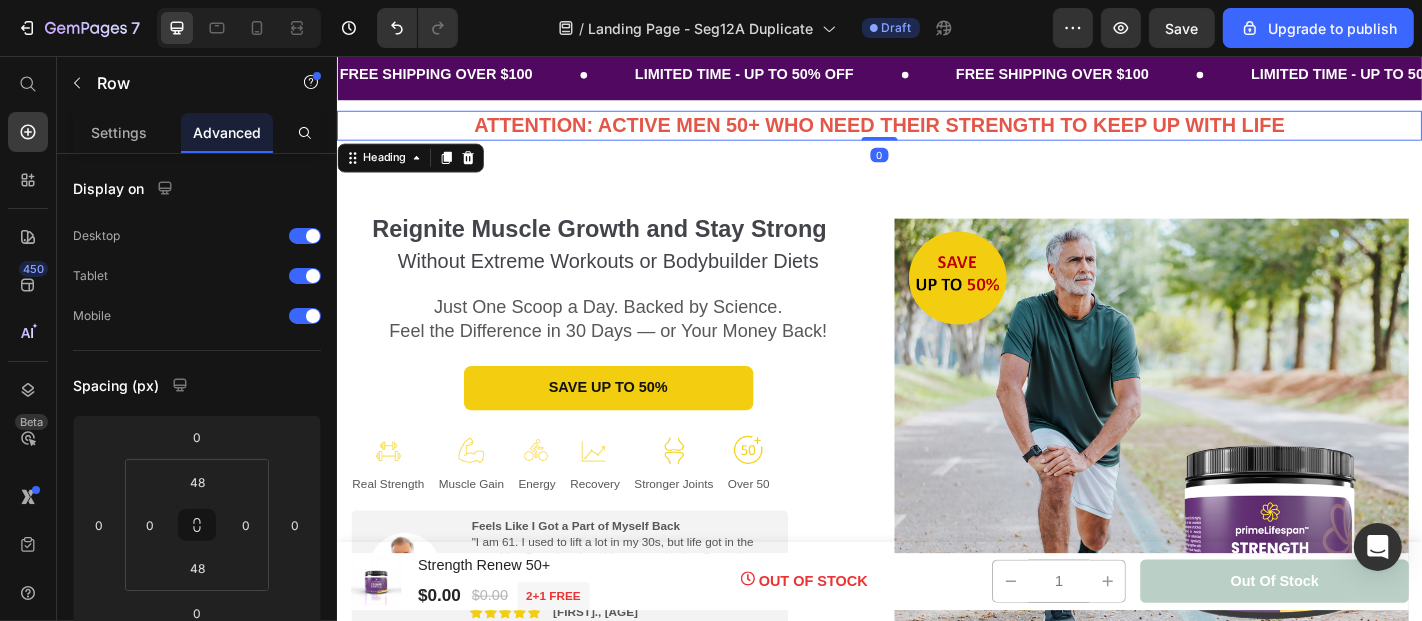 click on "ATTENTION: ACTIVE MEN 50+ WHO NEED THEIR STRENGTH TO KEEP UP WITH LIFE" at bounding box center [936, 131] 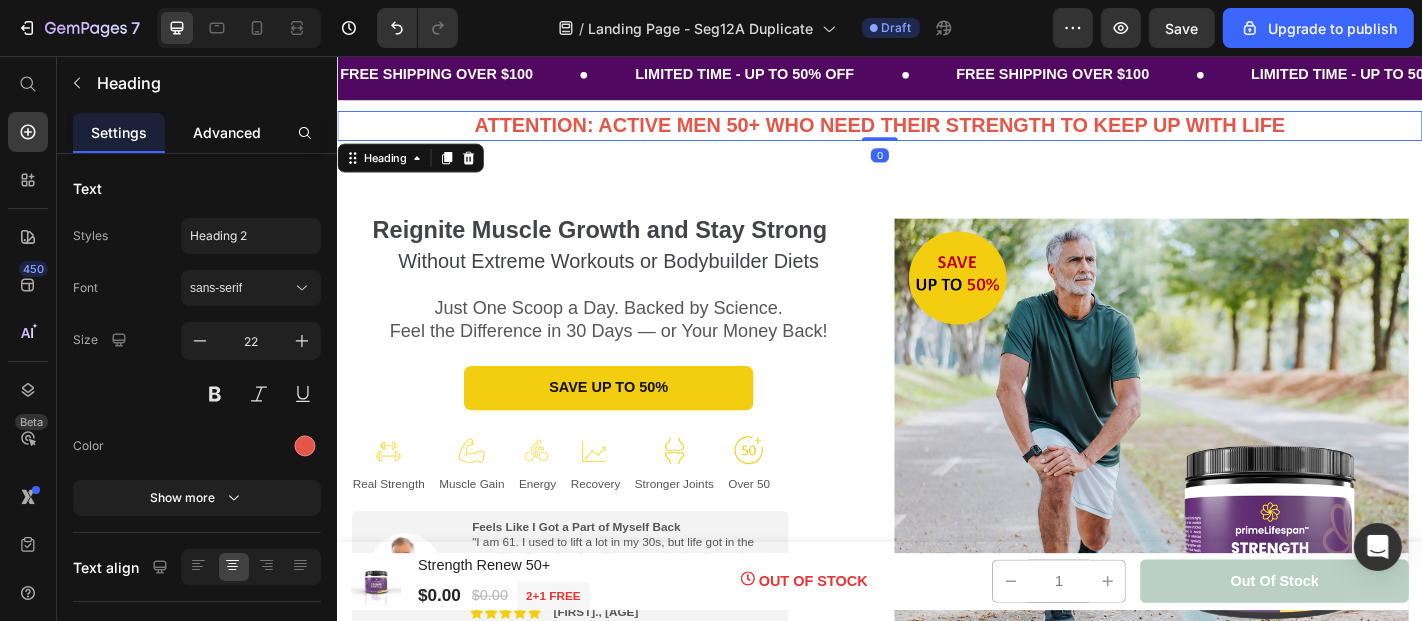 click on "Advanced" at bounding box center [227, 132] 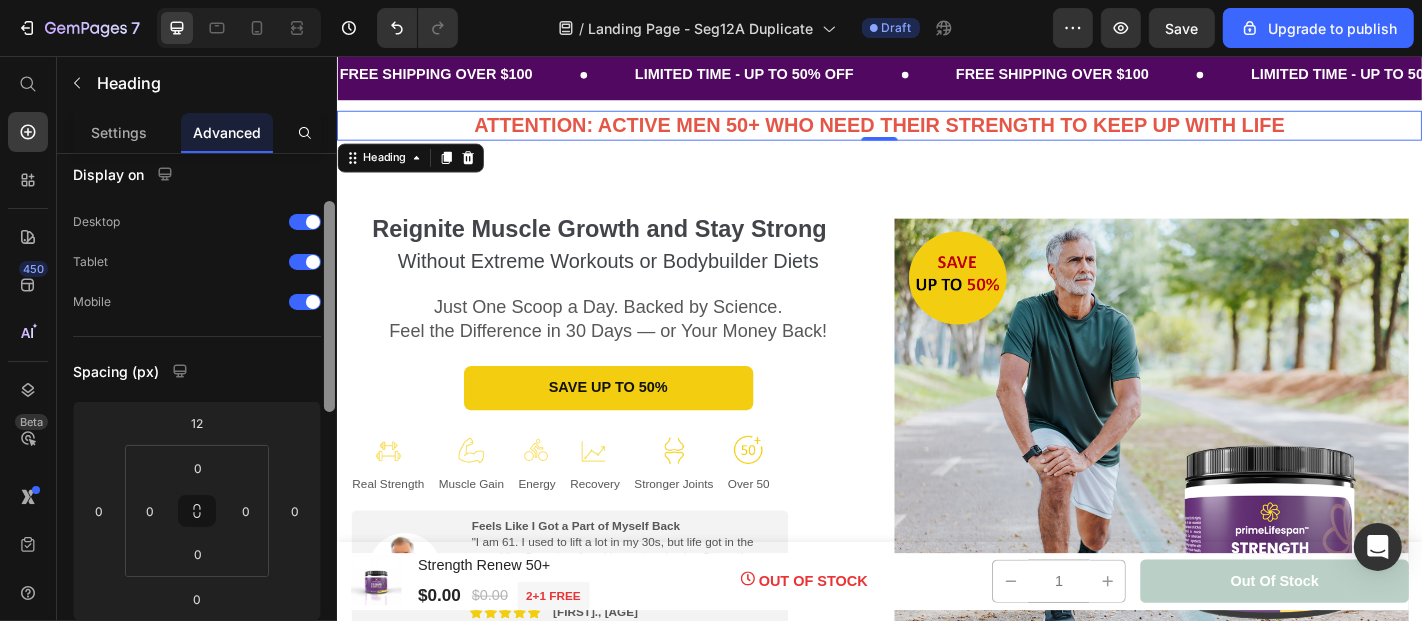 click at bounding box center (329, 446) 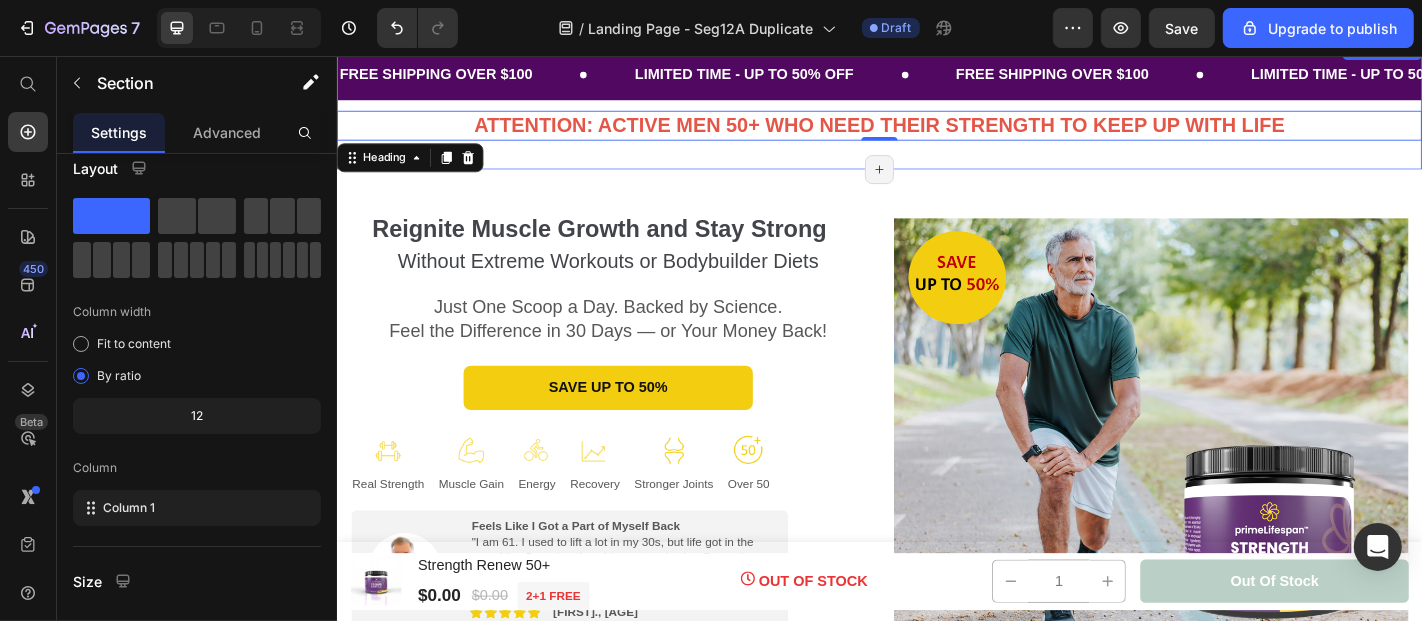 click on "FREE SHIPPING OVER $100 Text
LIMITED TIME - UP TO 50% OFF Text
FREE SHIPPING OVER $100 Text
LIMITED TIME - UP TO 50% OFF Text
FREE SHIPPING OVER $100 Text
LIMITED TIME - UP TO 50% OFF Text
FREE SHIPPING OVER $100 Text
LIMITED TIME - UP TO 50% OFF Text
FREE SHIPPING OVER $100 Text
LIMITED TIME - UP TO 50% OFF Text
FREE SHIPPING OVER $100 Text
LIMITED TIME - UP TO 50% OFF Text
Marquee ATTENTION: ACTIVE MEN 50+ WHO NEED THEIR STRENGTH TO KEEP UP WITH LIFE Heading   0 Row Section 3/25 Page has reached Shopify’s 25 section-limit Page has reached Shopify’s 25 section-limit" at bounding box center (936, 108) 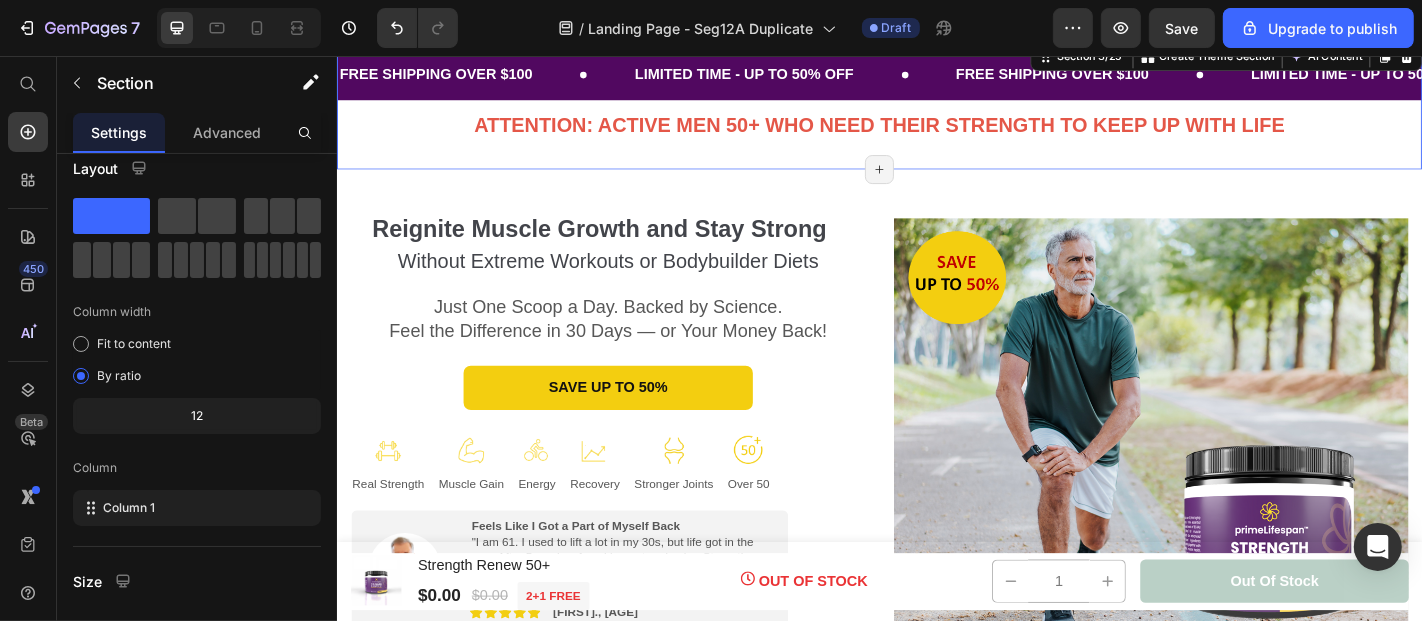 scroll, scrollTop: 0, scrollLeft: 0, axis: both 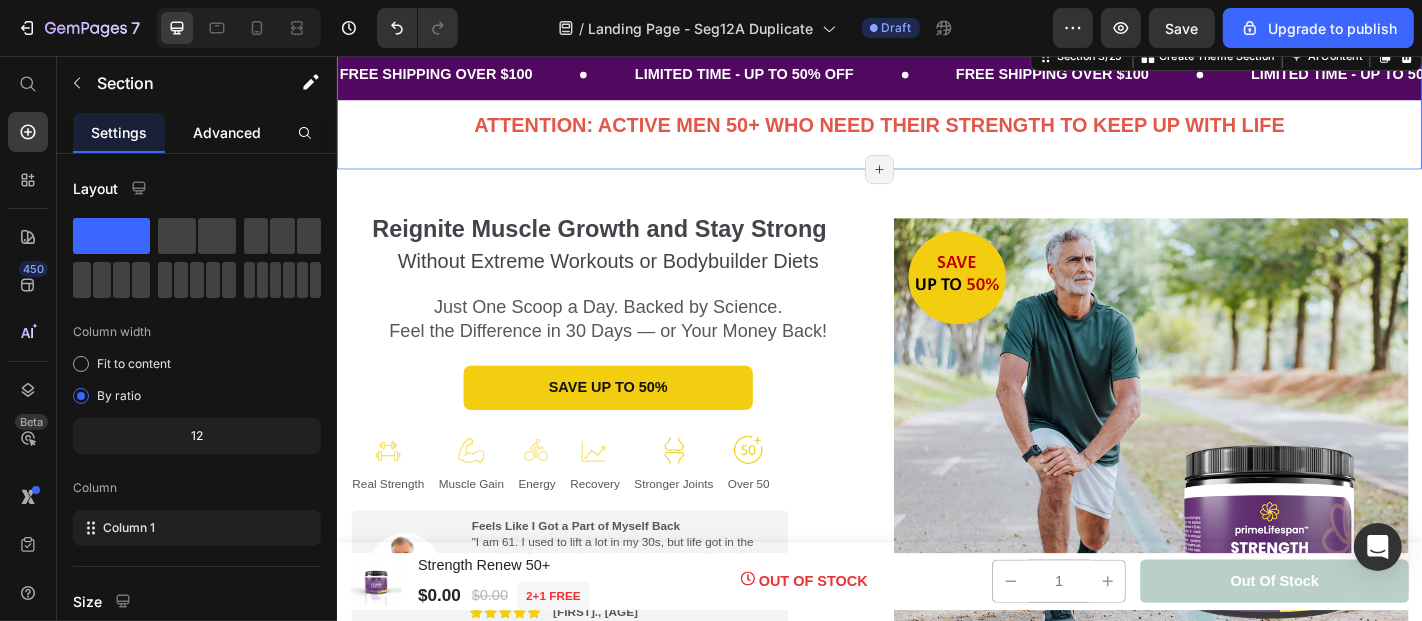 click on "Advanced" at bounding box center [227, 132] 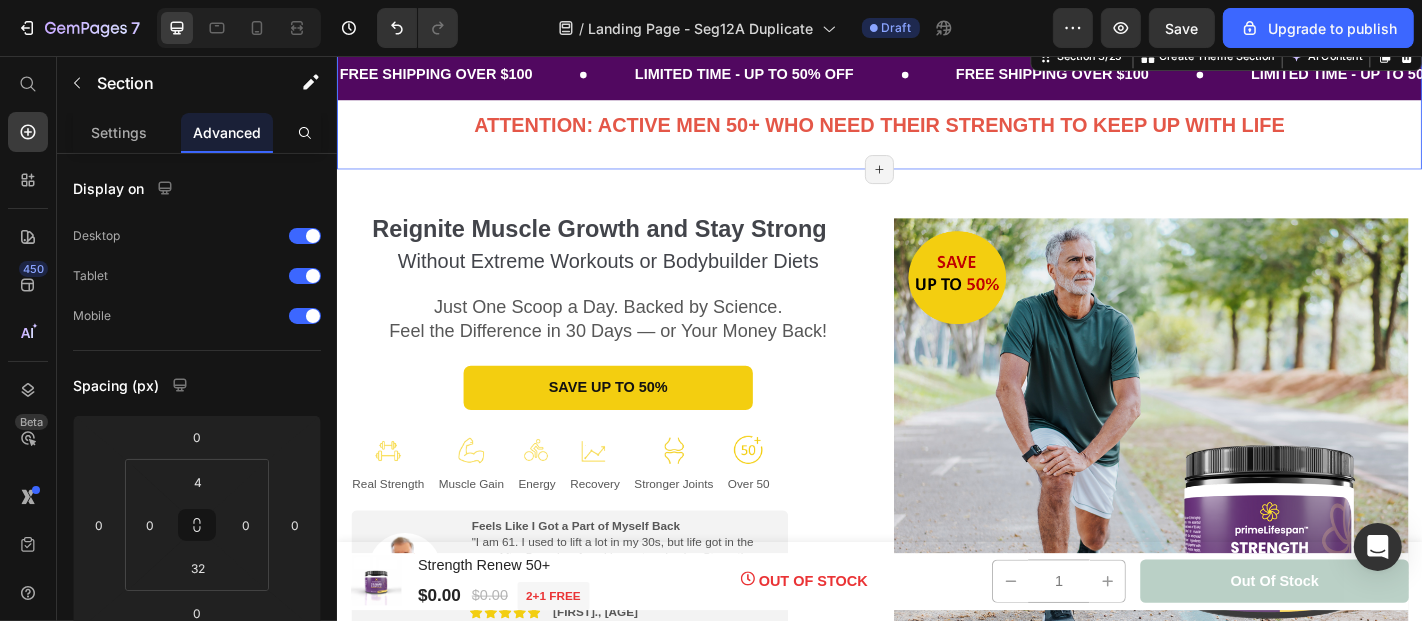 click on "FREE SHIPPING OVER $100 Text
LIMITED TIME - UP TO 50% OFF Text
FREE SHIPPING OVER $100 Text
LIMITED TIME - UP TO 50% OFF Text
FREE SHIPPING OVER $100 Text
LIMITED TIME - UP TO 50% OFF Text
FREE SHIPPING OVER $100 Text
LIMITED TIME - UP TO 50% OFF Text
FREE SHIPPING OVER $100 Text
LIMITED TIME - UP TO 50% OFF Text
FREE SHIPPING OVER $100 Text
LIMITED TIME - UP TO 50% OFF Text
Marquee ATTENTION: ACTIVE MEN 50+ WHO NEED THEIR STRENGTH TO KEEP UP WITH LIFE Heading Row Section 3/25   You can create reusable sections Create Theme Section AI Content Write with GemAI What would you like to describe here? Tone and Voice Persuasive Product Strength Renew 50+ (Bundle 3) Show more Generate Page has reached Shopify’s 25 section-limit Page has reached Shopify’s 25 section-limit Page has reached Shopify’s 25 section-limit" at bounding box center (936, 108) 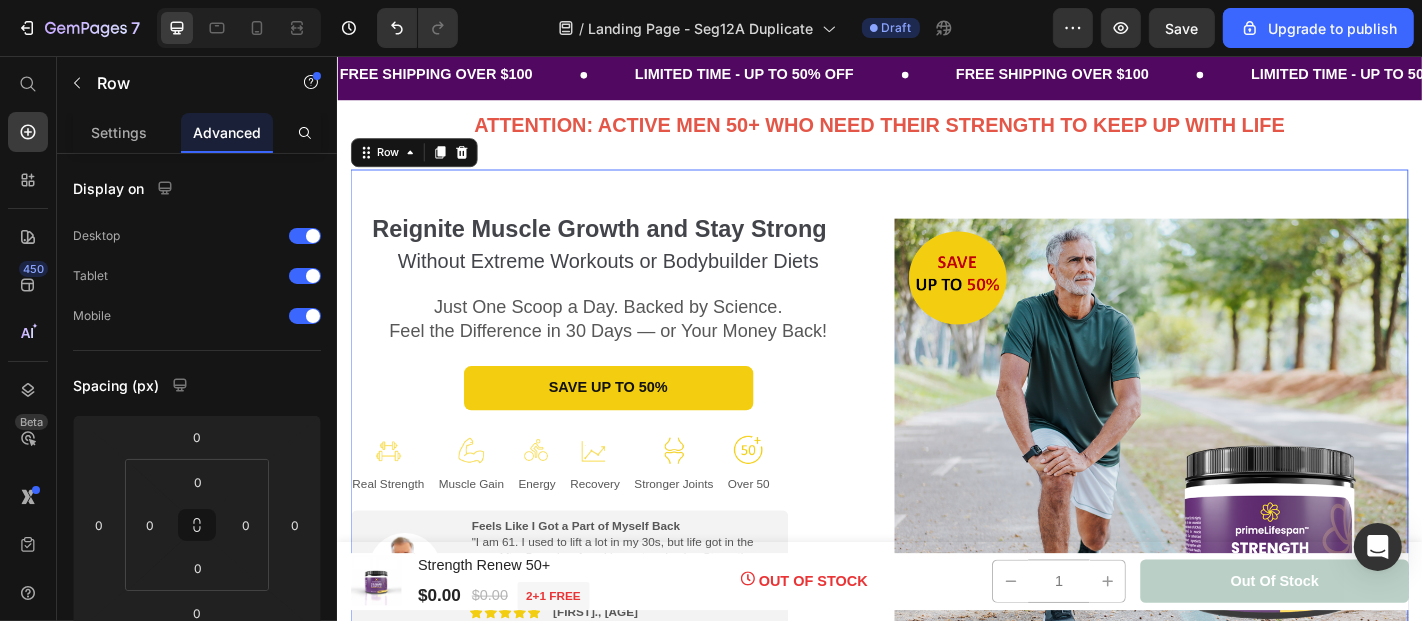 click on "Image" at bounding box center (1236, 519) 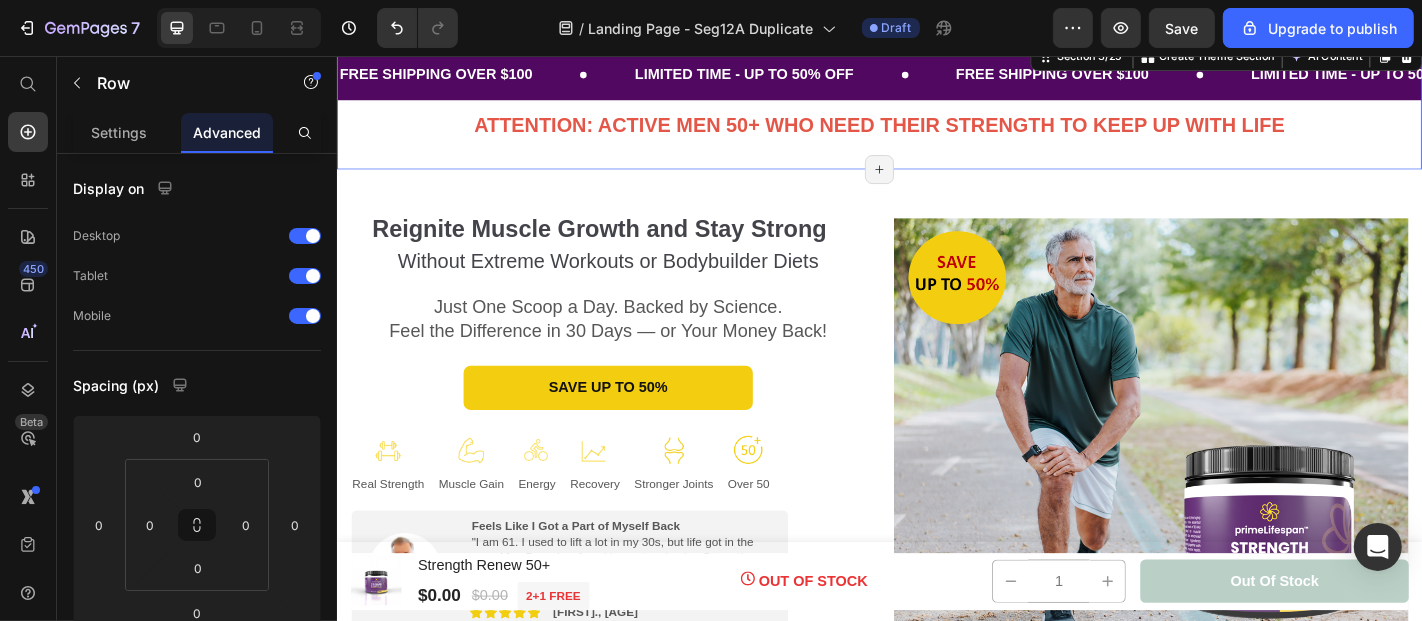 click on "FREE SHIPPING OVER $100 Text
LIMITED TIME - UP TO 50% OFF Text
FREE SHIPPING OVER $100 Text
LIMITED TIME - UP TO 50% OFF Text
FREE SHIPPING OVER $100 Text
LIMITED TIME - UP TO 50% OFF Text
FREE SHIPPING OVER $100 Text
LIMITED TIME - UP TO 50% OFF Text
FREE SHIPPING OVER $100 Text
LIMITED TIME - UP TO 50% OFF Text
FREE SHIPPING OVER $100 Text
LIMITED TIME - UP TO 50% OFF Text
Marquee ATTENTION: ACTIVE MEN 50+ WHO NEED THEIR STRENGTH TO KEEP UP WITH LIFE Heading Row Section 3/25   You can create reusable sections Create Theme Section AI Content Write with GemAI What would you like to describe here? Tone and Voice Persuasive Product Show more Generate Page has reached Shopify’s 25 section-limit Page has reached Shopify’s 25 section-limit Page has reached Shopify’s 25 section-limit" at bounding box center [936, 108] 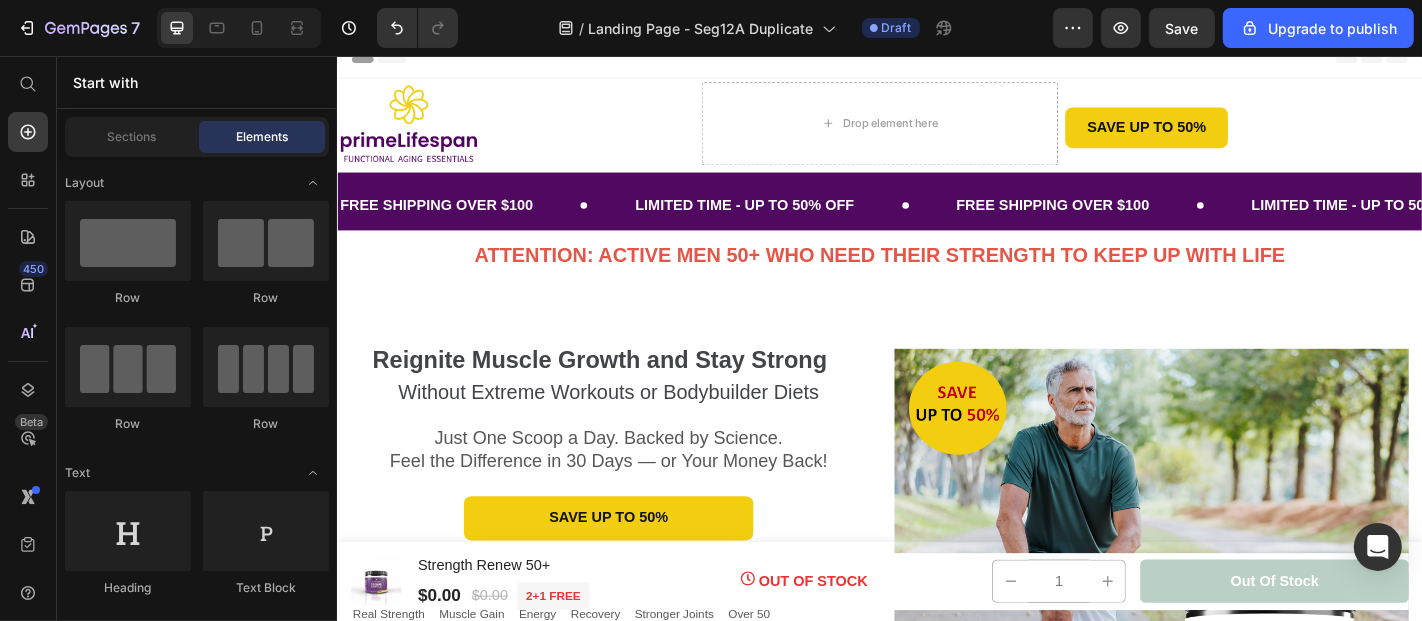 scroll, scrollTop: 38, scrollLeft: 0, axis: vertical 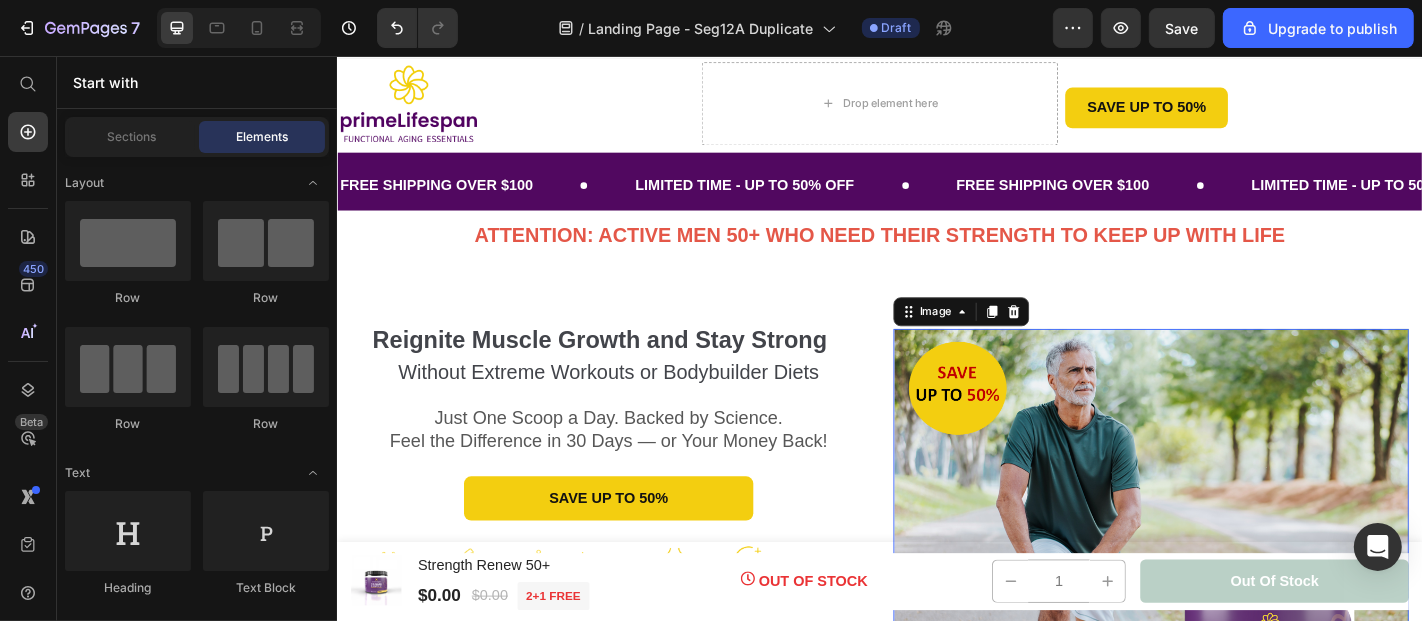 click at bounding box center (1236, 641) 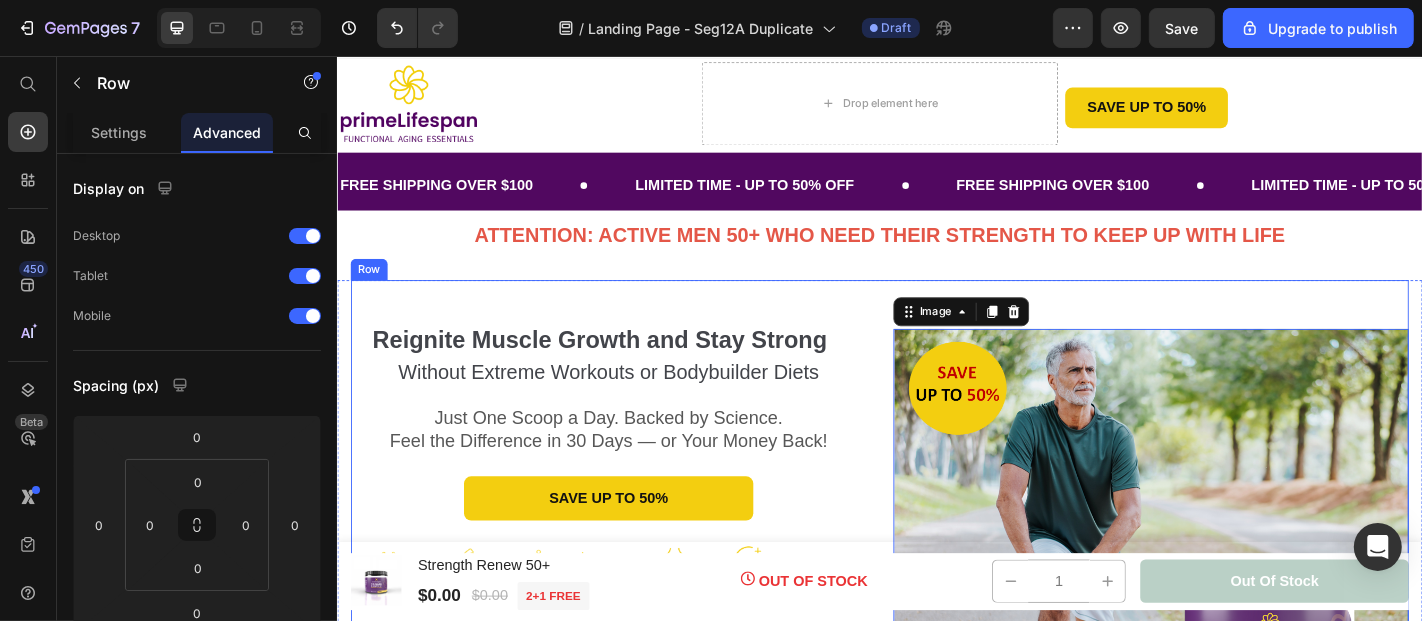 click on "Image   0" at bounding box center [1236, 641] 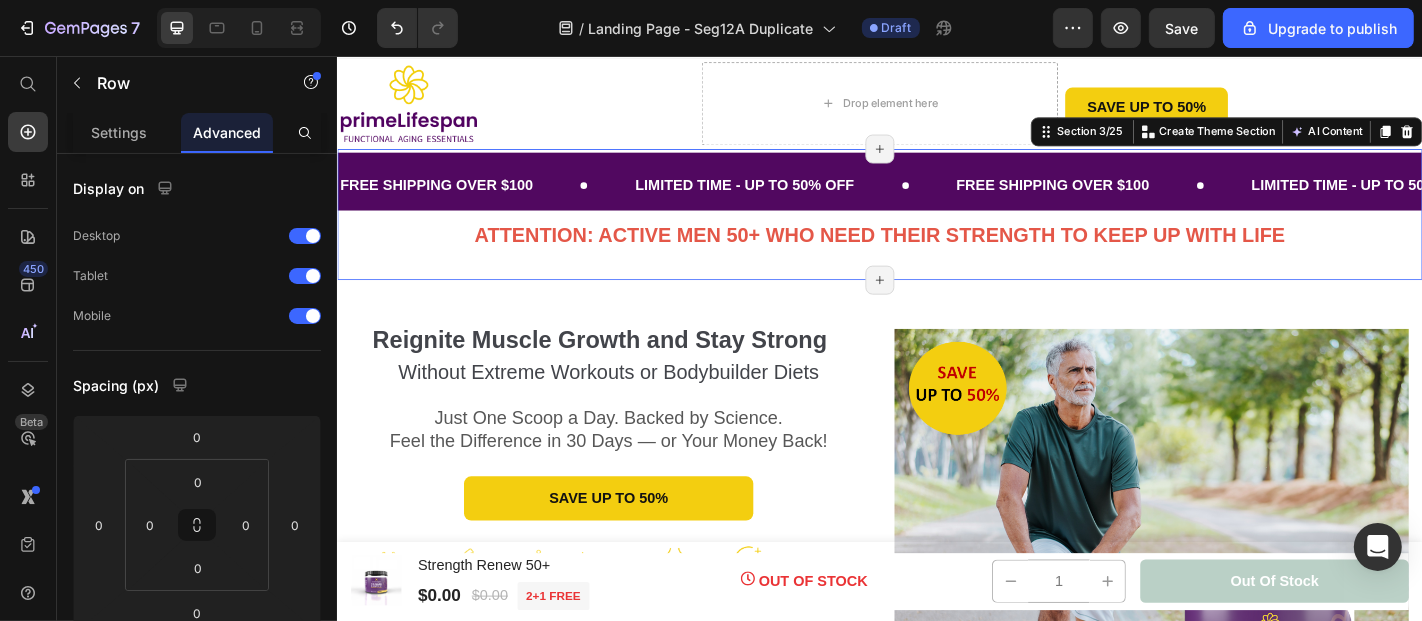 click on "FREE SHIPPING OVER $100 Text
LIMITED TIME - UP TO 50% OFF Text
FREE SHIPPING OVER $100 Text
LIMITED TIME - UP TO 50% OFF Text
FREE SHIPPING OVER $100 Text
LIMITED TIME - UP TO 50% OFF Text
FREE SHIPPING OVER $100 Text
LIMITED TIME - UP TO 50% OFF Text
FREE SHIPPING OVER $100 Text
LIMITED TIME - UP TO 50% OFF Text
FREE SHIPPING OVER $100 Text
LIMITED TIME - UP TO 50% OFF Text
Marquee ATTENTION: ACTIVE MEN 50+ WHO NEED THEIR STRENGTH TO KEEP UP WITH LIFE Heading Row Section 3/25   You can create reusable sections Create Theme Section AI Content Write with GemAI What would you like to describe here? Tone and Voice Persuasive Product Strength Renew 50+ (Bundle 3) Show more Generate Page has reached Shopify’s 25 section-limit Page has reached Shopify’s 25 section-limit Page has reached Shopify’s 25 section-limit" at bounding box center (936, 230) 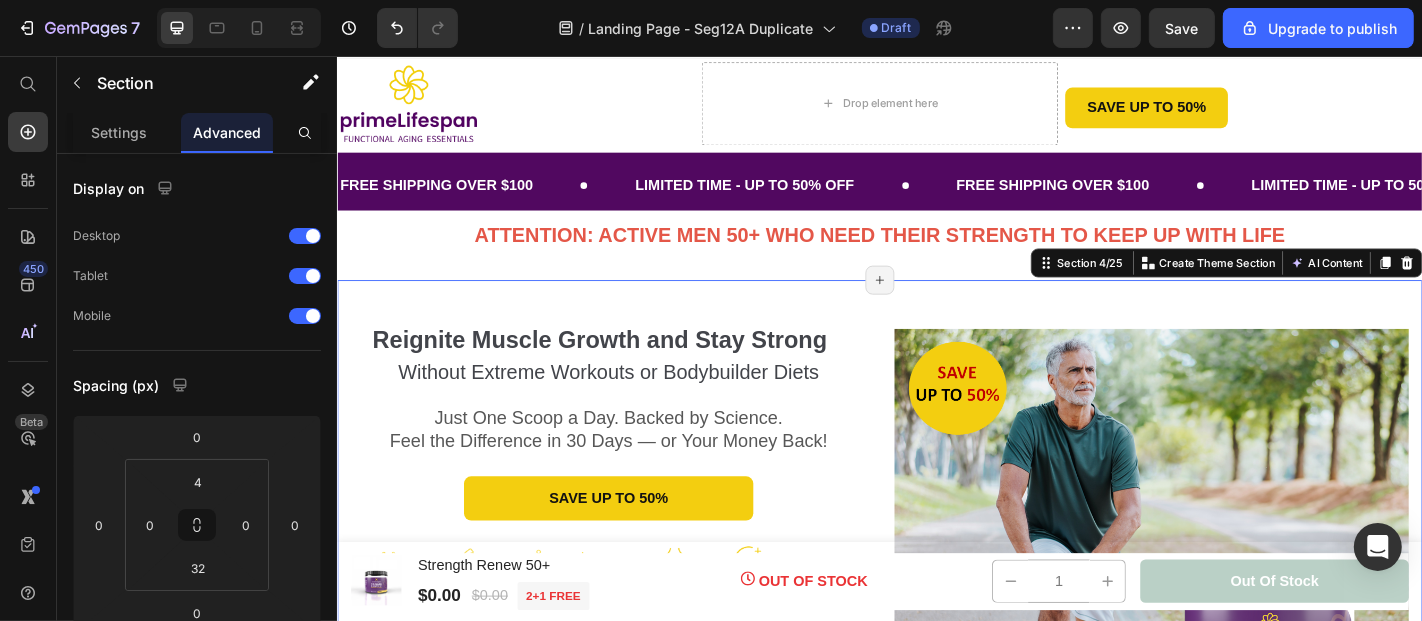 click on "Reignite Muscle Growth and Stay Strong     Without Extreme Workouts or Bodybuilder Diets Heading Just One Scoop a Day. Backed by Science.  Feel the Difference in 30 Days — or Your Money Back! Text Block SAVE UP TO 50% Button Image Real Strength   Text Block Image Muscle Gain Text Block Image   Energy  Text Block Image Recovery   Text Block Image Stronger Joints Text Block Image   Over 50 Text Block Row Image Feels Like I Got a Part of Myself Back "I am [AGE]. I used to lift a lot in my 30s, but life got in the way. After 5 weeks of working out and using Strength Renew, I’m finally seeing muscle come back and my energy is up. My wife noticed it too.” Text Block Image Icon Icon Icon Icon Icon Icon List [FIRST]., [AGE] Text Block Row Row Image Still Working Hard at 64 — Keeping Up Just Fine "I’m 64 and still working 5 days a week on-site. This stuff helps me keep up — I feel stronger, I don’t get as sore, and I’ve got more energy when I get home.” Text Block Image Icon Icon Icon Icon Icon Row" at bounding box center (936, 641) 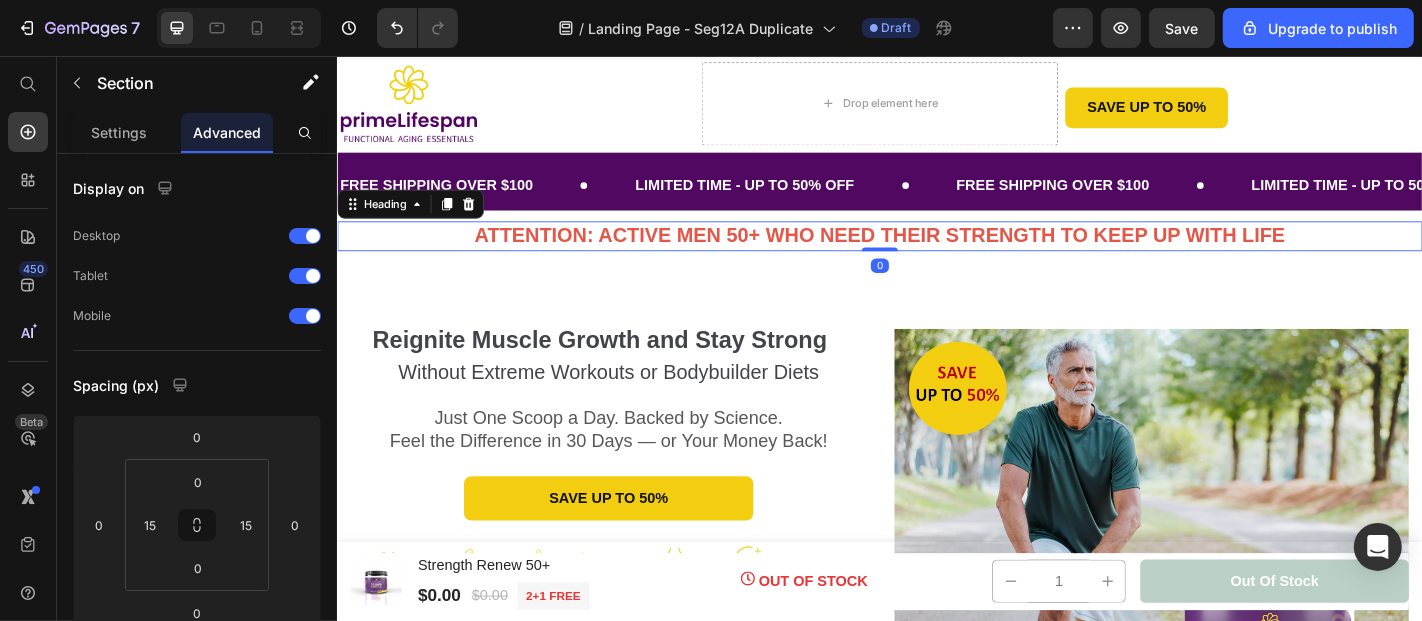 click on "ATTENTION: ACTIVE MEN 50+ WHO NEED THEIR STRENGTH TO KEEP UP WITH LIFE" at bounding box center (936, 254) 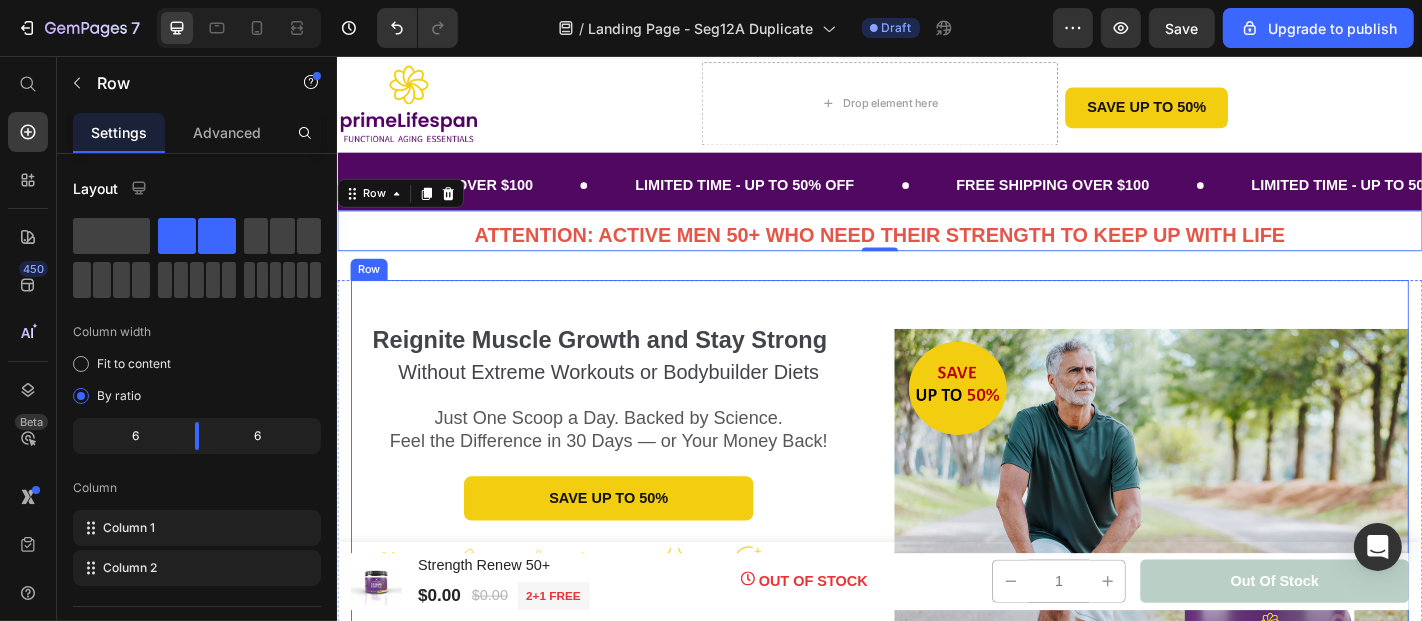 click on "Image" at bounding box center (1236, 641) 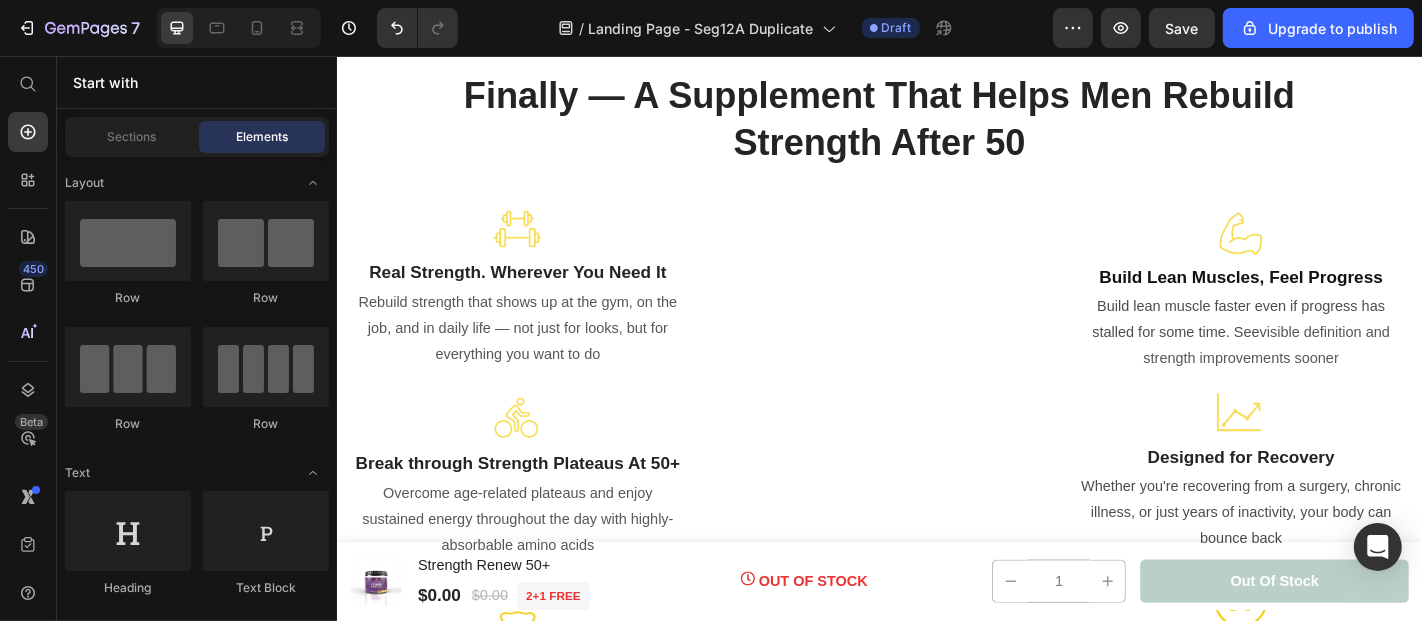 scroll, scrollTop: 1910, scrollLeft: 0, axis: vertical 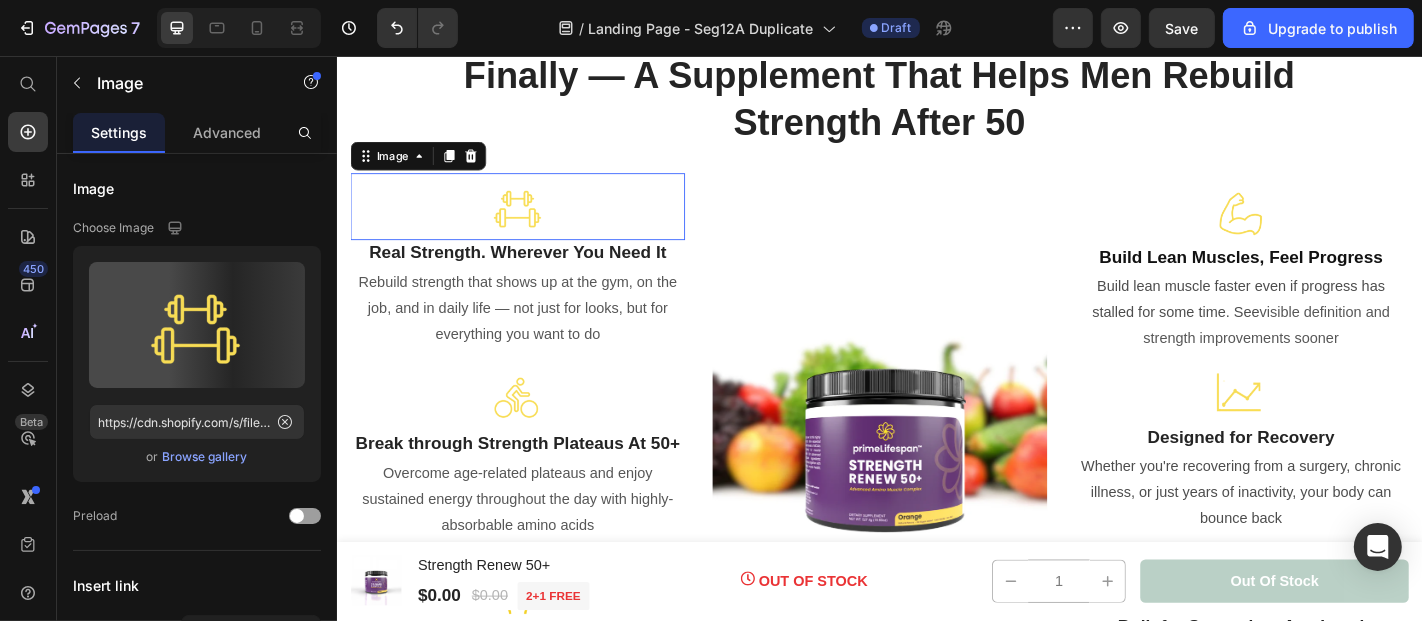 click at bounding box center (536, 222) 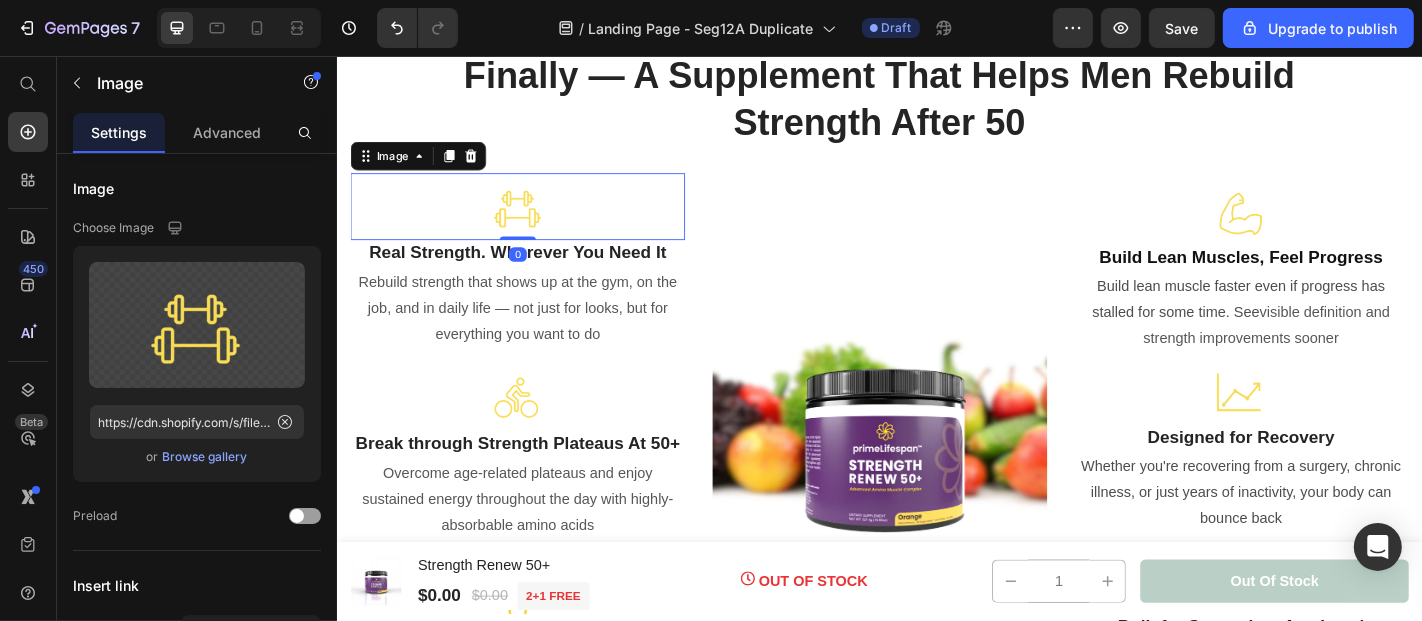 click at bounding box center (536, 222) 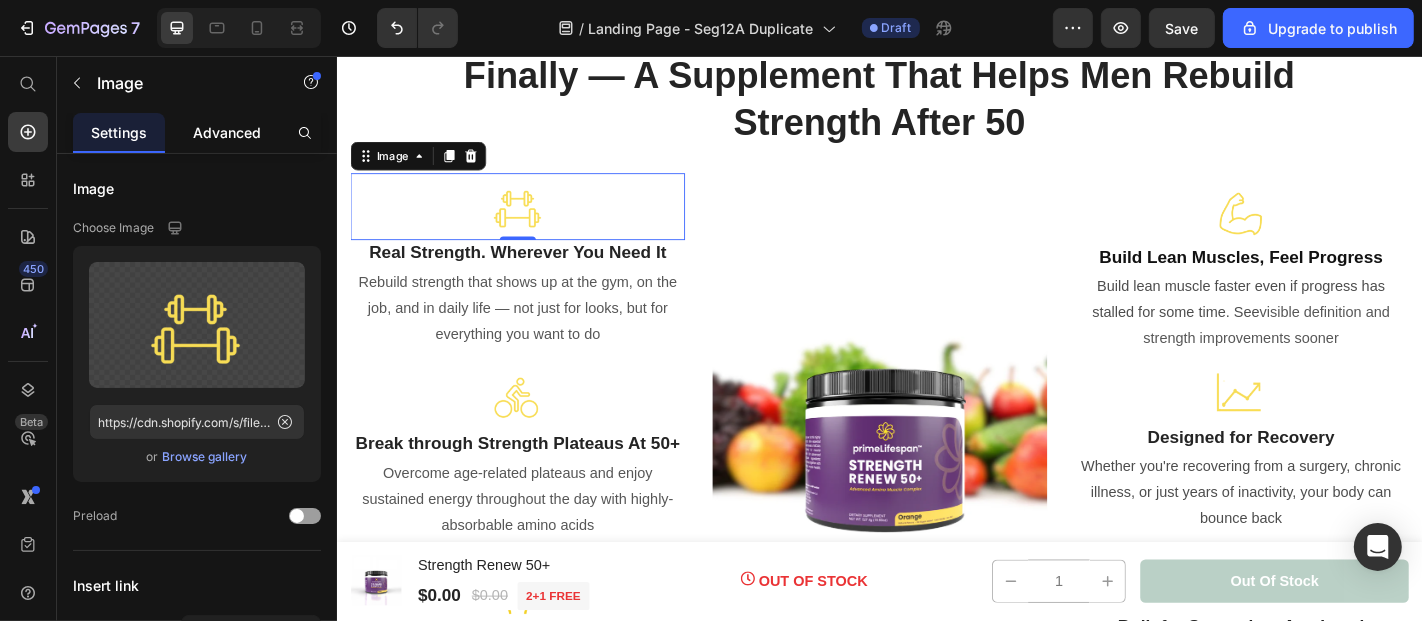 click on "Advanced" at bounding box center (227, 132) 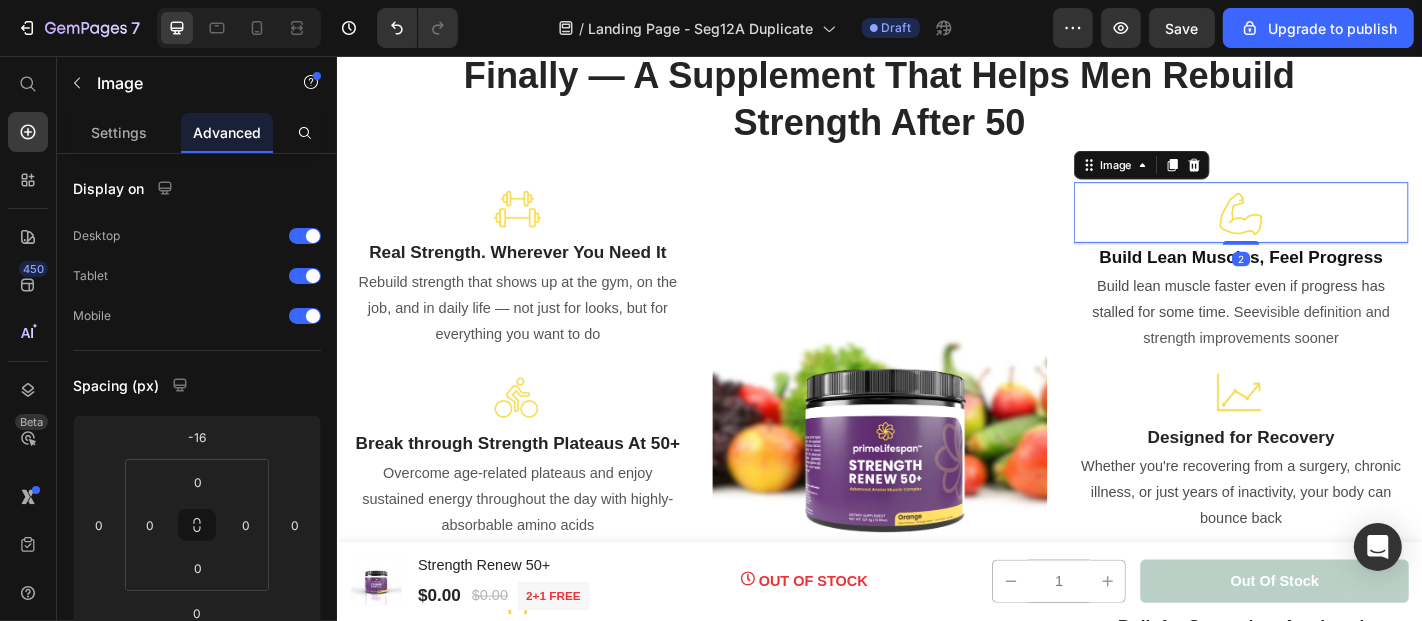 click at bounding box center (1336, 228) 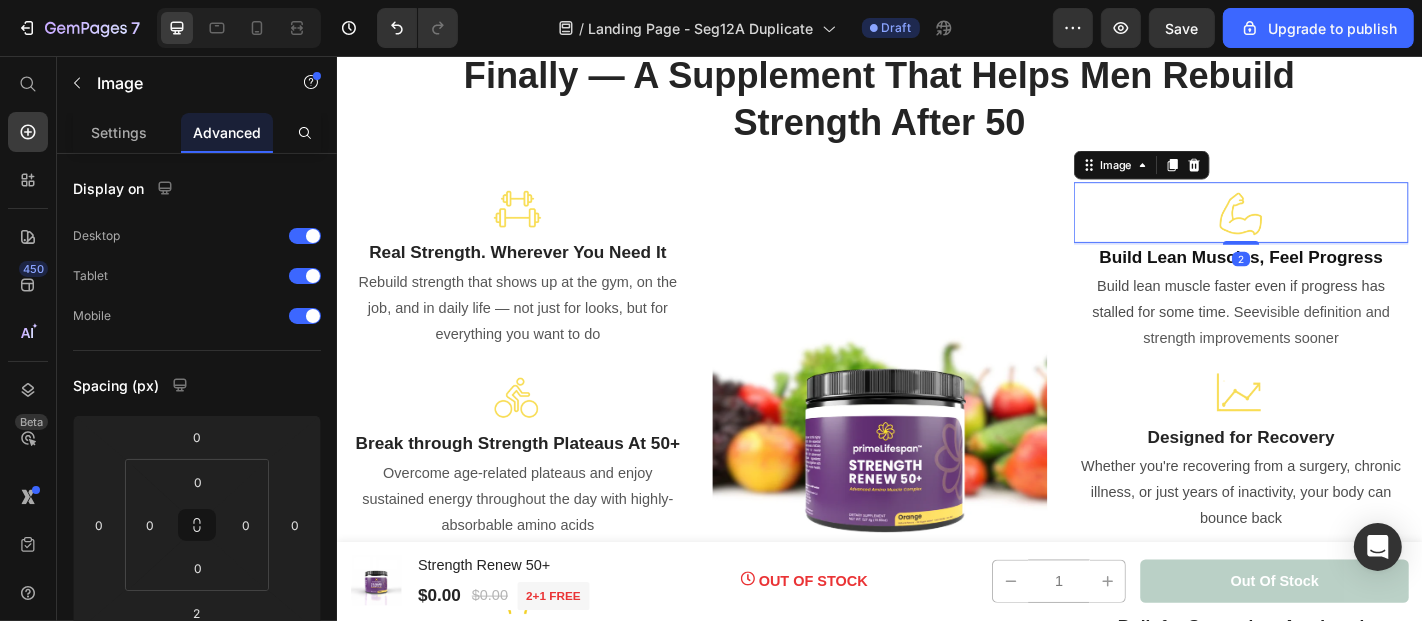click at bounding box center (1336, 228) 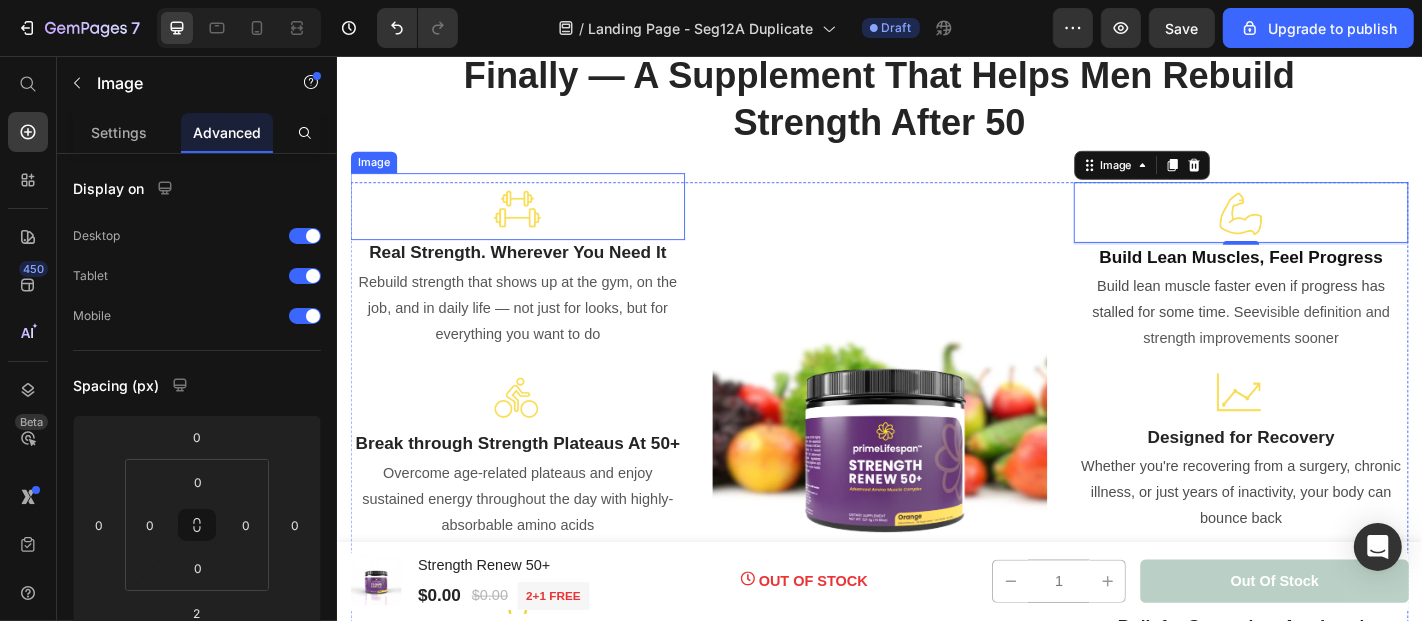 click at bounding box center [536, 222] 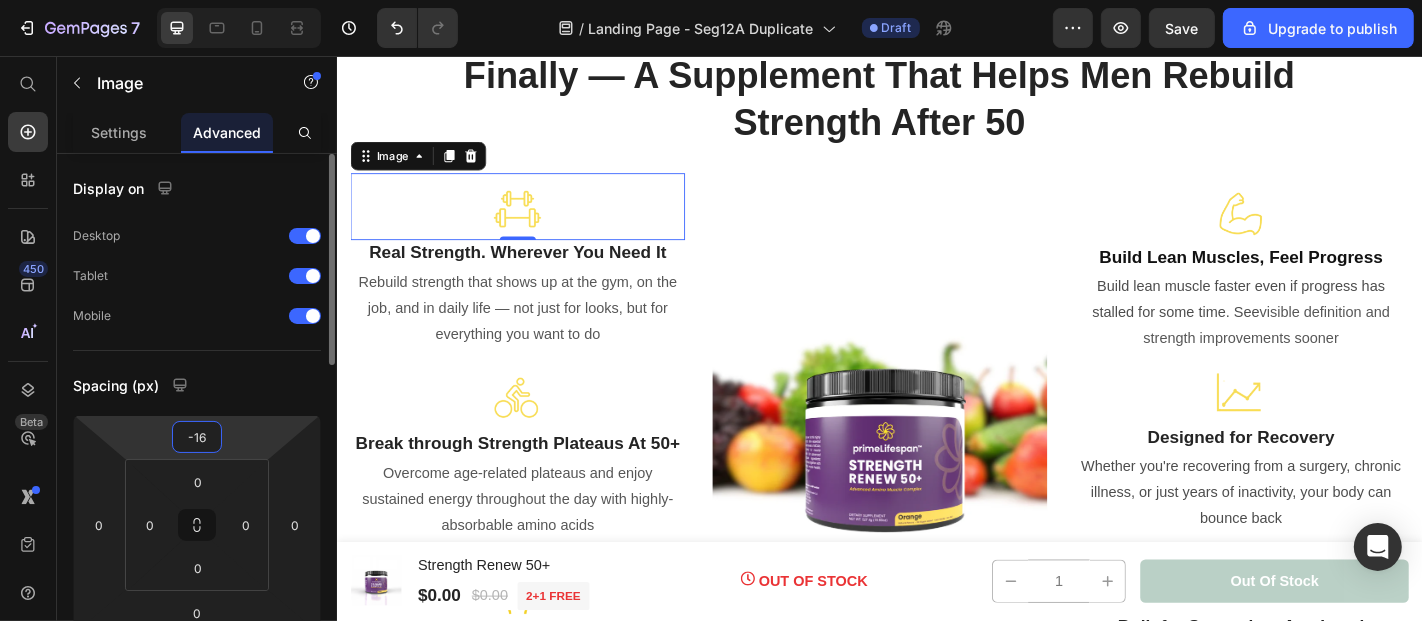 click on "-16" at bounding box center (197, 437) 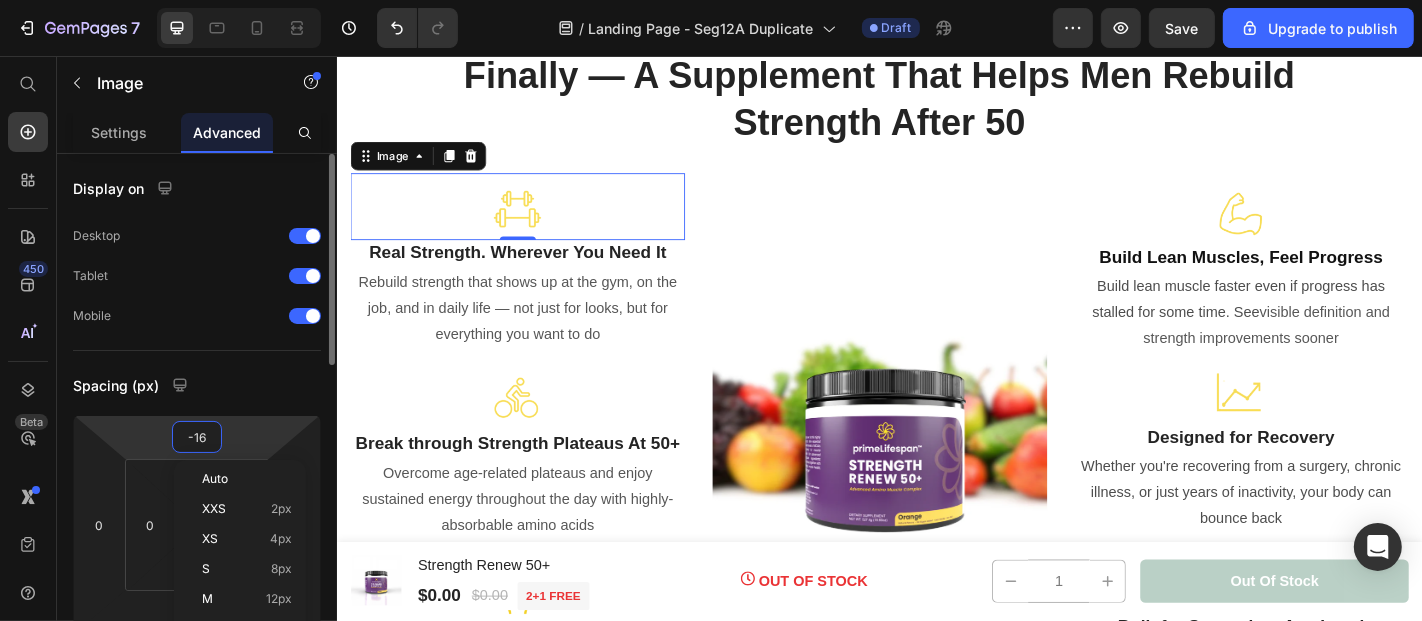 type on "0" 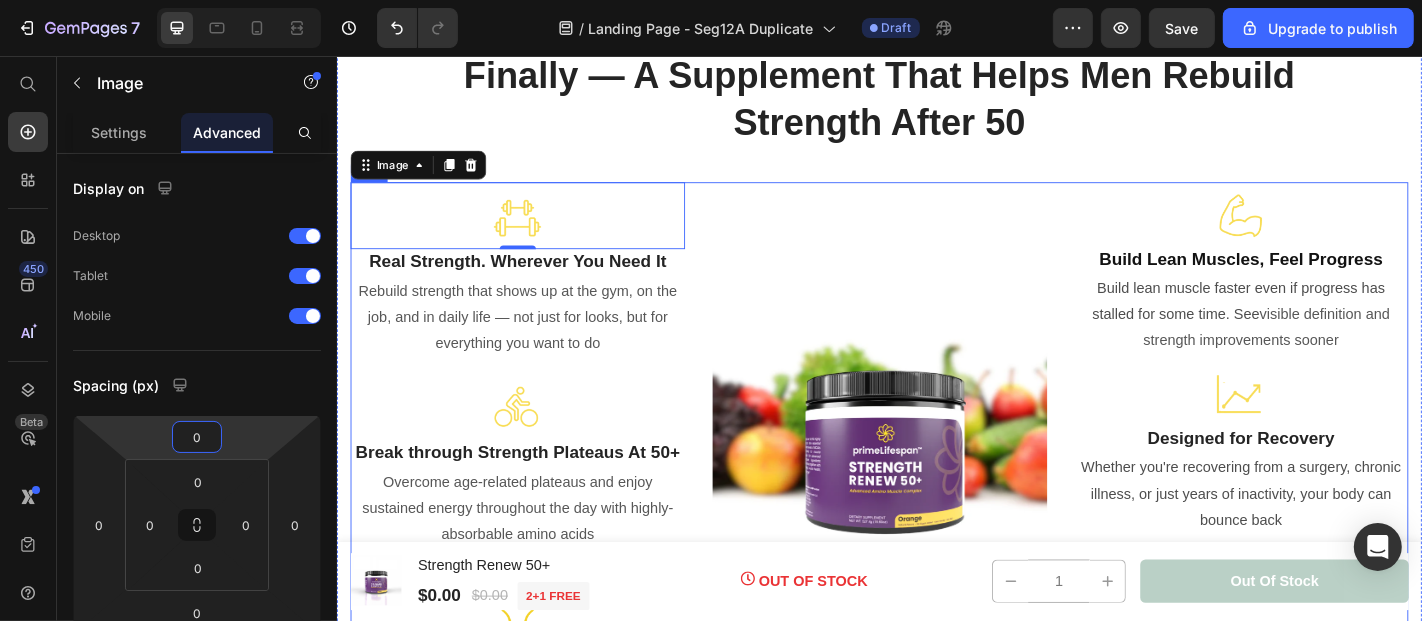 click on "Image" at bounding box center (936, 490) 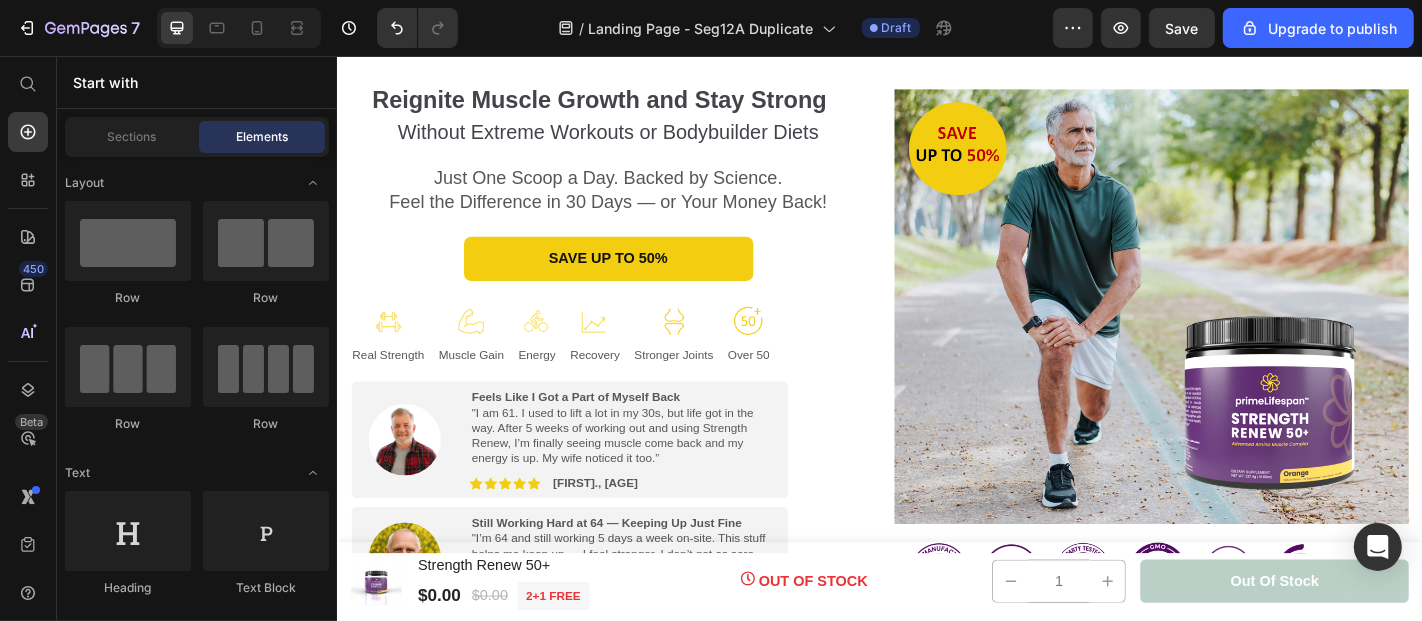 scroll, scrollTop: 171, scrollLeft: 0, axis: vertical 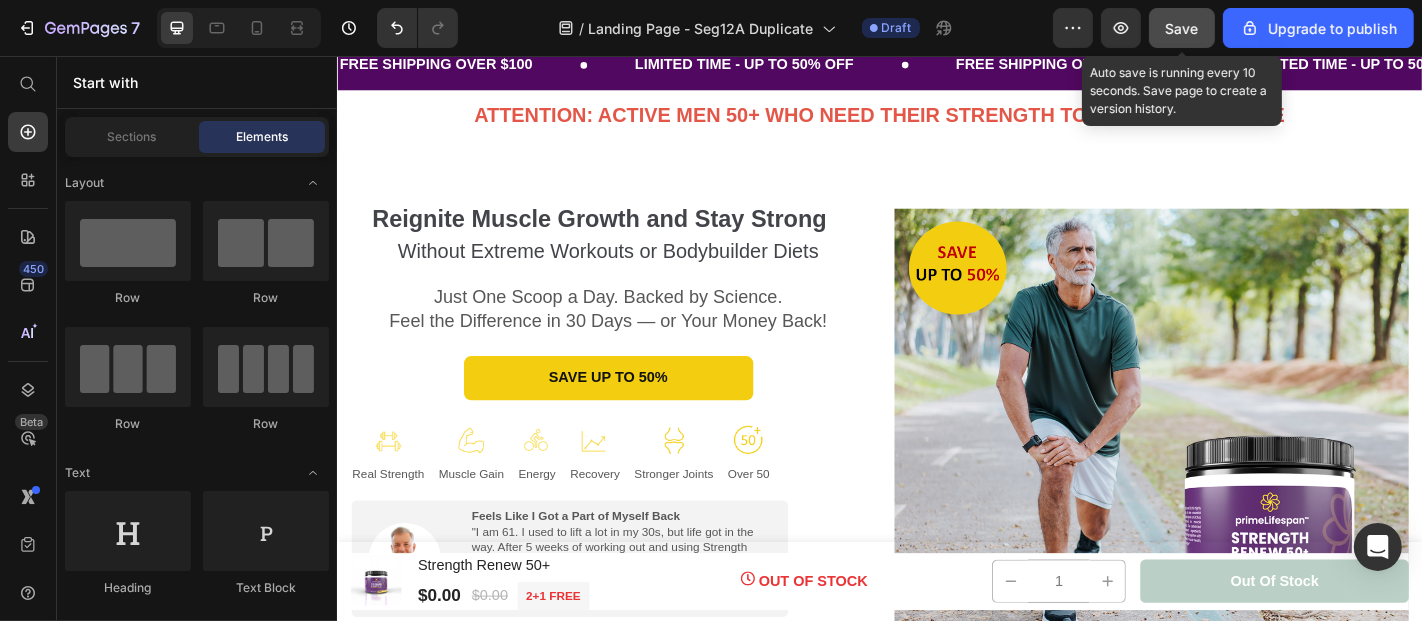 click on "Save" at bounding box center [1182, 28] 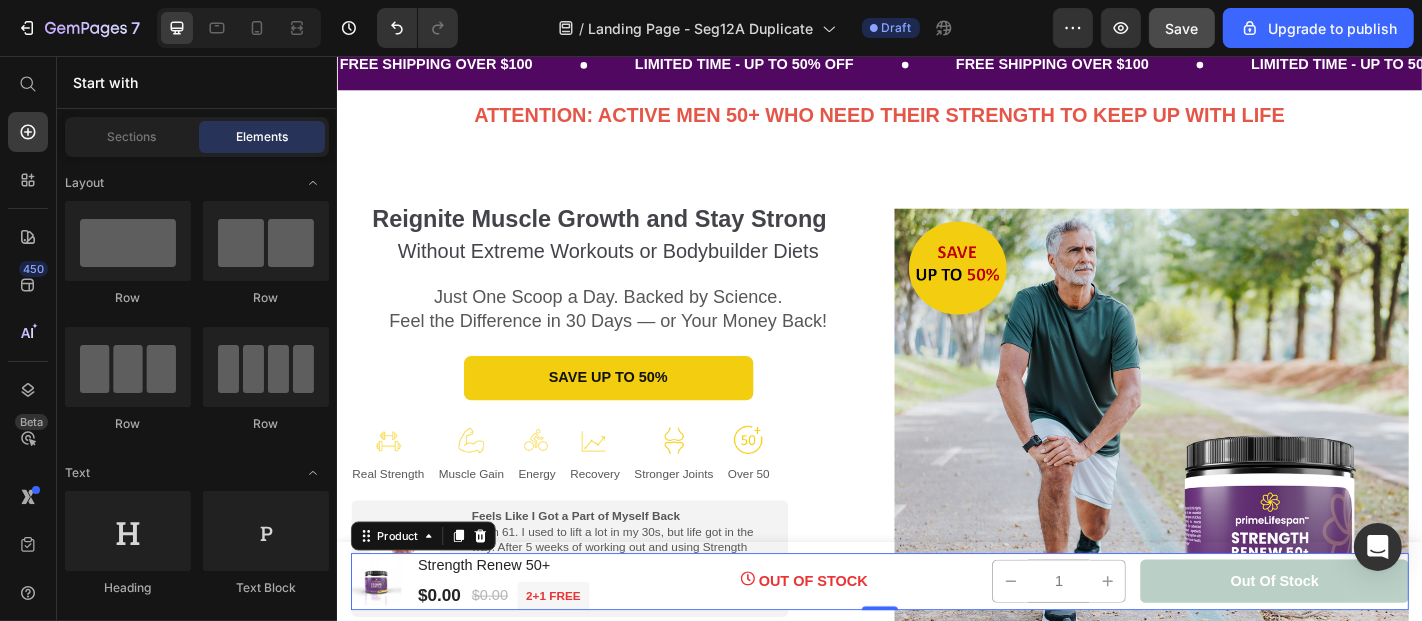click on "Product Images & Gallery Strength Renew 50+ Product Title $0.00 Product Price $0.00 Product Price 2+1 FREE Text block Row Row Row
OUT OF STOCK Product Stock Counter 1 Product Quantity out of stock Product Cart Button Row Product   0" at bounding box center (936, 637) 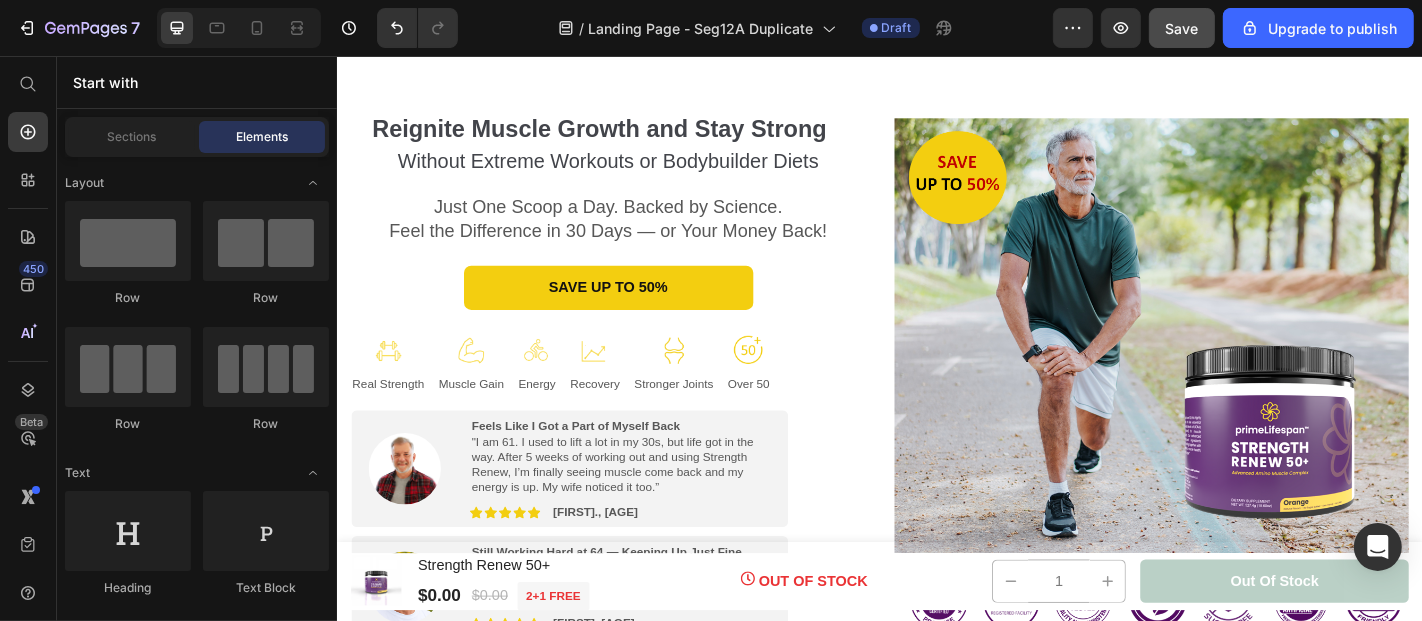 scroll, scrollTop: 0, scrollLeft: 0, axis: both 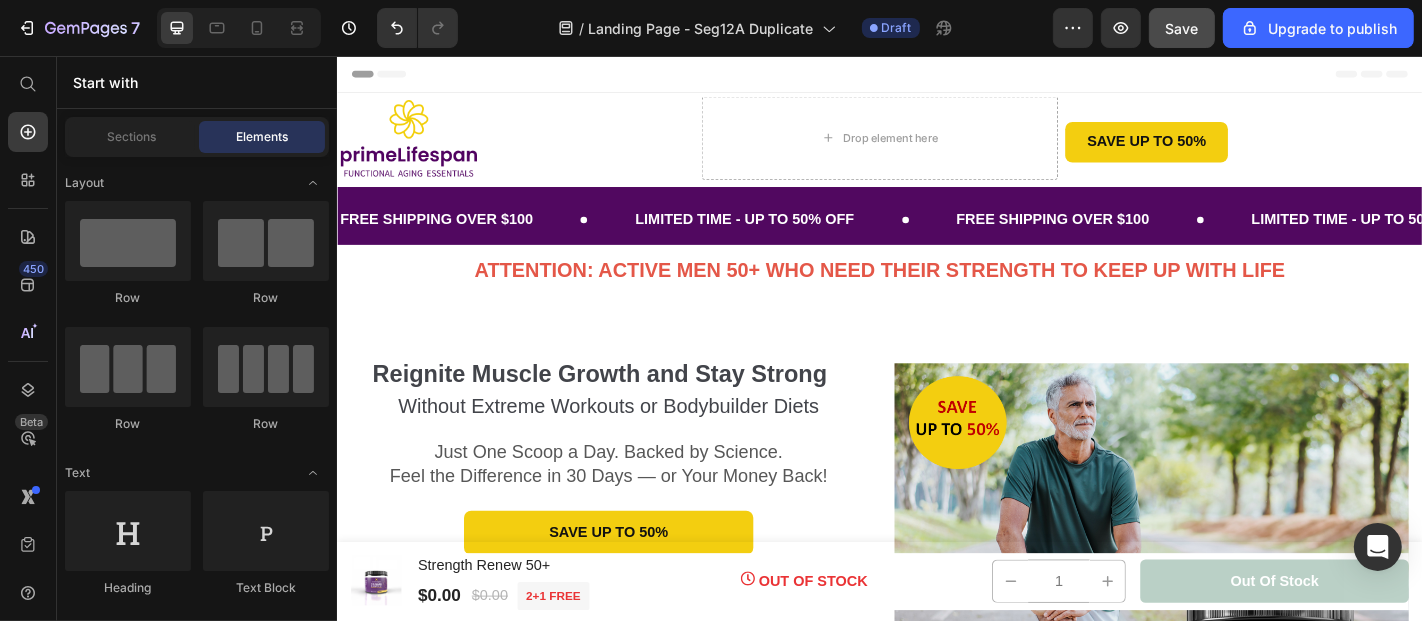 drag, startPoint x: 1525, startPoint y: 83, endPoint x: 1754, endPoint y: 89, distance: 229.07858 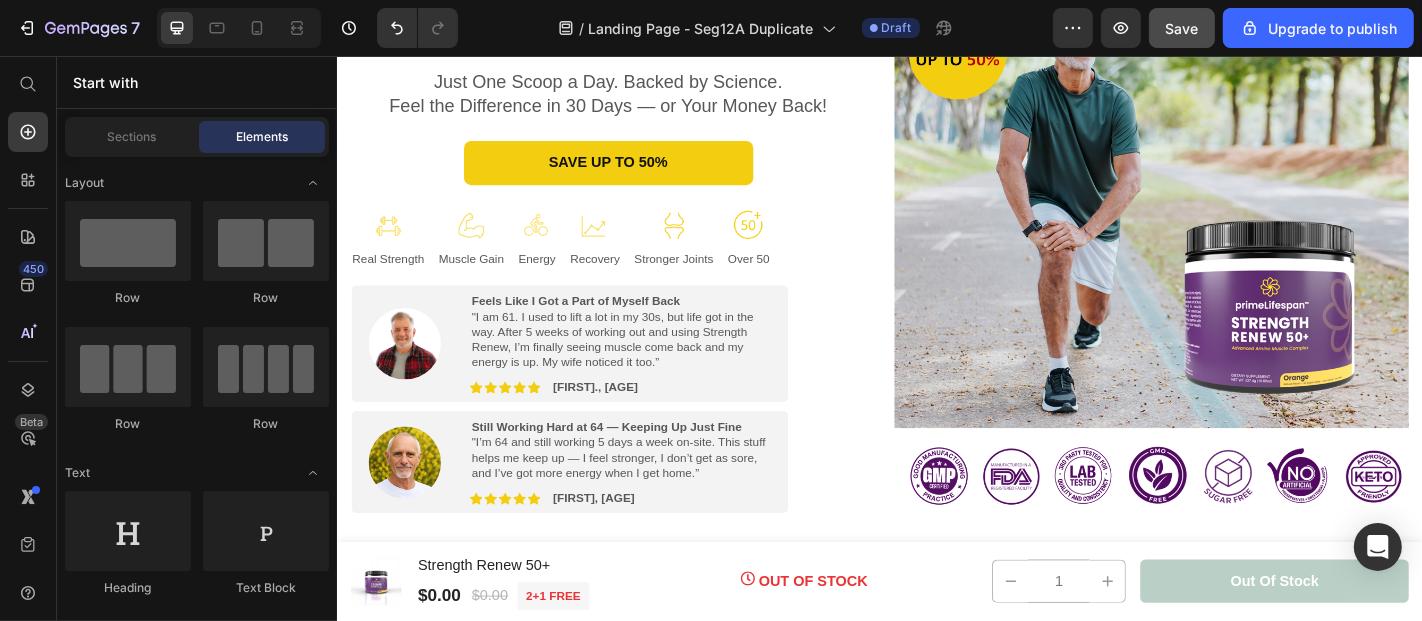 scroll, scrollTop: 431, scrollLeft: 0, axis: vertical 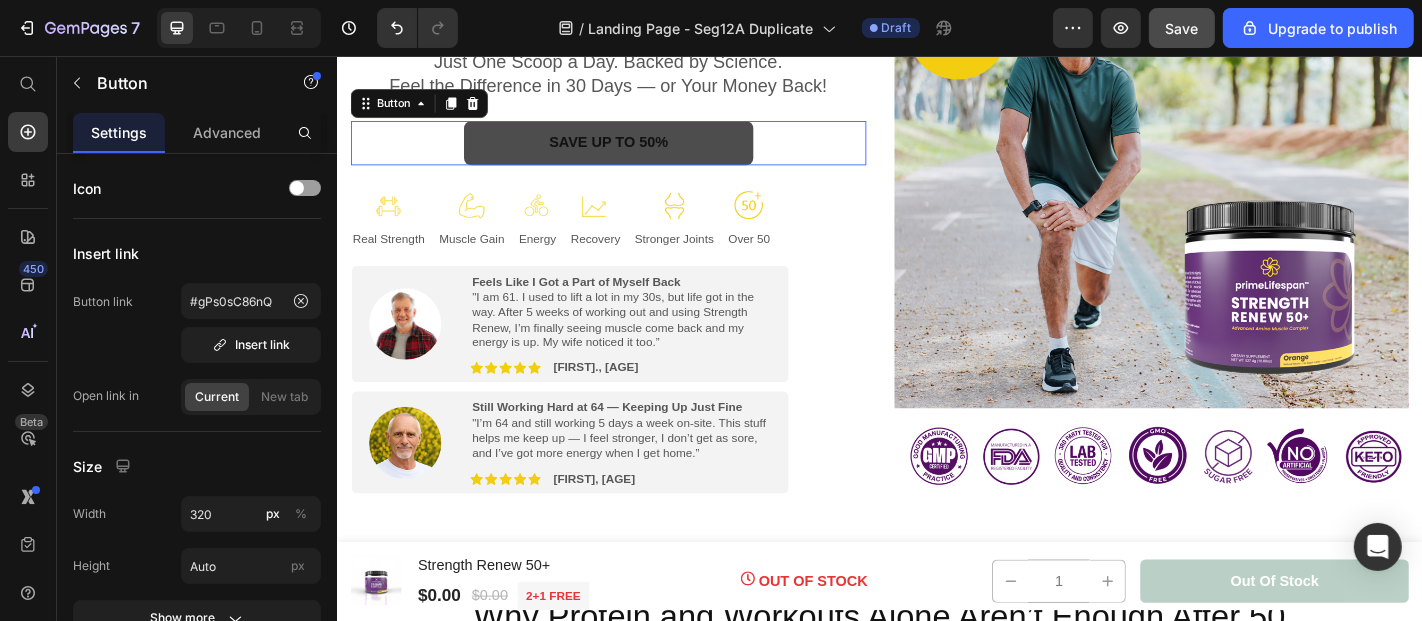 click on "SAVE UP TO 50%" at bounding box center [636, 151] 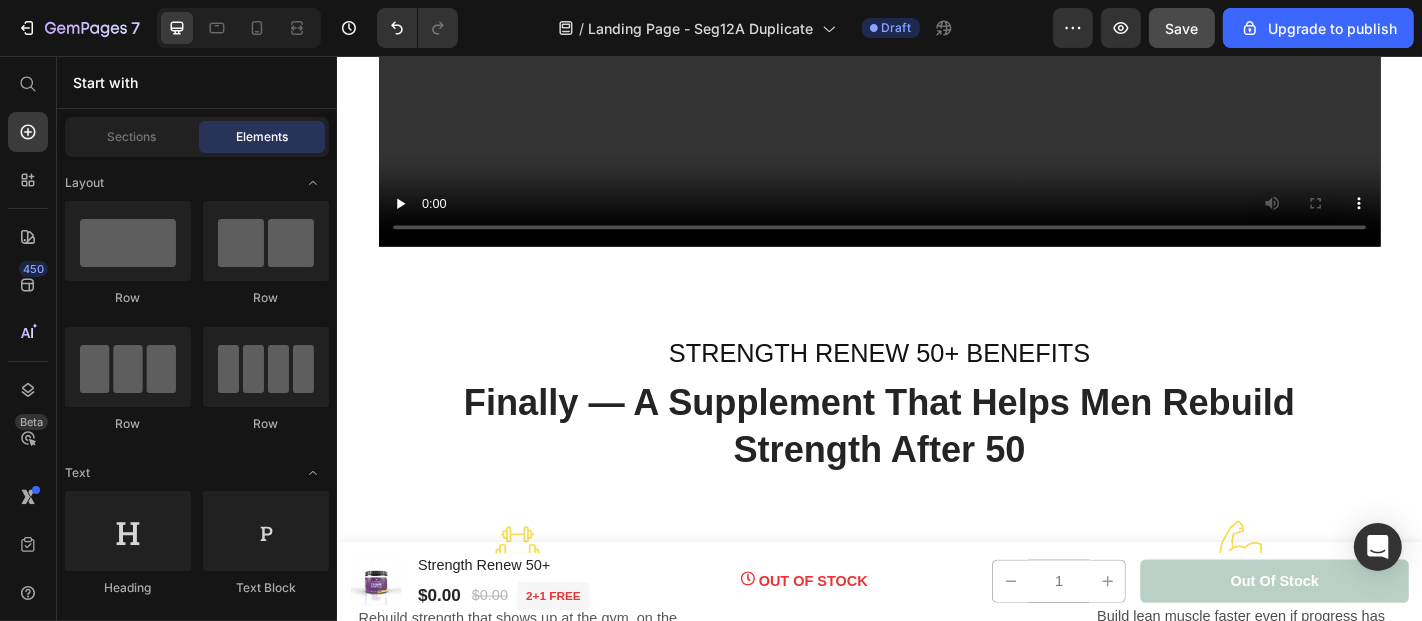 scroll, scrollTop: 0, scrollLeft: 0, axis: both 